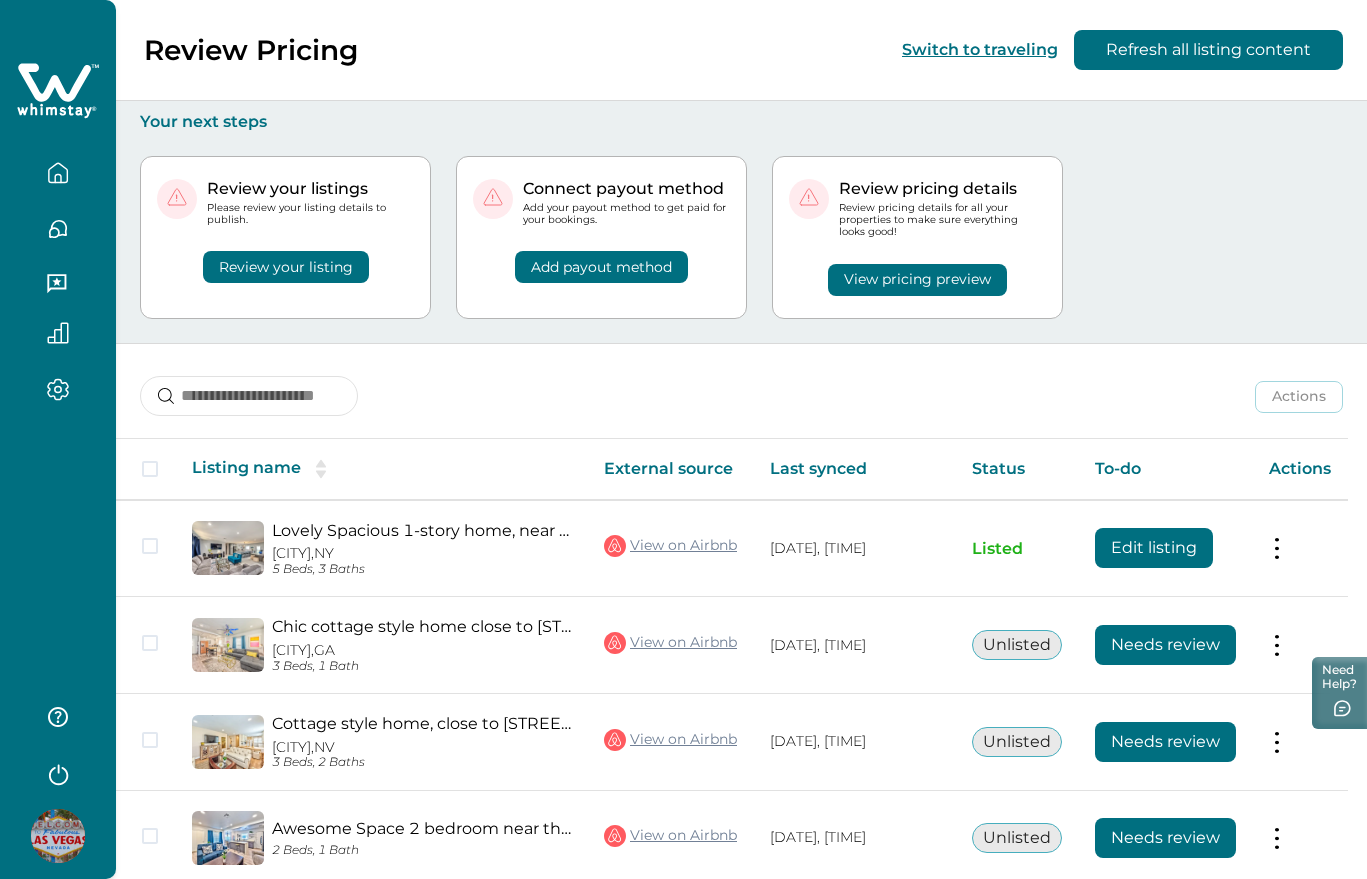 scroll, scrollTop: 0, scrollLeft: 0, axis: both 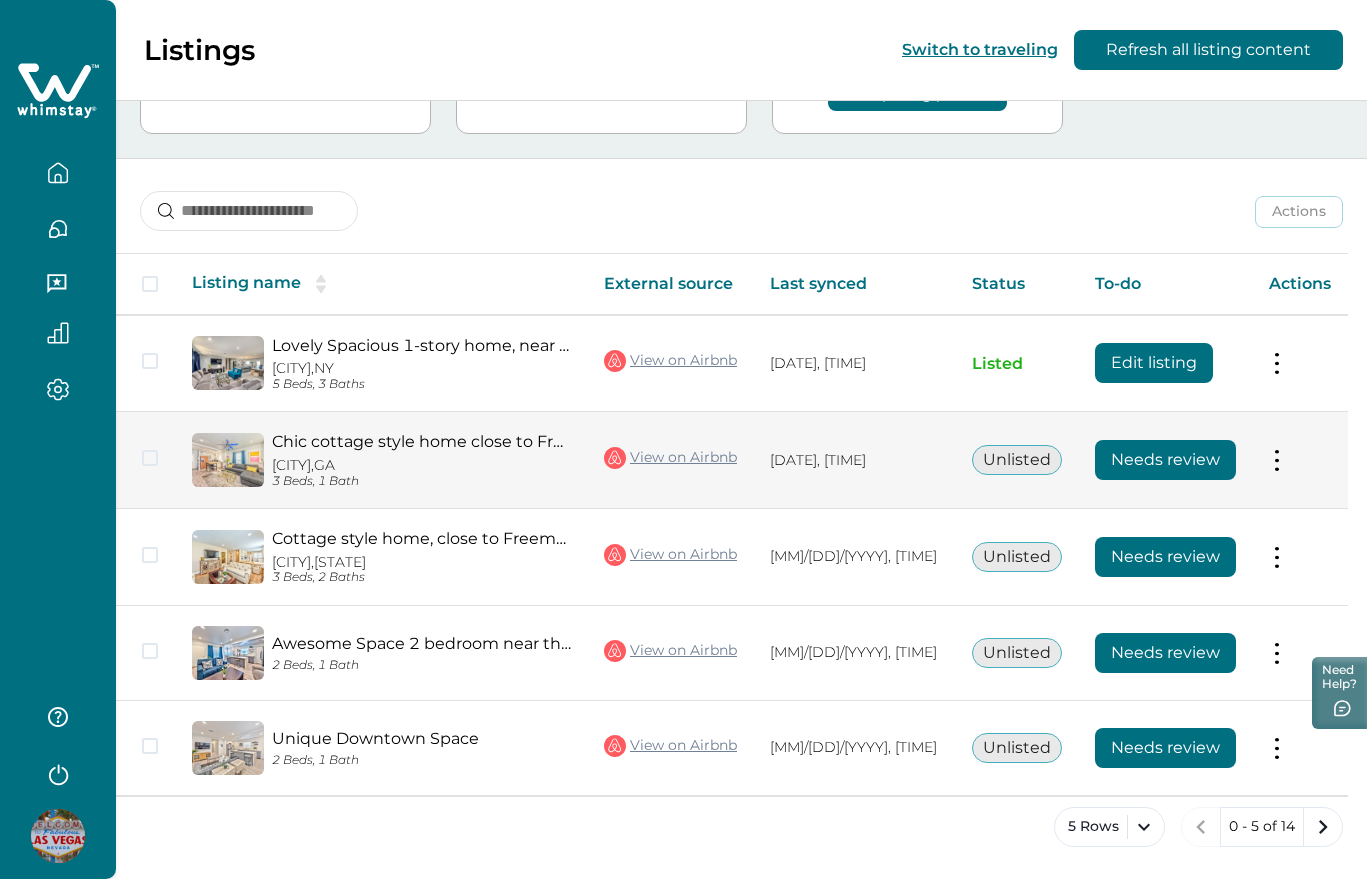 click on "Needs review" at bounding box center (1165, 460) 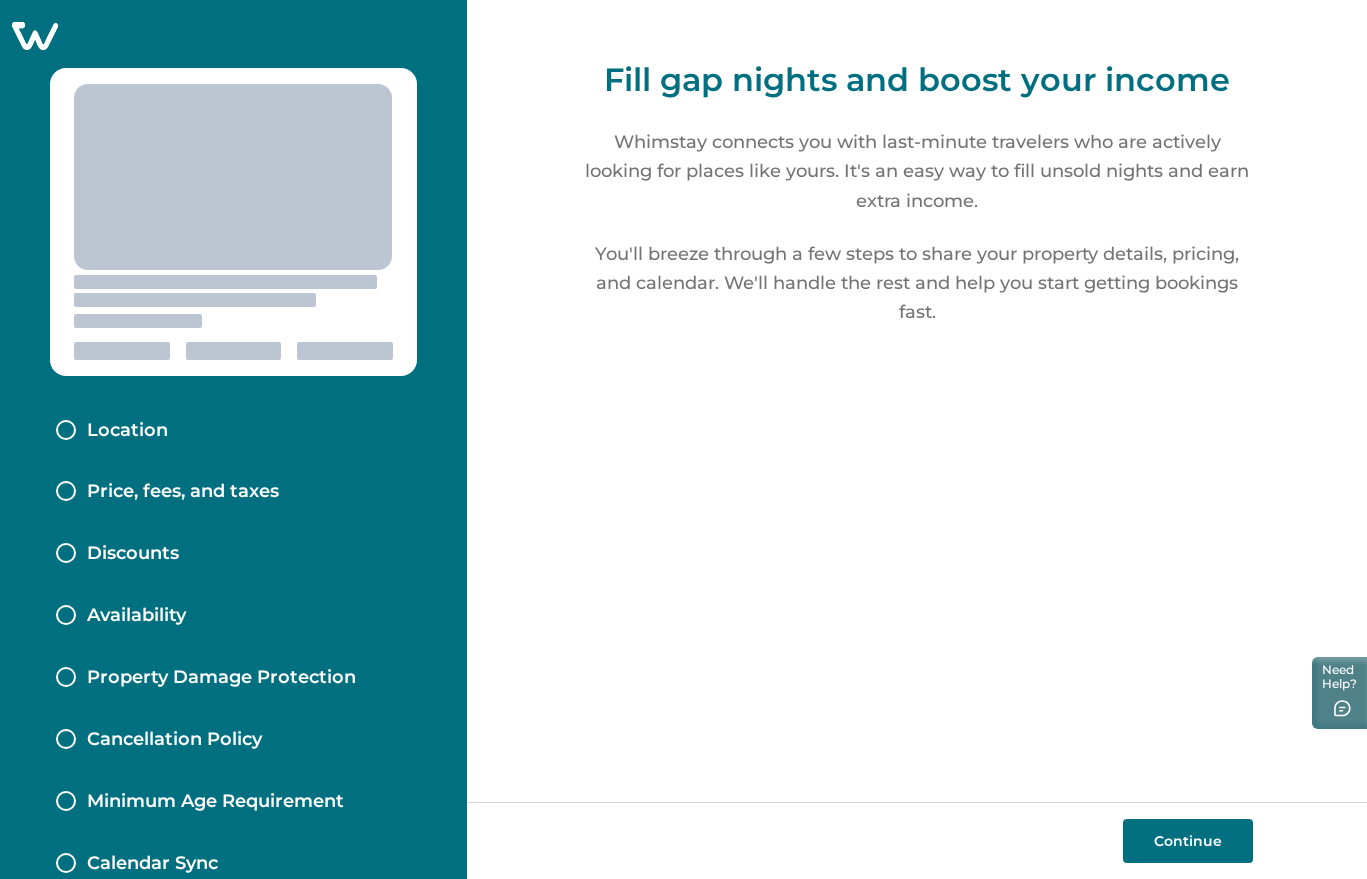 scroll, scrollTop: 0, scrollLeft: 0, axis: both 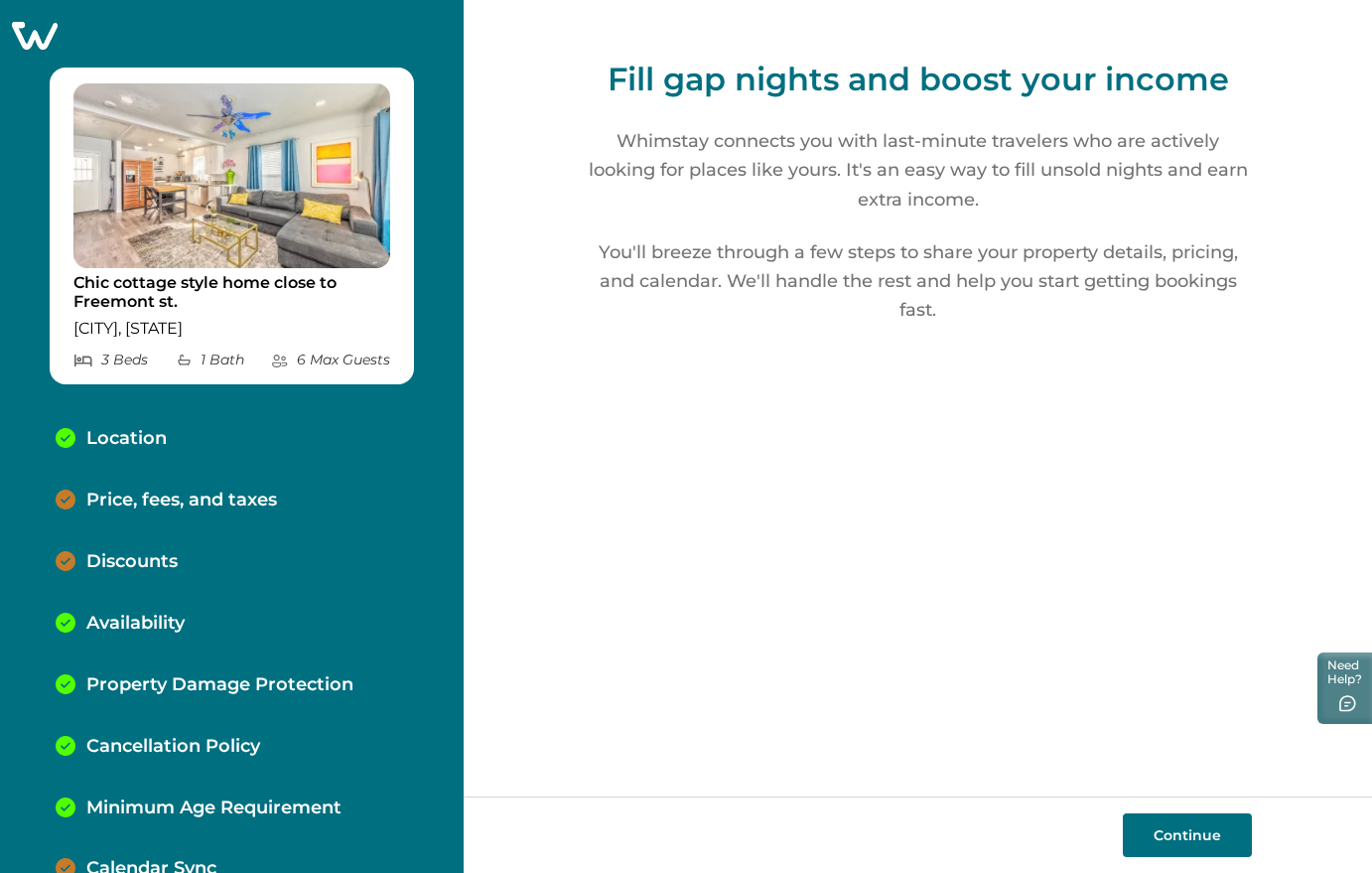 click on "Continue" at bounding box center (1187, 835) 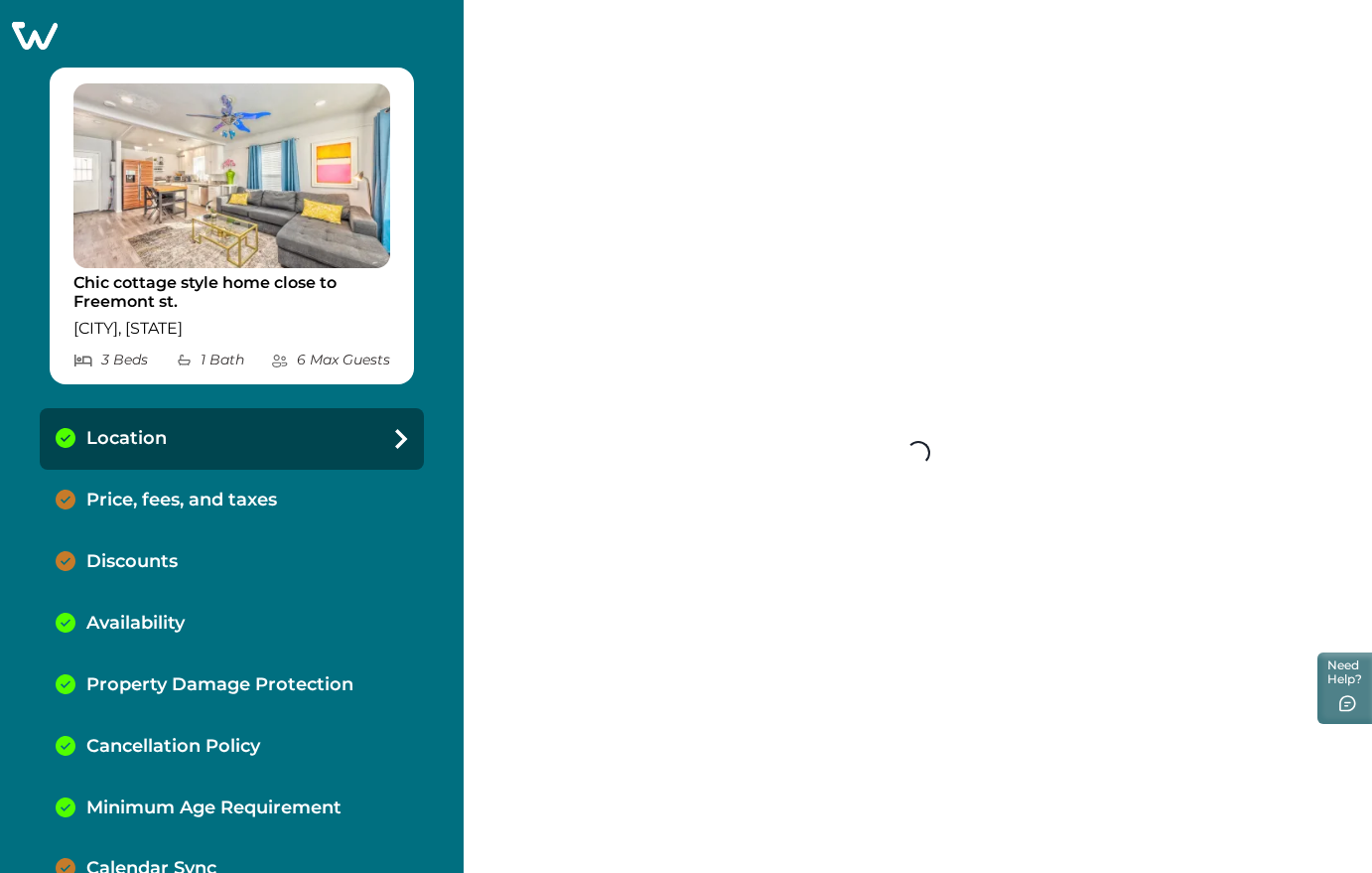 select on "**" 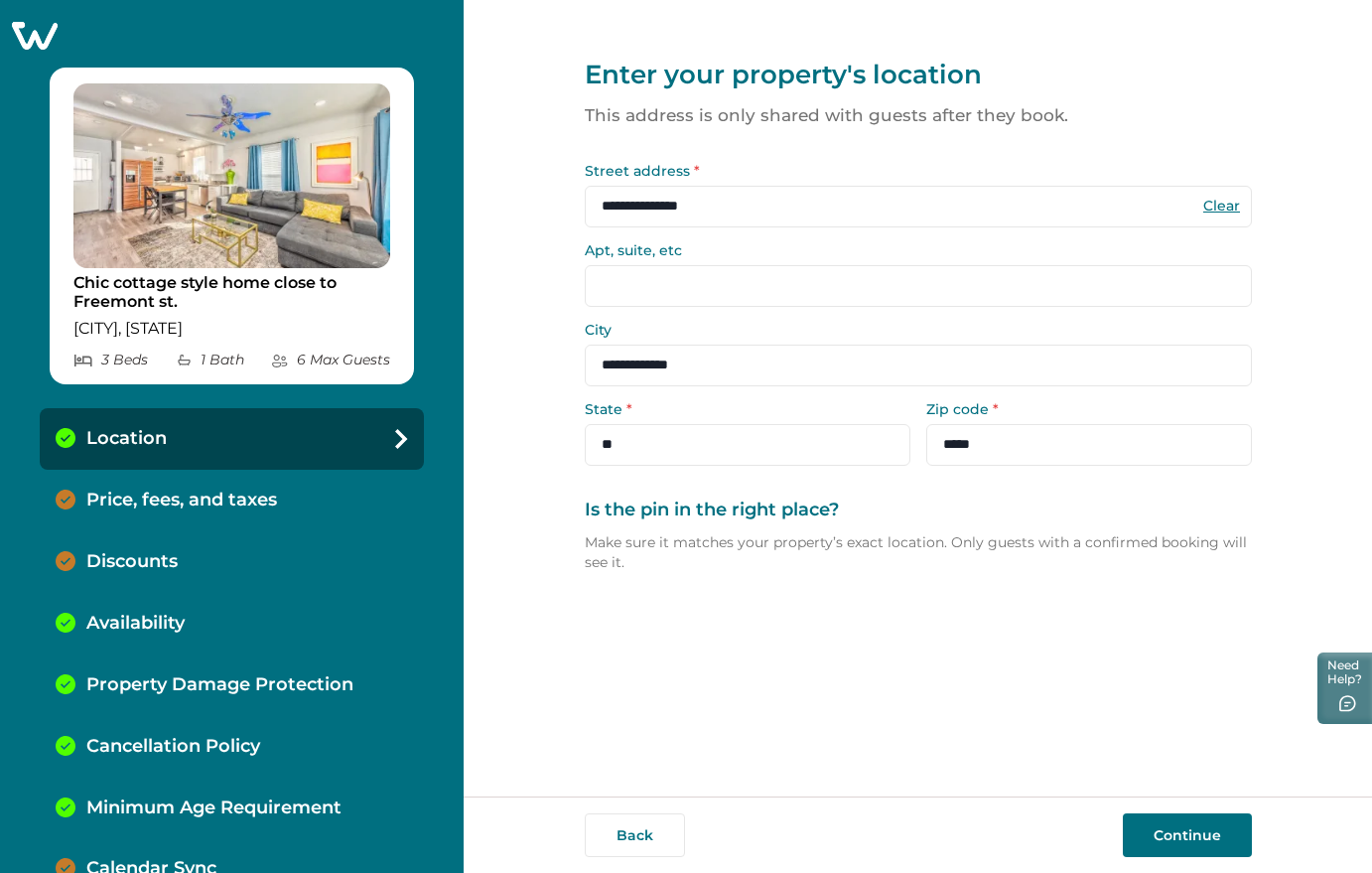 click on "Continue" at bounding box center [1187, 835] 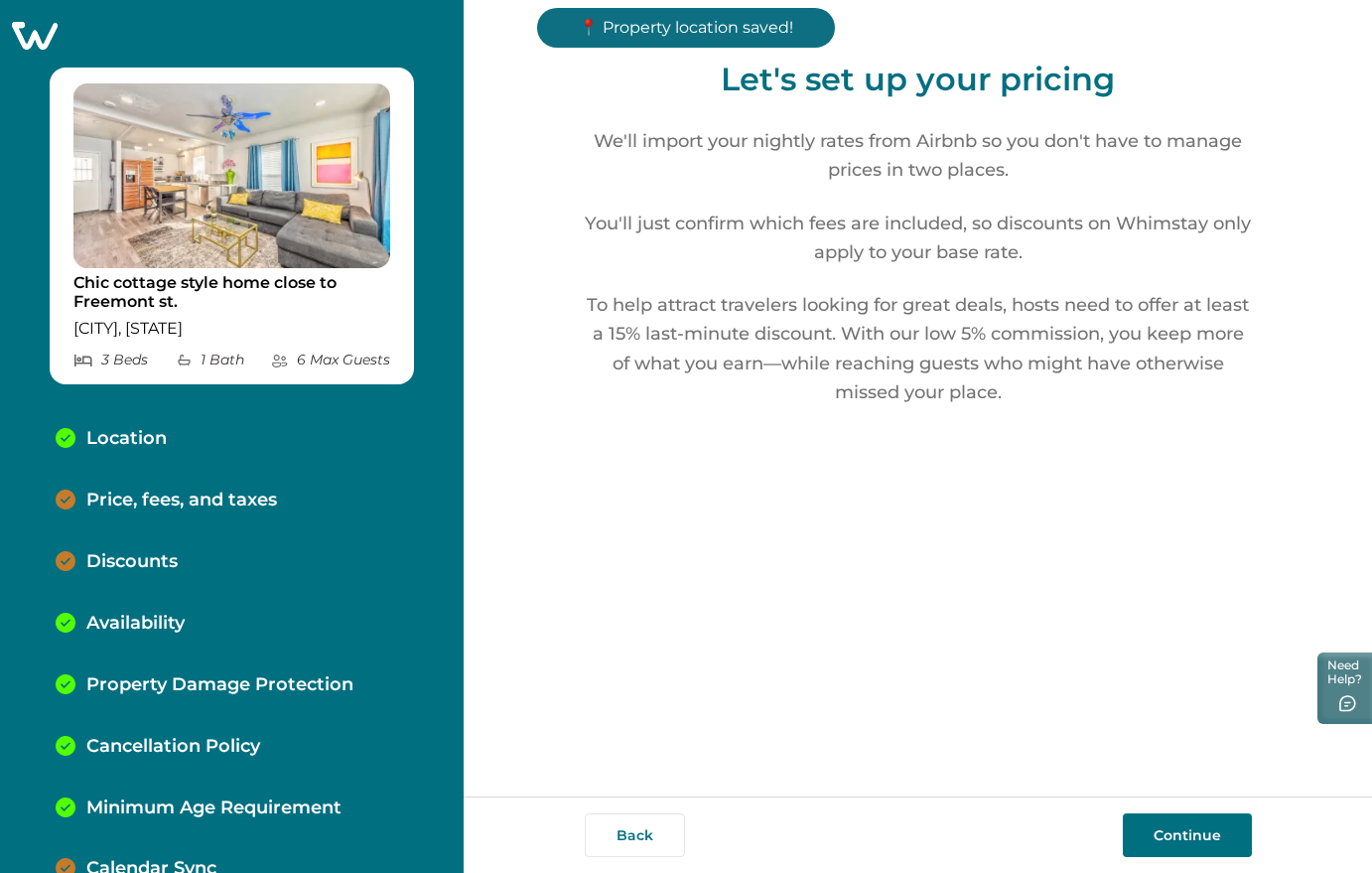 click on "Continue" at bounding box center [1187, 835] 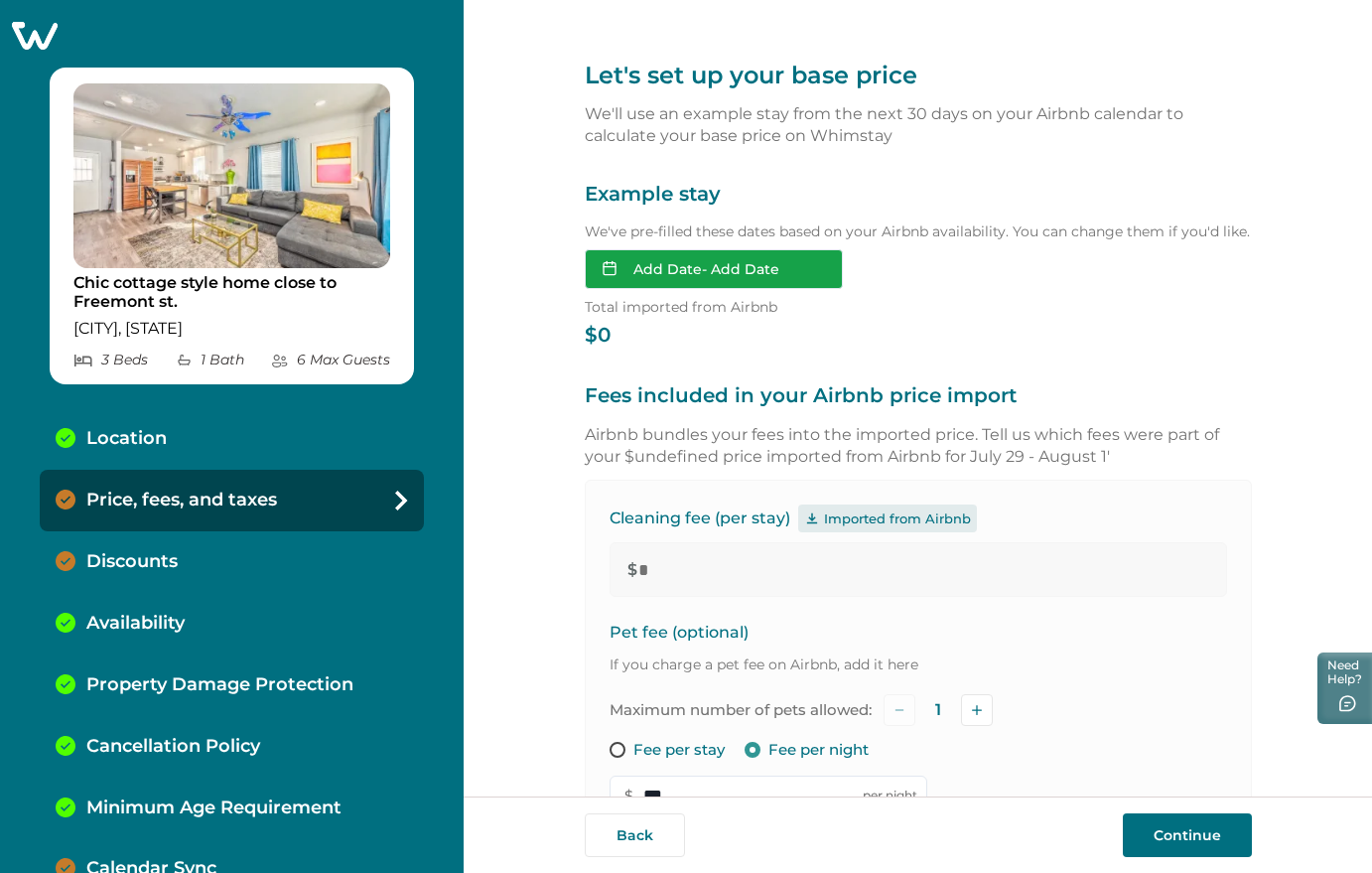click on "Add Date  -   Add Date" at bounding box center [714, 269] 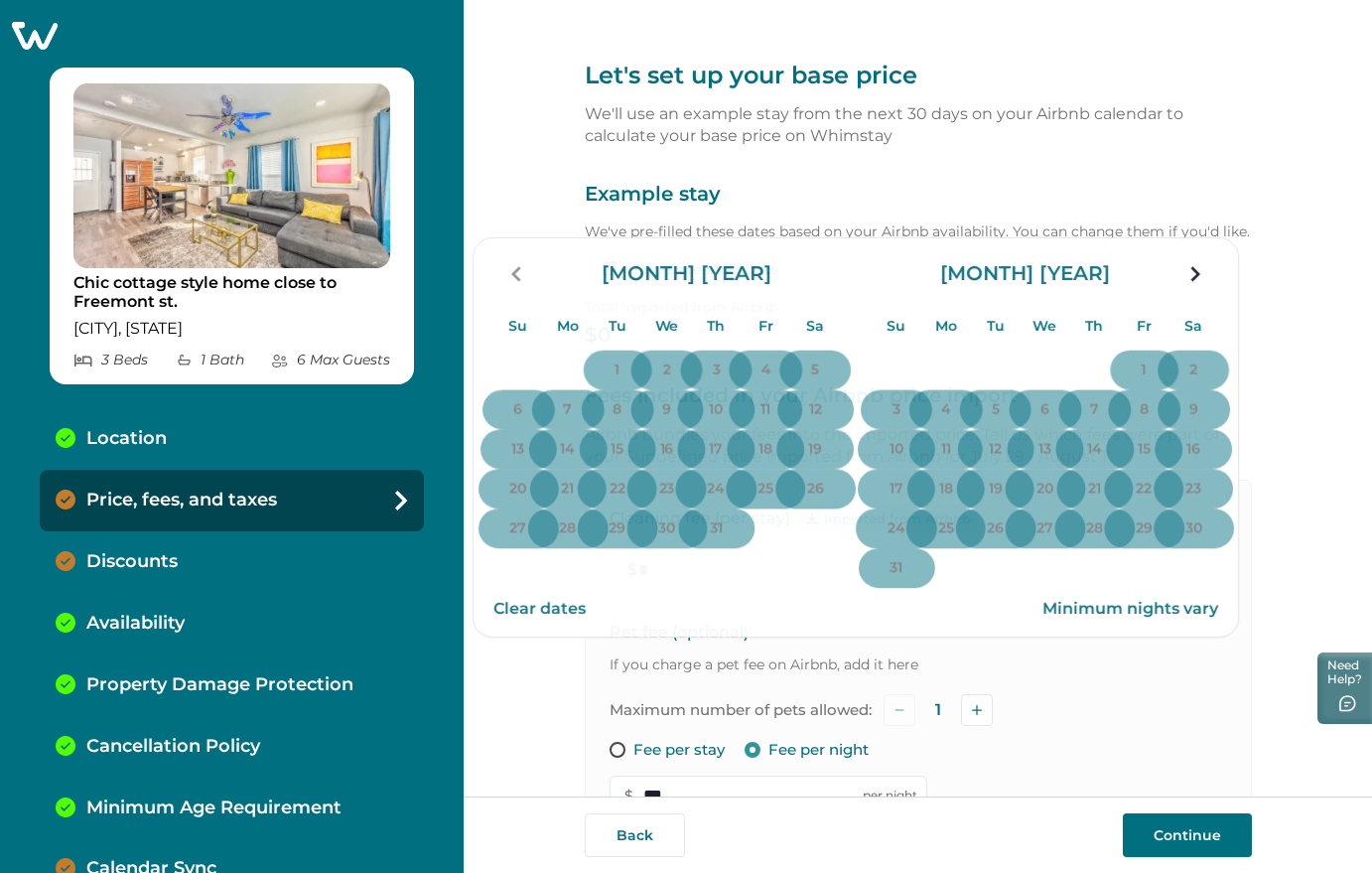 click on "Let's set up your base price We'll use an example stay from the next 30 days on your Airbnb calendar to calculate your base price on Whimstay Example stay We've pre-filled these dates based on your Airbnb availability. You can change them if you'd like. Add Date  -   Add Date Su Mo Tu We Th Fr Sa Su Mo Tu We Th Fr Sa July 2025 Su Mo Tu We Th Fr Sa 1 2 3 4 5 6 7 8 9 10 11 12 13 14 15 16 17 18 19 20 21 22 23 24 25 26 27 28 29 30 31 August 2025 Su Mo Tu We Th Fr Sa 1 2 3 4 5 6 7 8 9 10 11 12 13 14 15 16 17 18 19 20 21 22 23 24 25 26 27 28 29 30 31 Clear dates Minimum nights vary Total imported from Airbnb $0 Fees included in your Airbnb price import Airbnb bundles your fees into the imported price. Tell us which fees
were part of your $undefined price imported from Airbnb for July 29 - August 1' Cleaning fee (per stay) Imported from Airbnb $ * Pet fee (optional) If you charge a pet fee on Airbnb, add it here Maximum number of pets allowed: 1 Fee per stay Fee per night $ *** per night $0 Cleaning fee - $0" at bounding box center (918, 852) 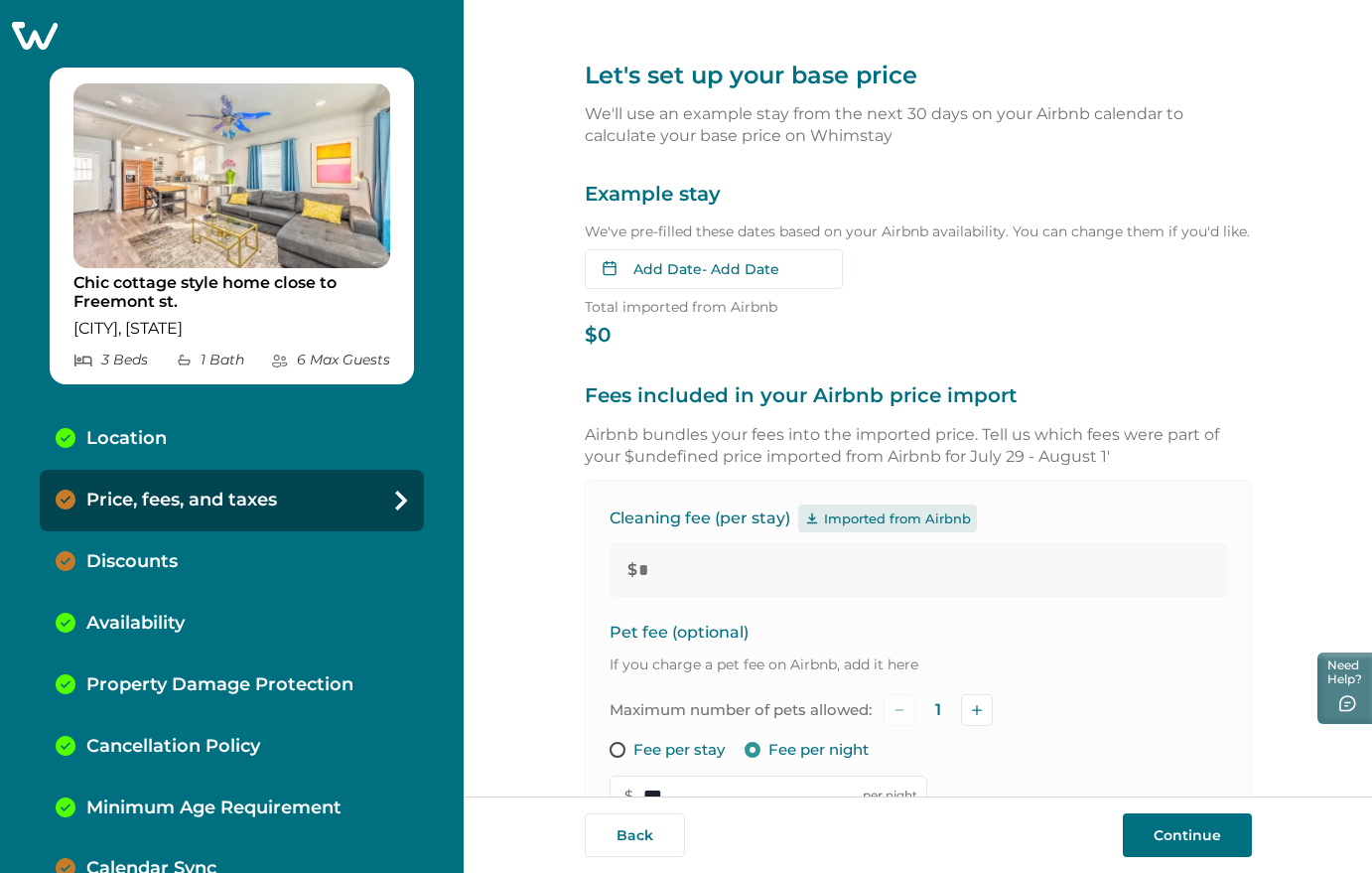 click 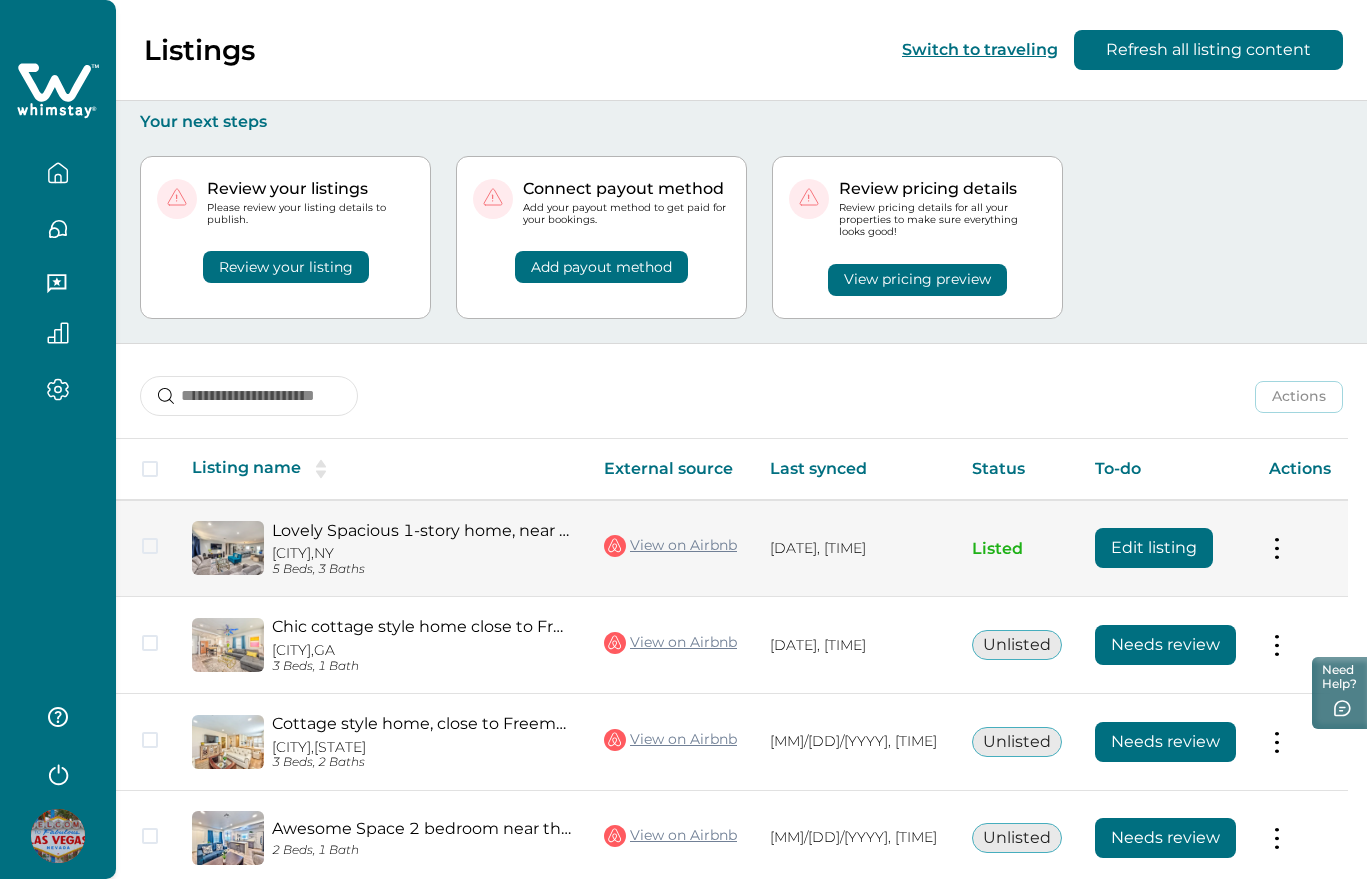 click on "Edit listing" at bounding box center (1154, 548) 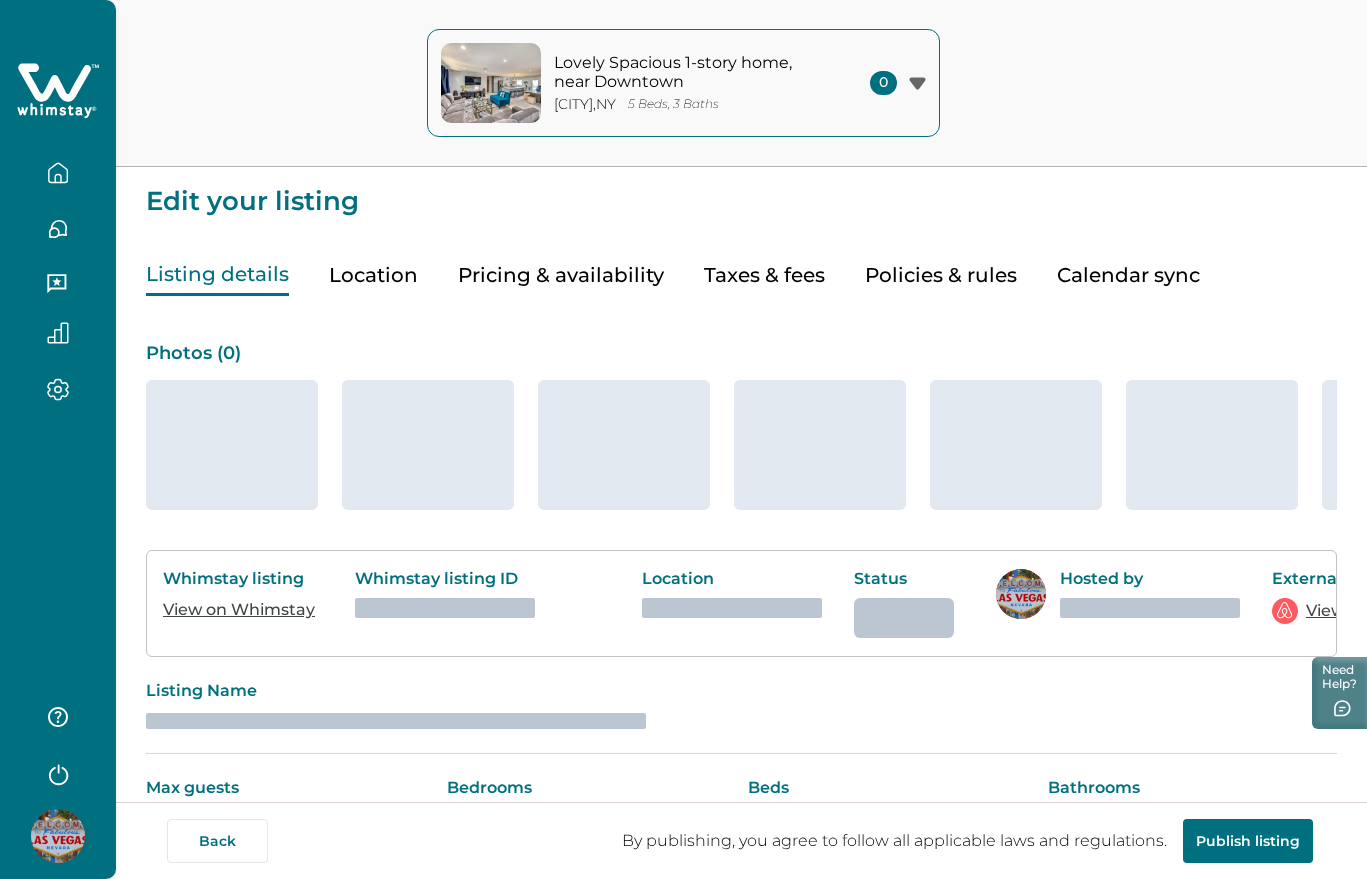 click on "Taxes & fees" at bounding box center (764, 275) 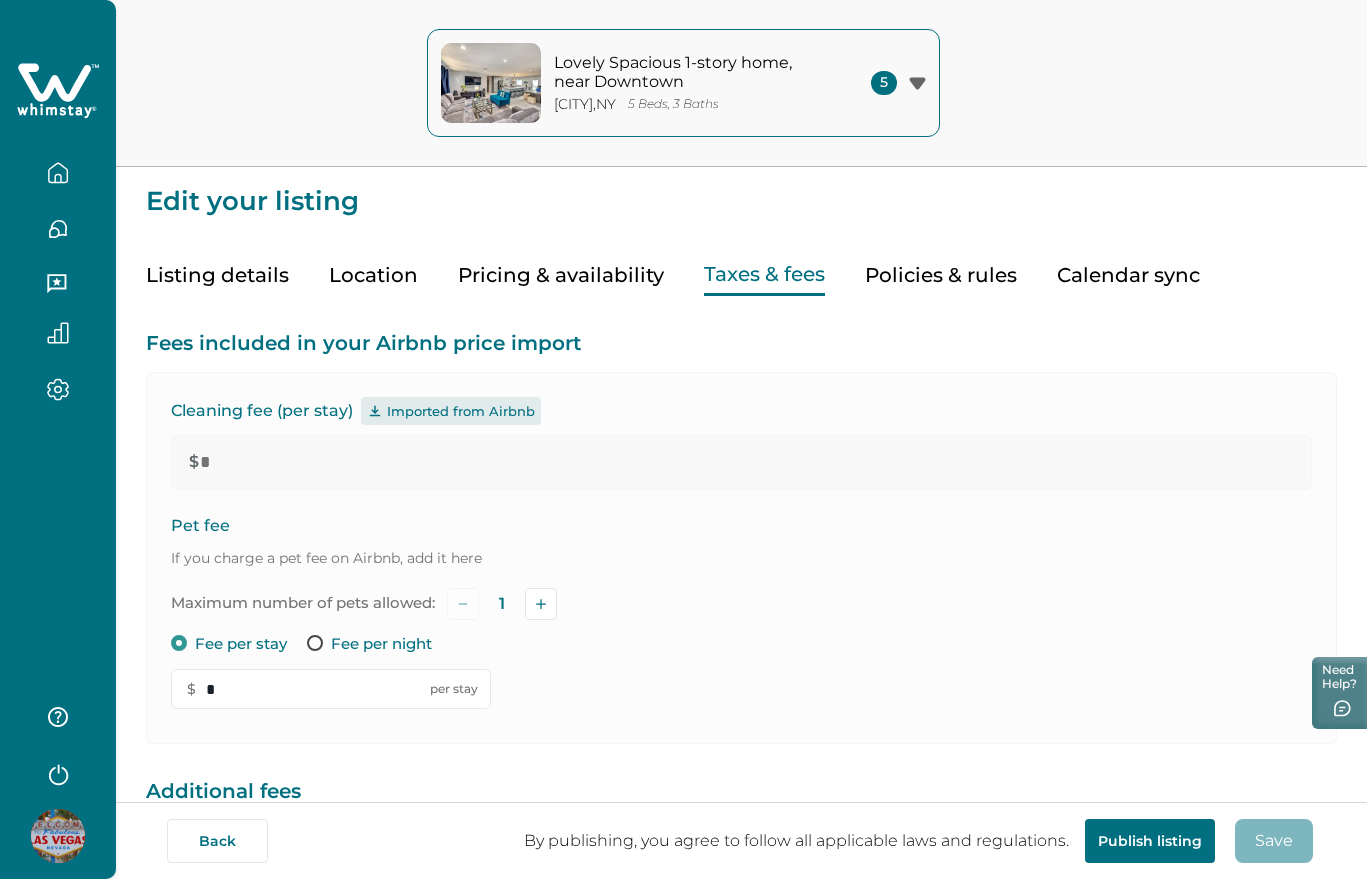 type on "*" 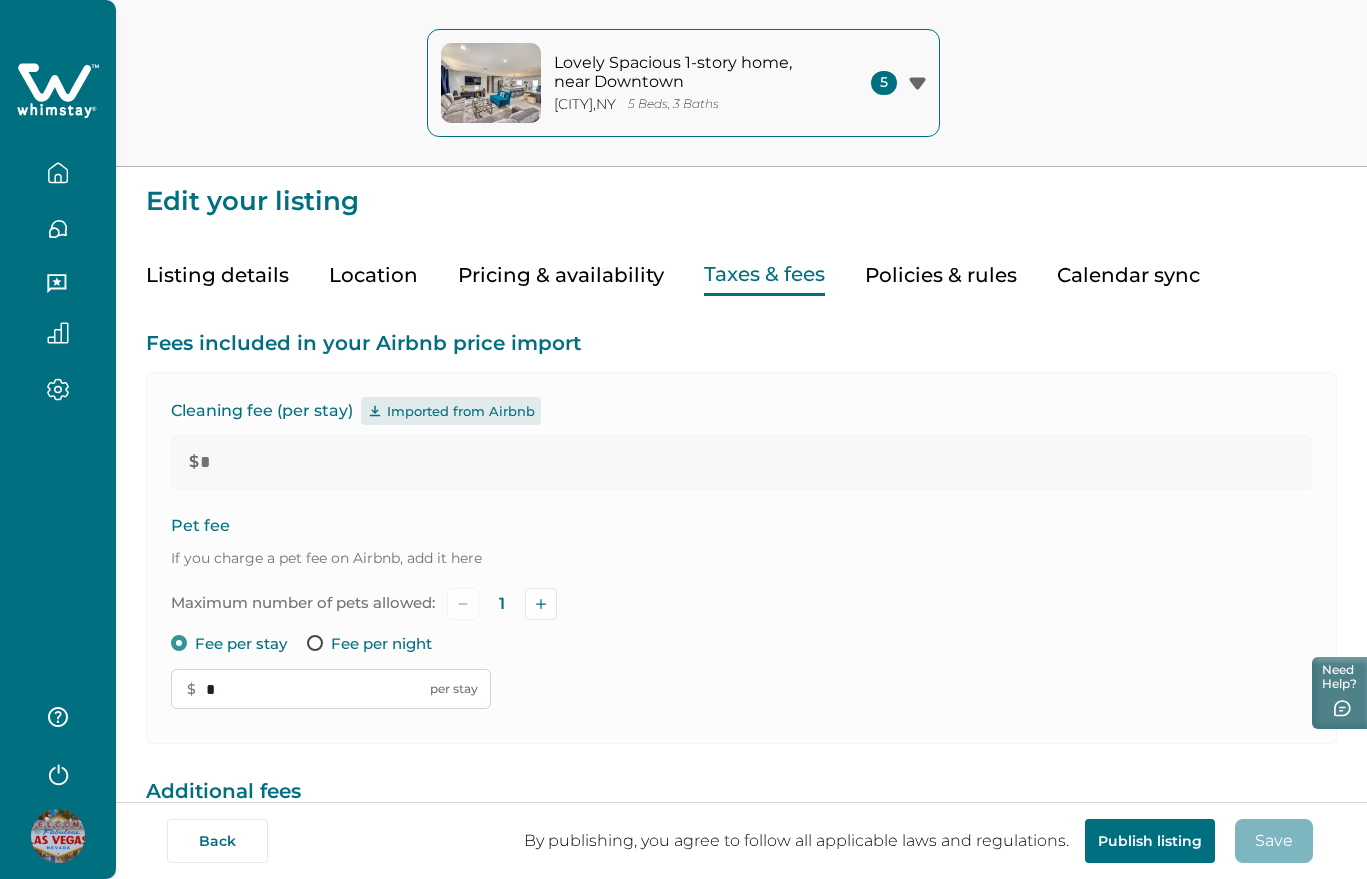 drag, startPoint x: 246, startPoint y: 694, endPoint x: 187, endPoint y: 683, distance: 60.016663 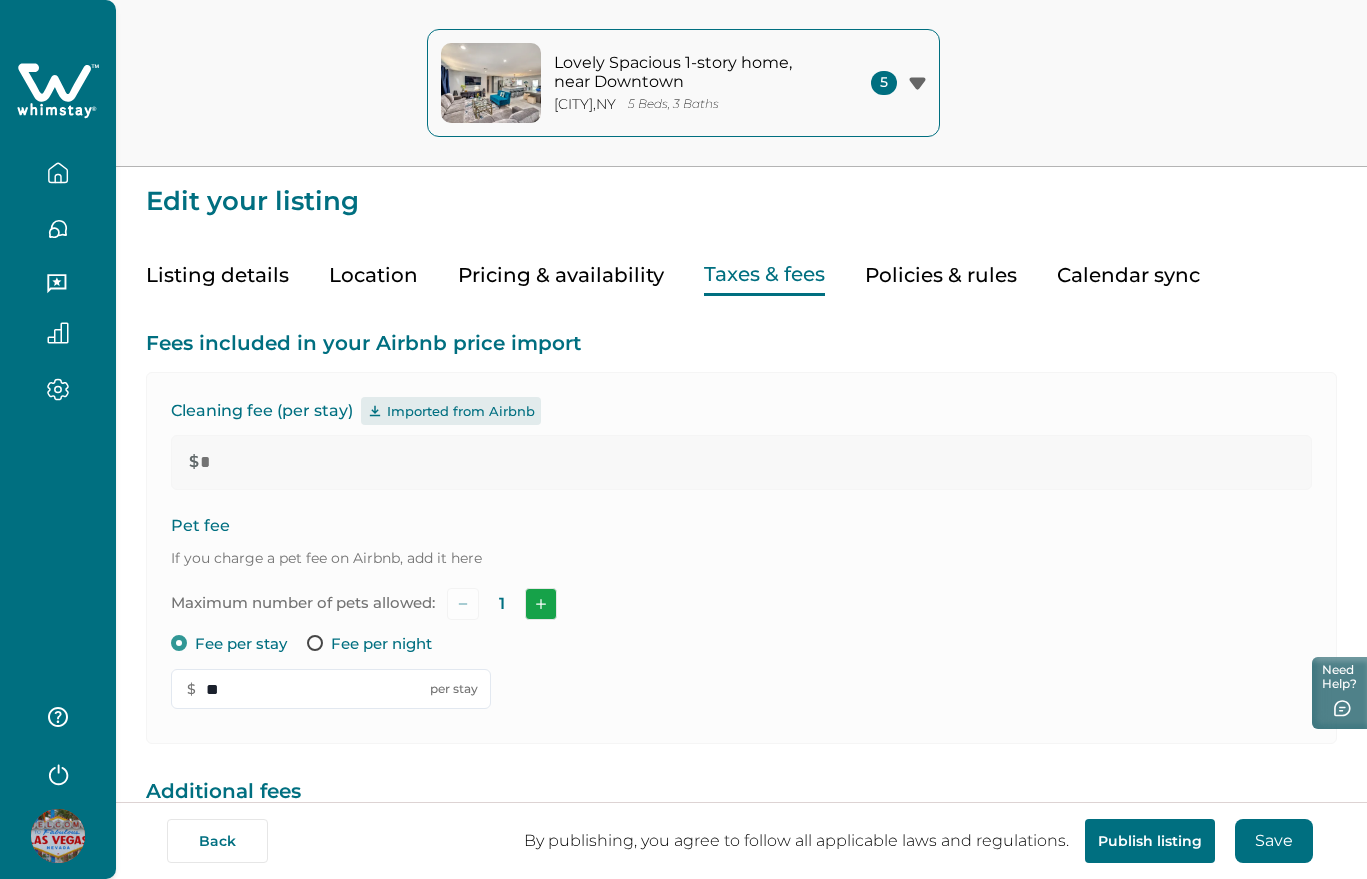 type on "**" 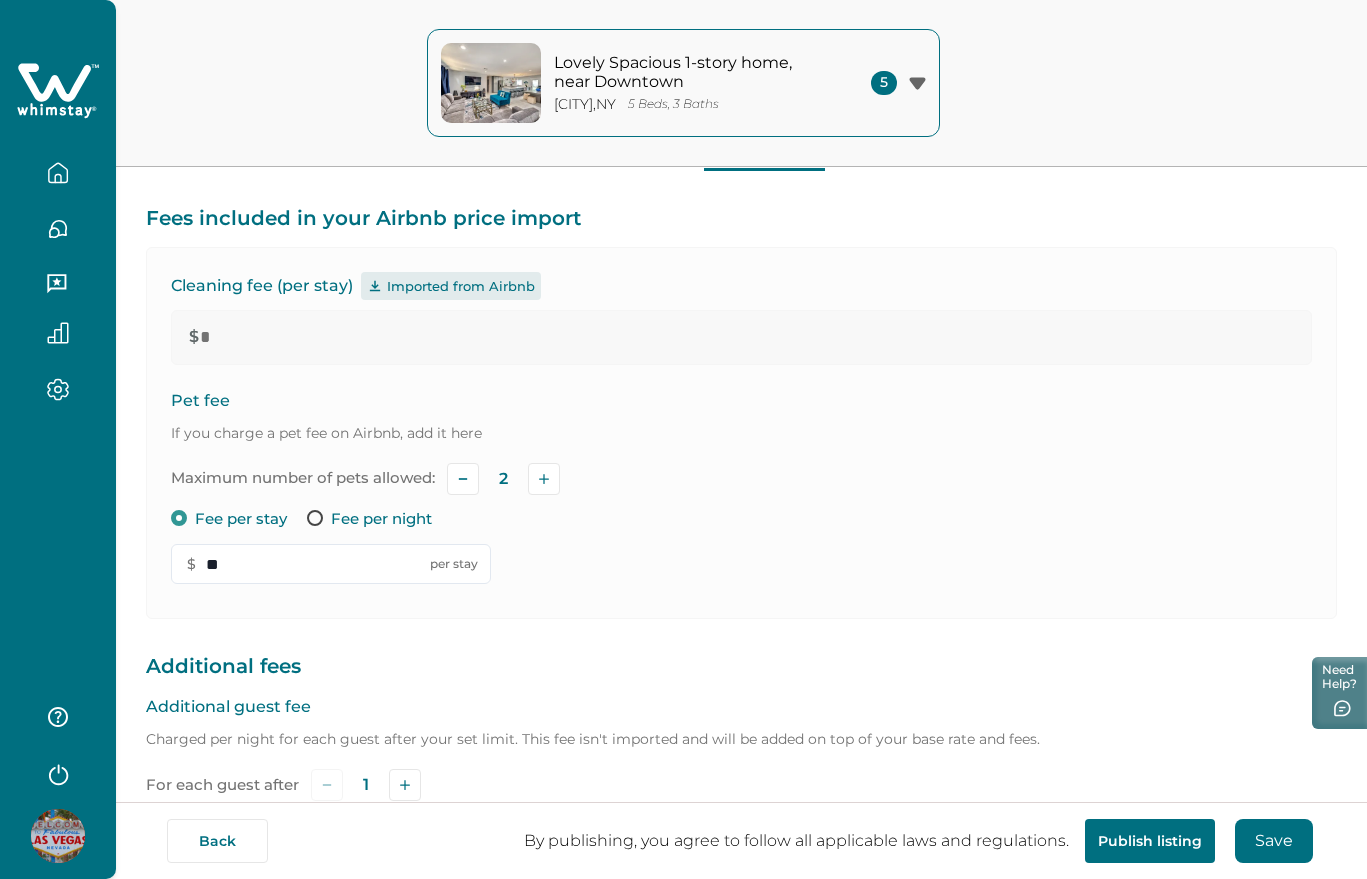scroll, scrollTop: 375, scrollLeft: 0, axis: vertical 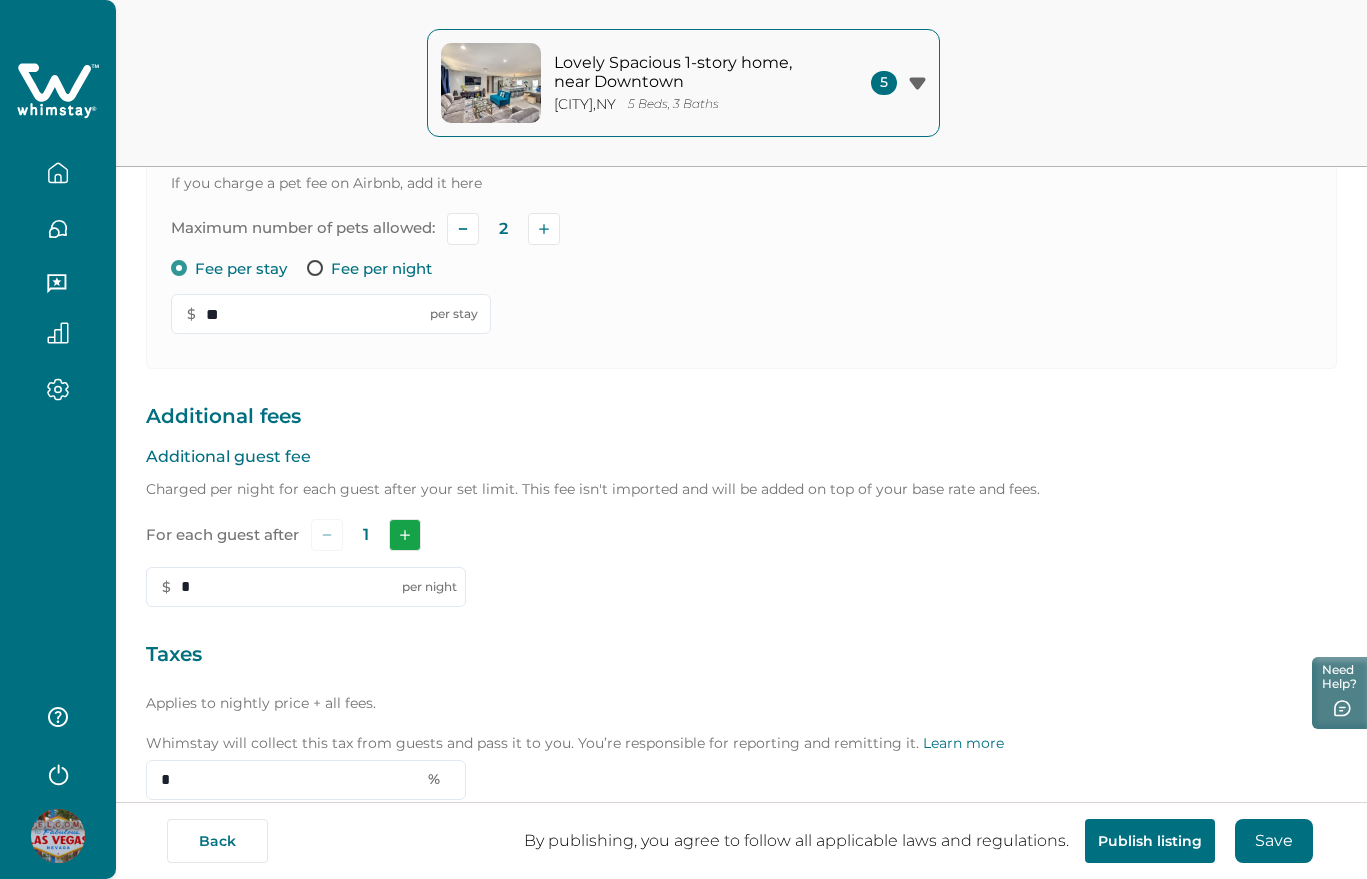 click 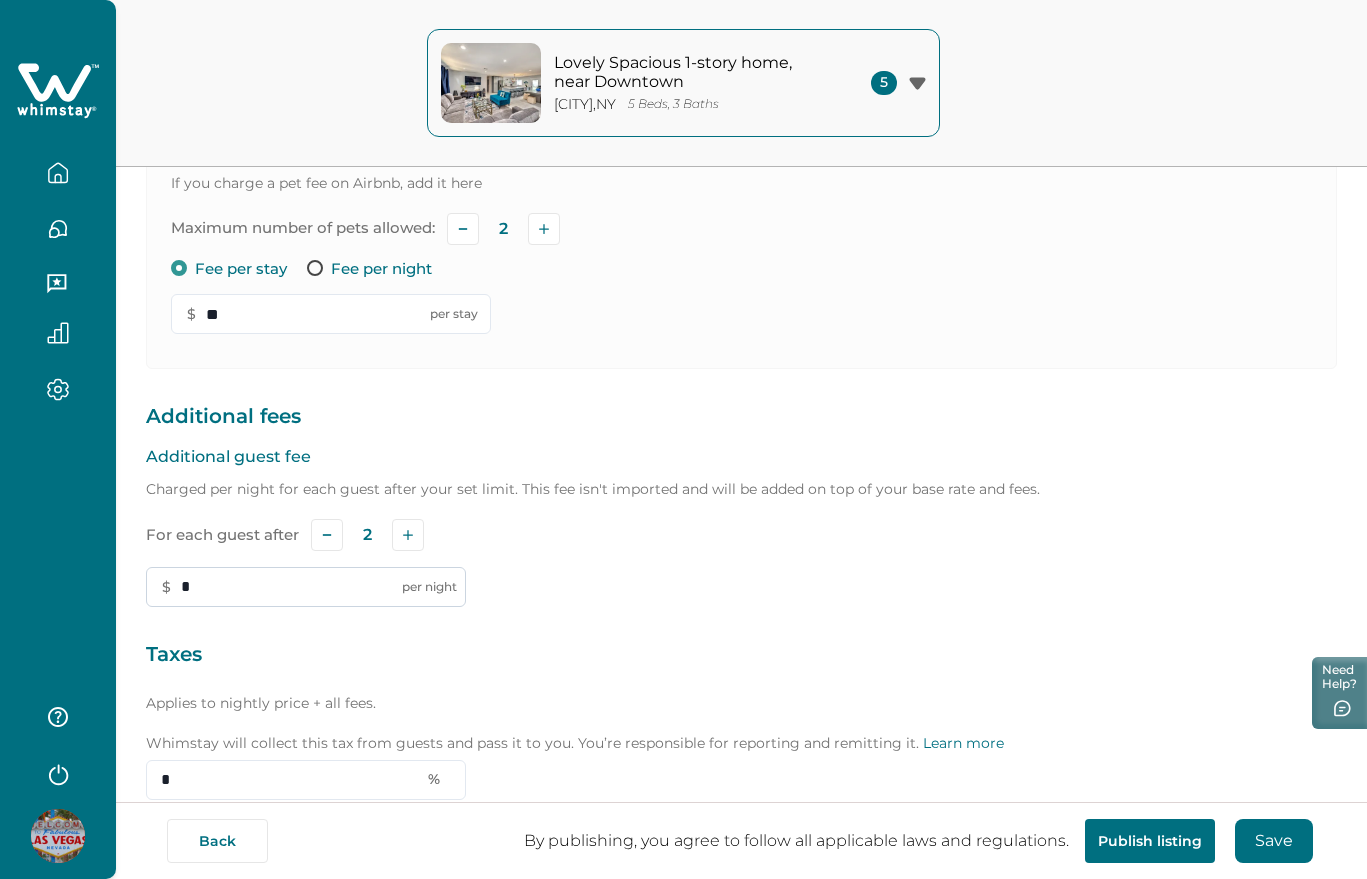 drag, startPoint x: 222, startPoint y: 592, endPoint x: 164, endPoint y: 581, distance: 59.03389 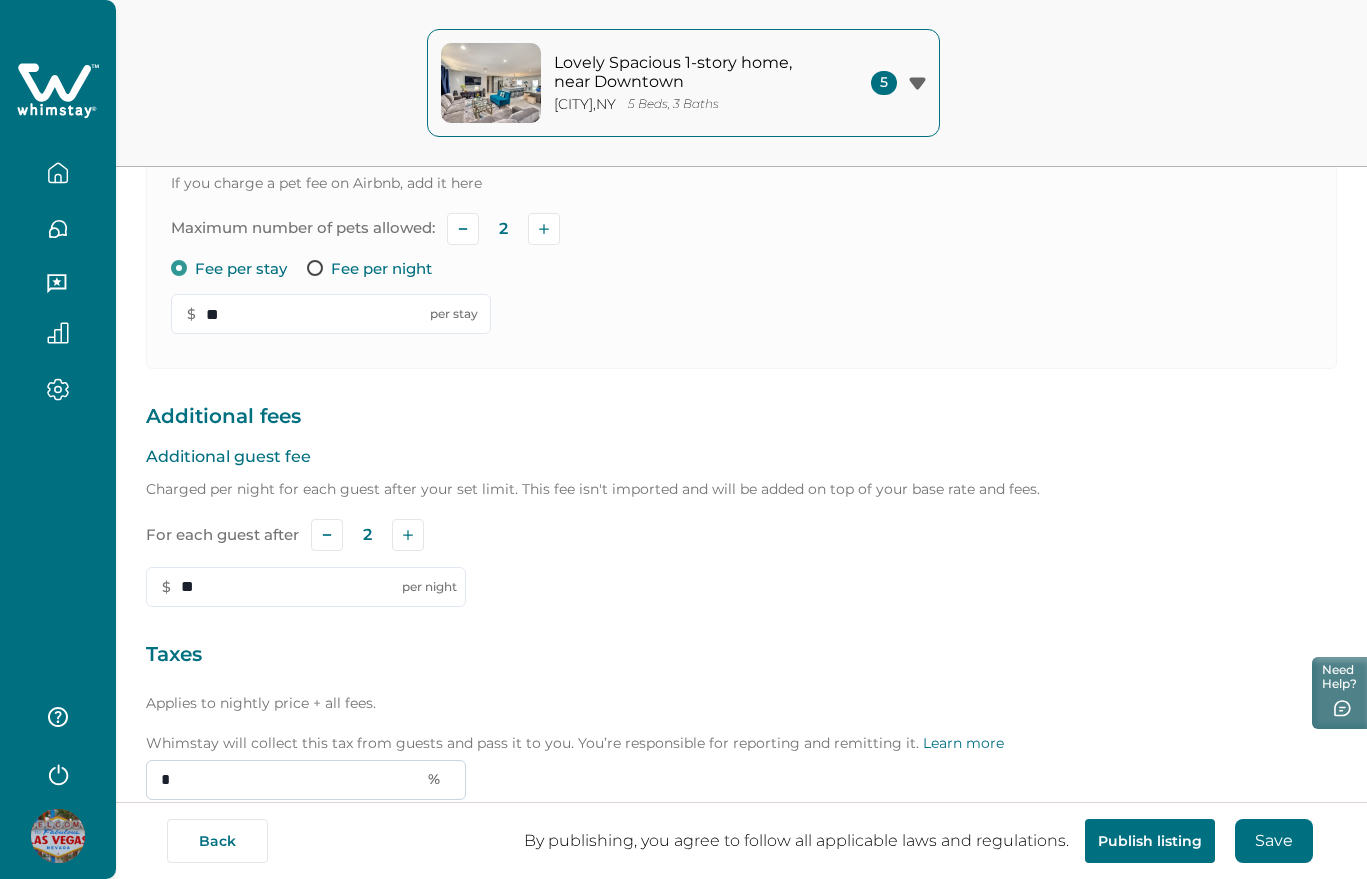 type on "**" 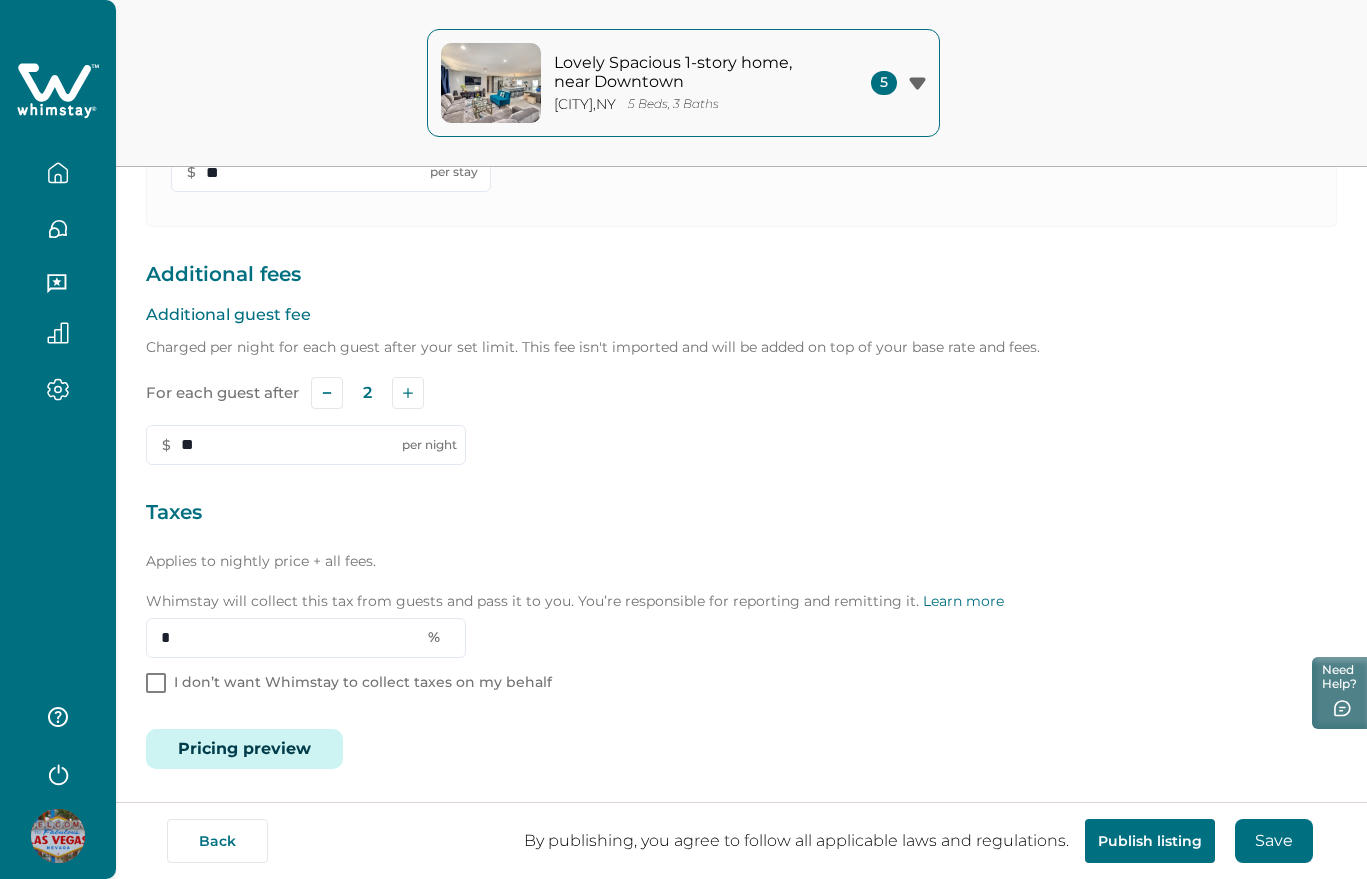 scroll, scrollTop: 519, scrollLeft: 0, axis: vertical 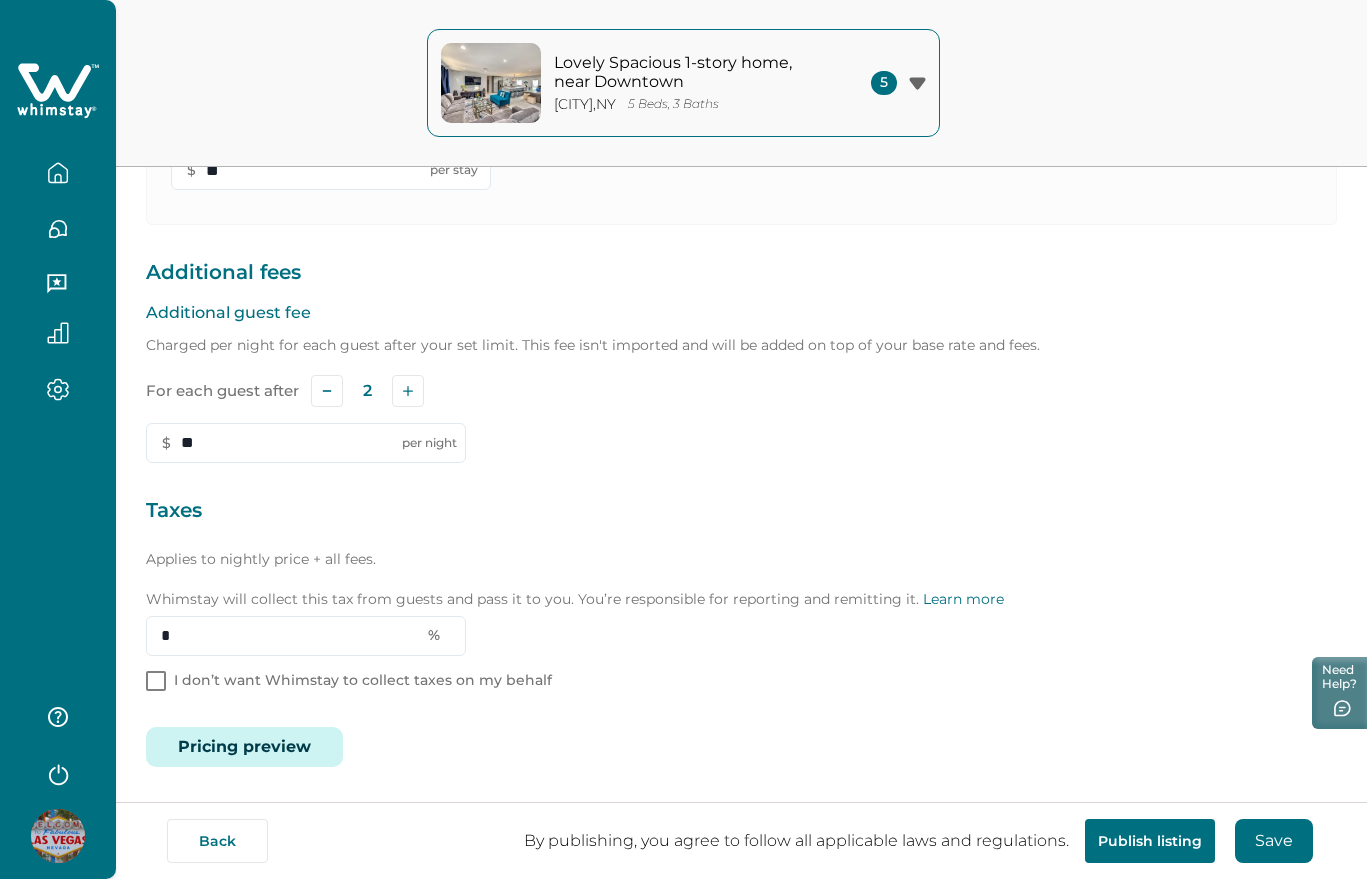 type on "*" 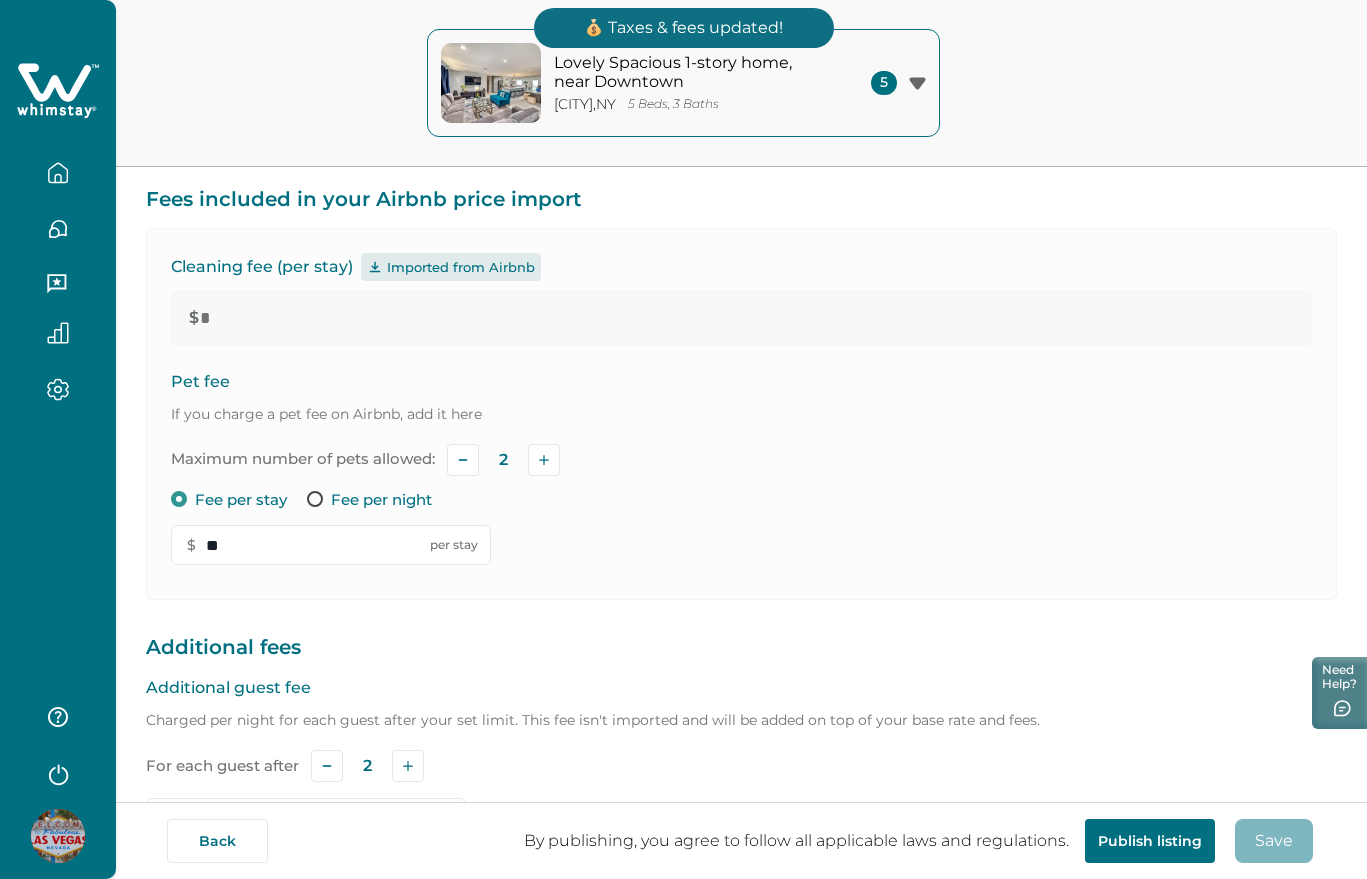 scroll, scrollTop: 0, scrollLeft: 0, axis: both 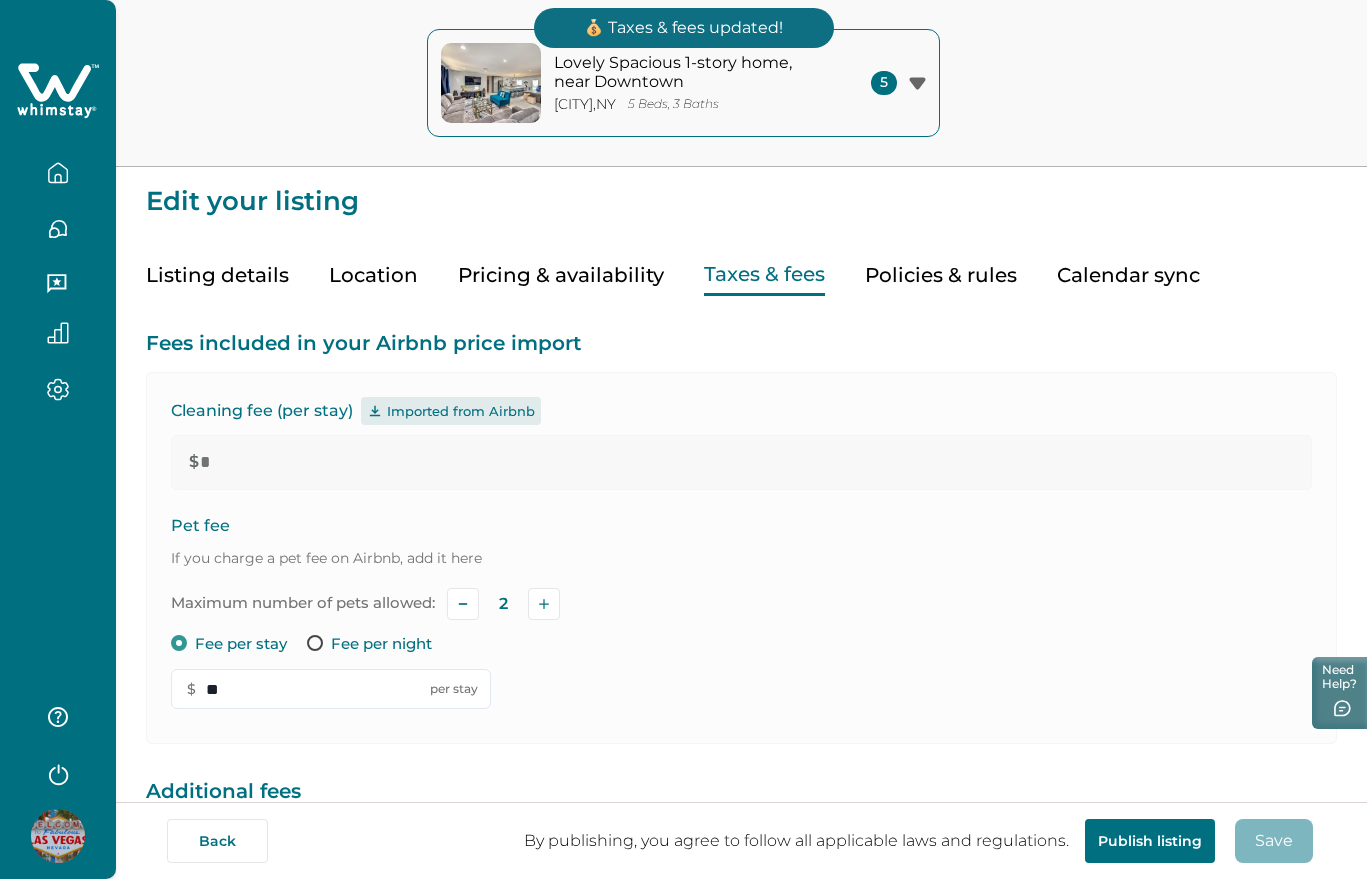 click on "Pricing & availability" at bounding box center [561, 275] 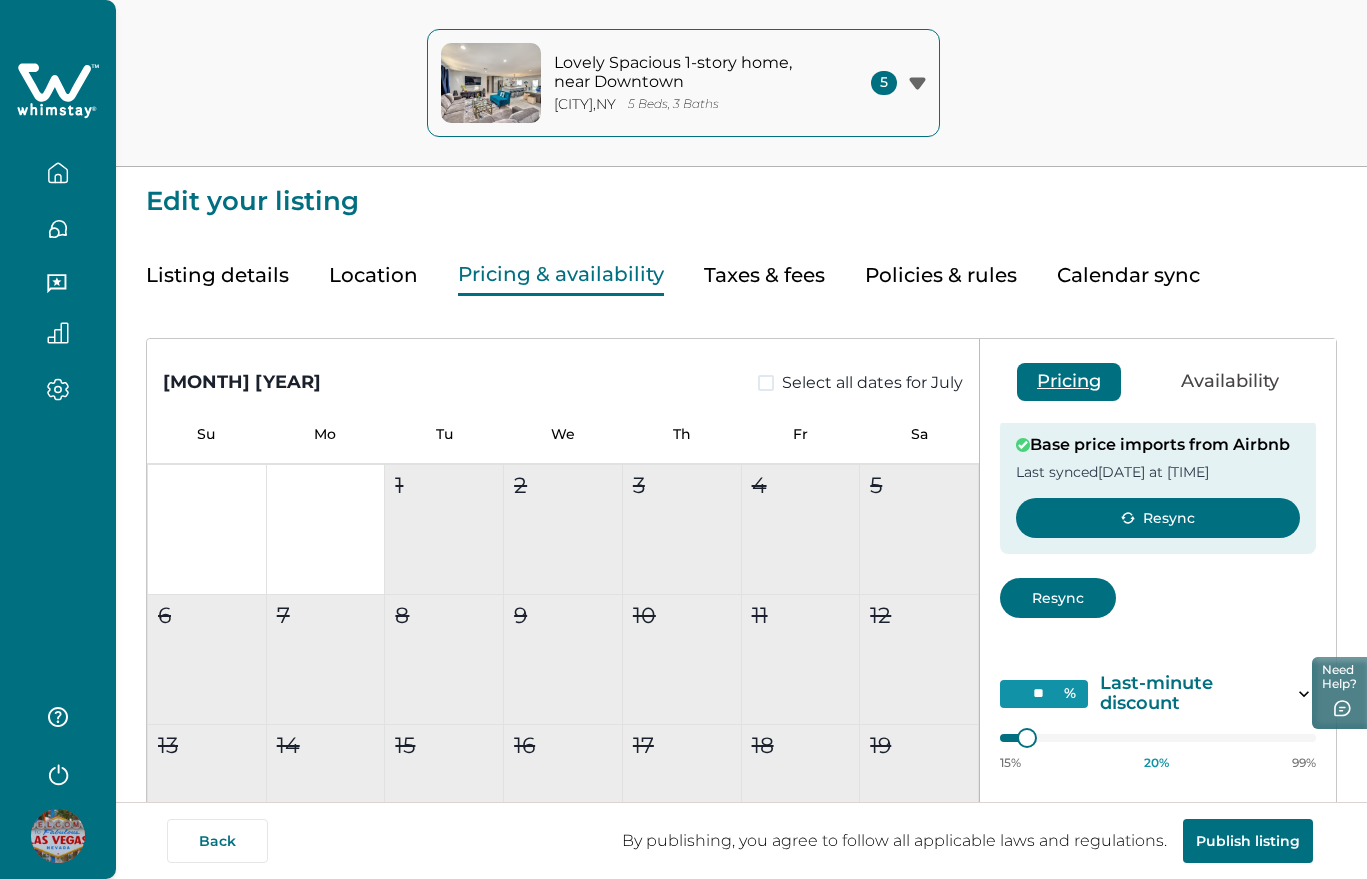 scroll, scrollTop: 176, scrollLeft: 0, axis: vertical 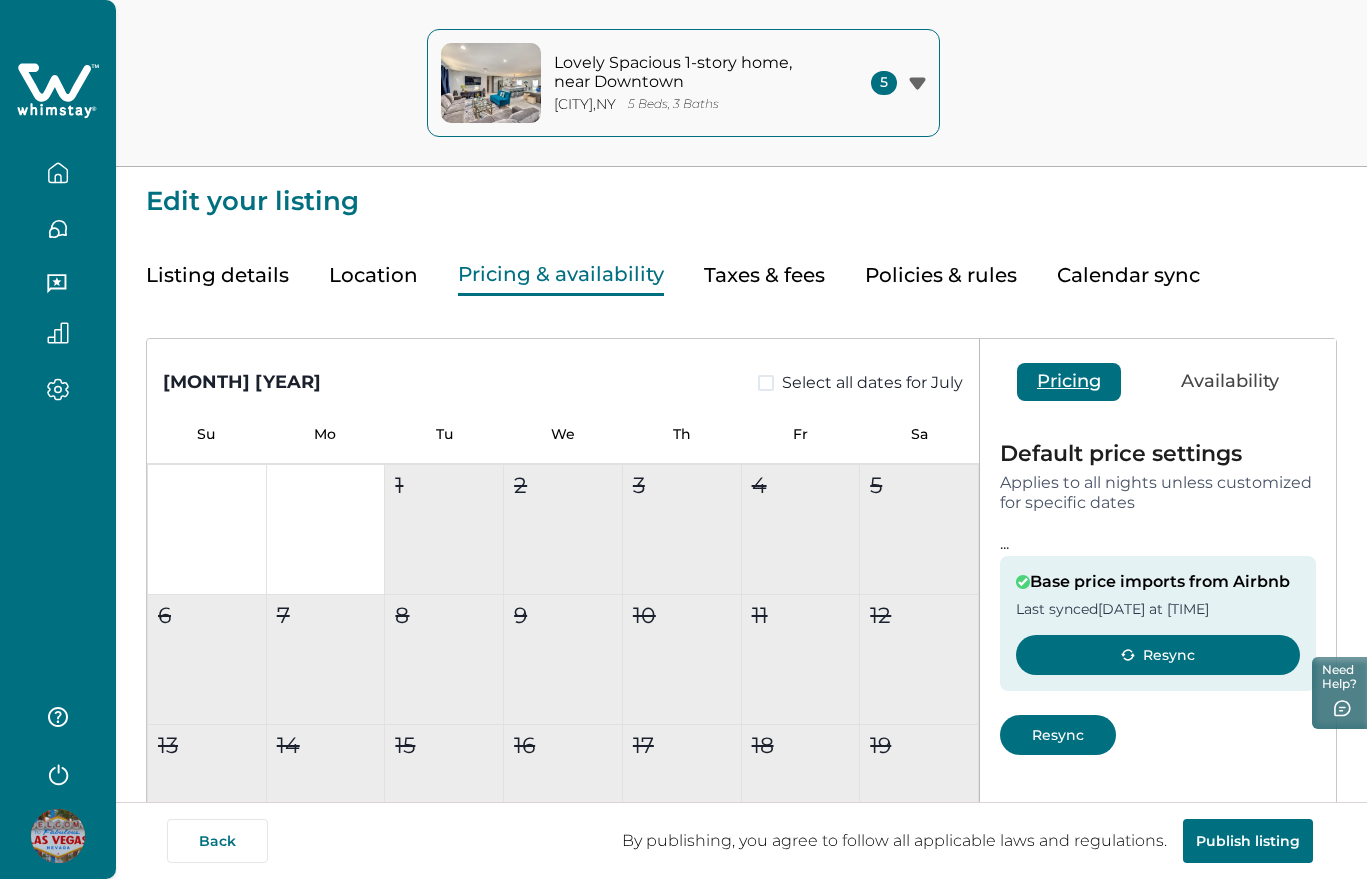 click on "Taxes & fees" at bounding box center [764, 275] 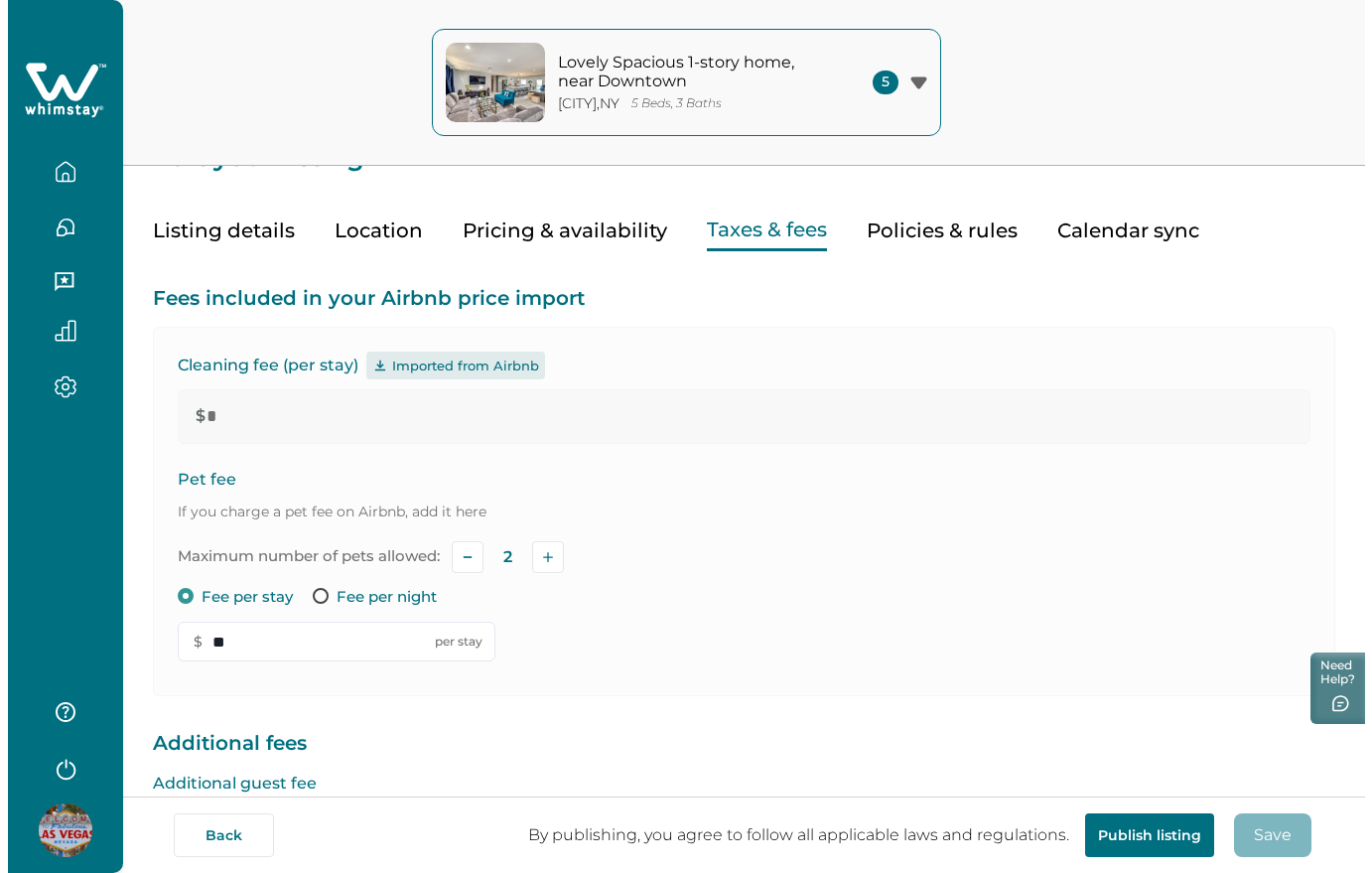 scroll, scrollTop: 0, scrollLeft: 0, axis: both 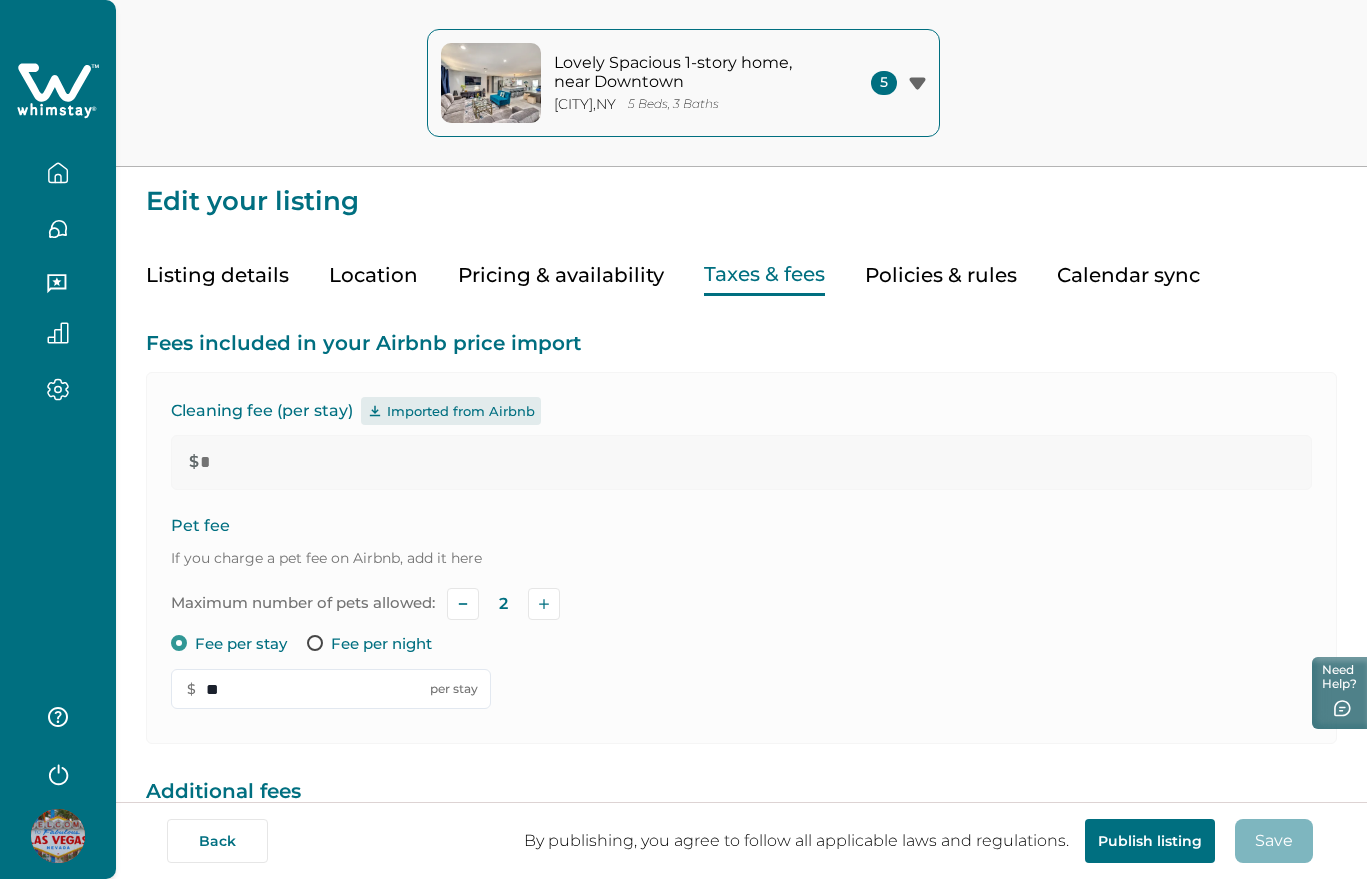 click 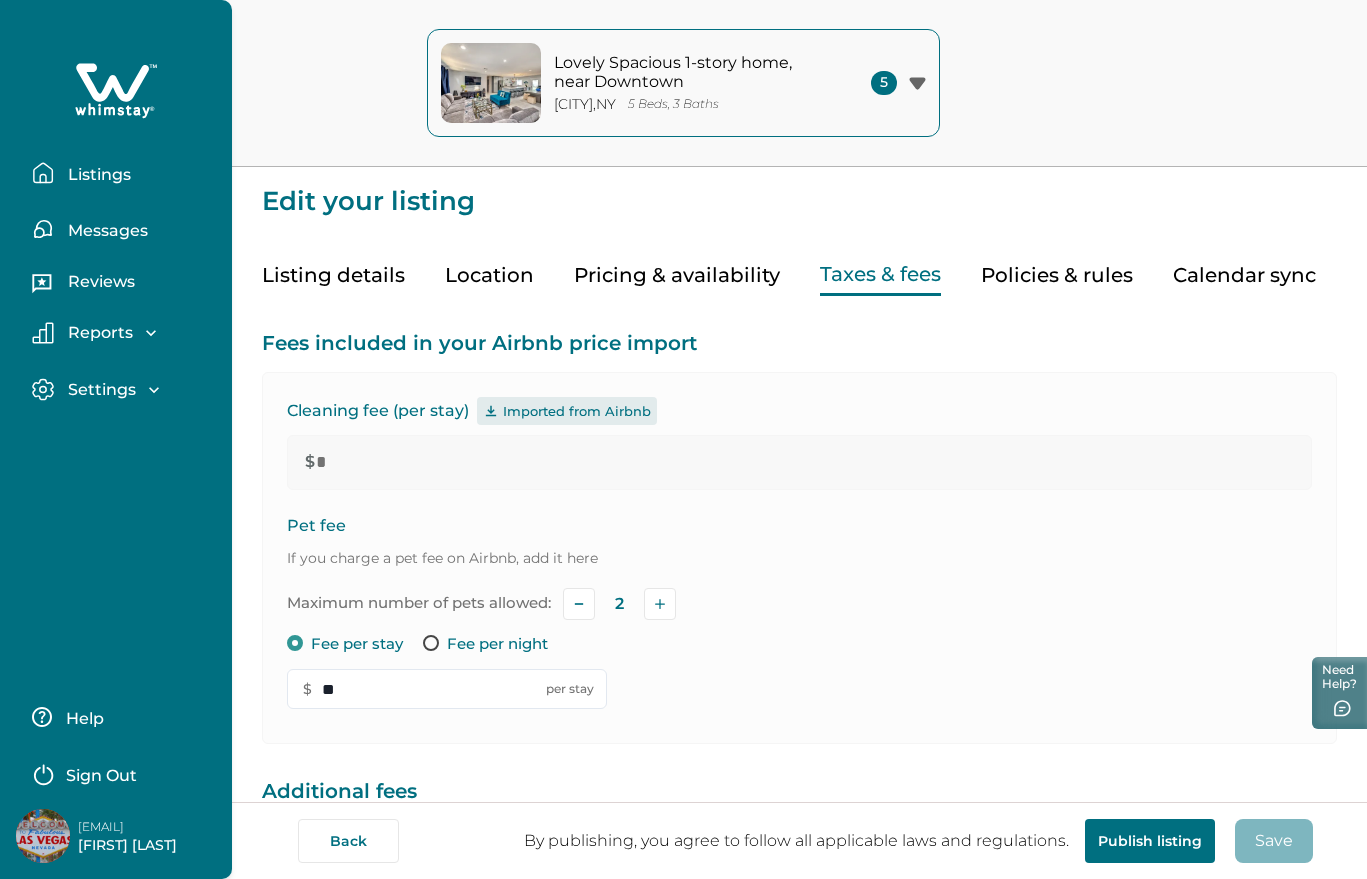 click on "Listings" at bounding box center [96, 175] 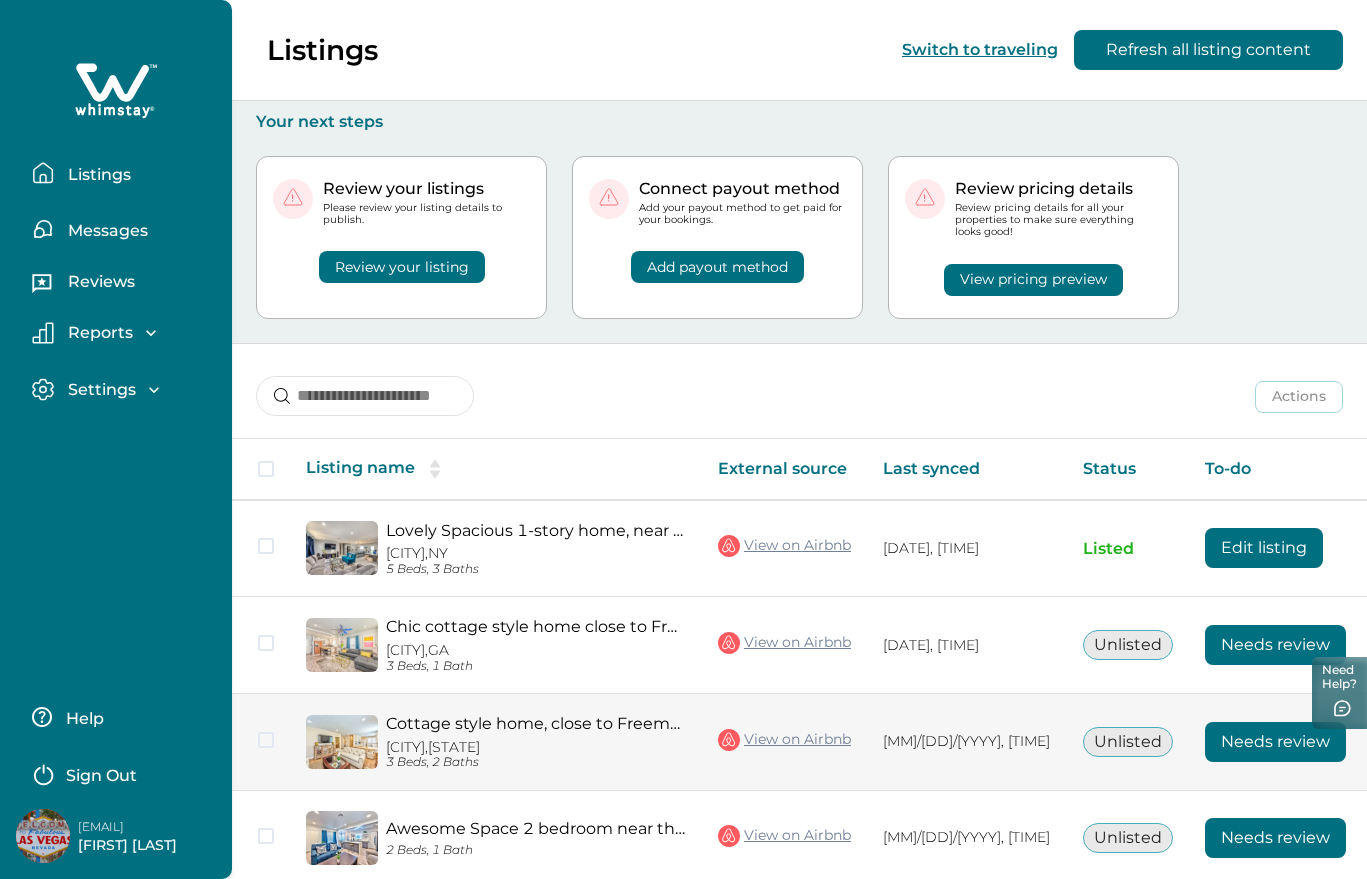 click on "Needs review" at bounding box center (1275, 742) 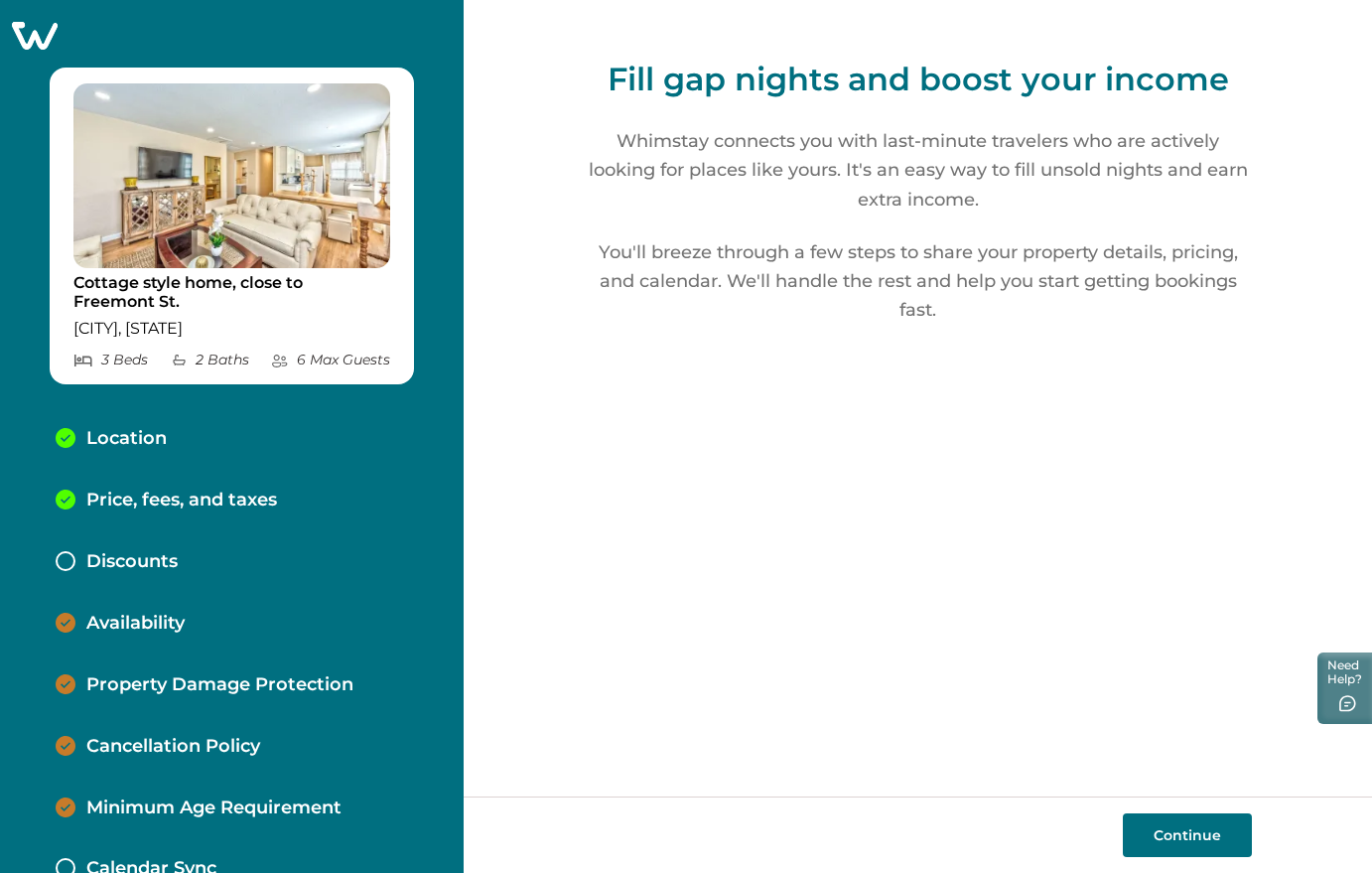 click on "Continue" at bounding box center (1187, 835) 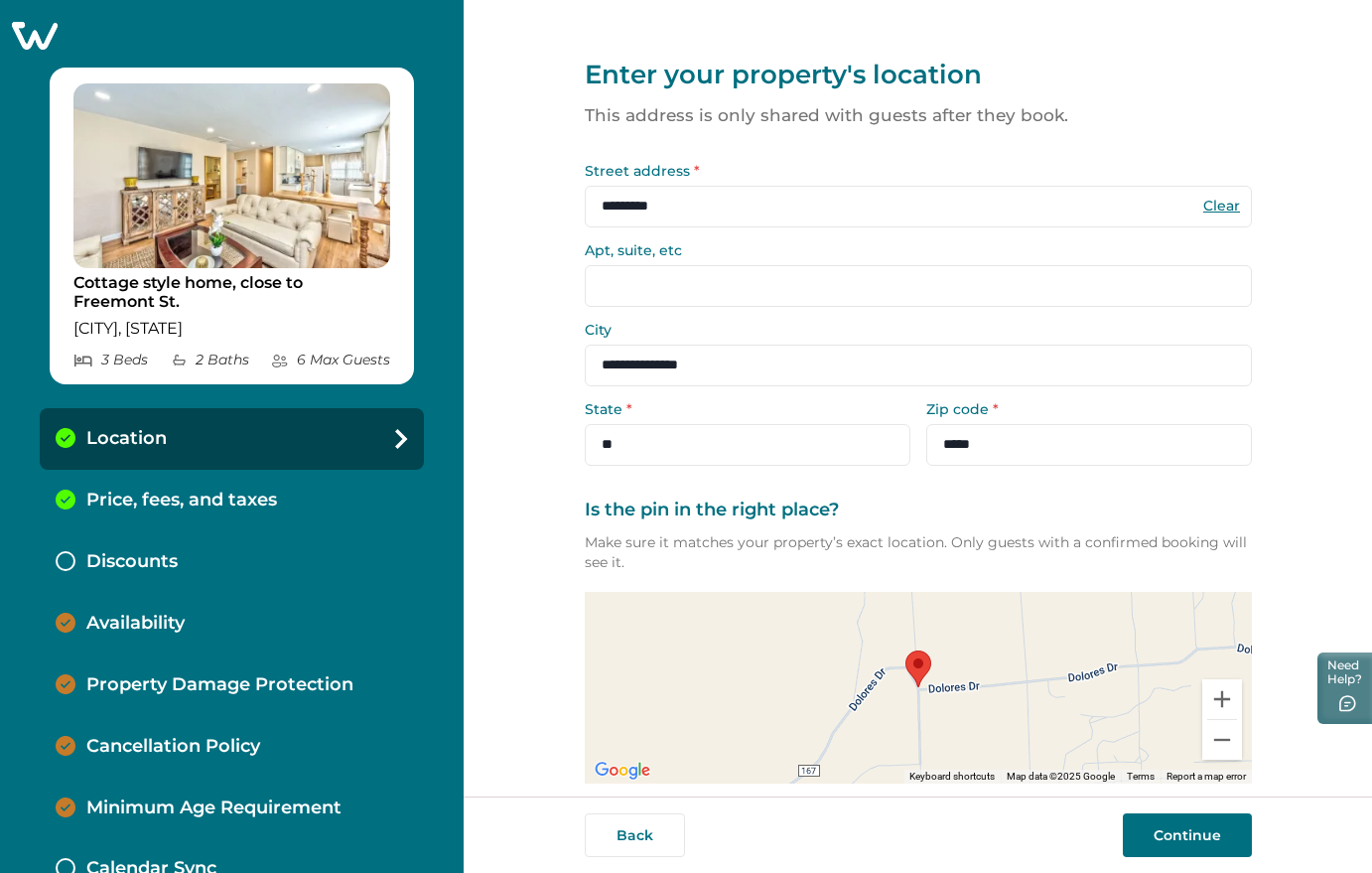 click on "Continue" at bounding box center (1187, 835) 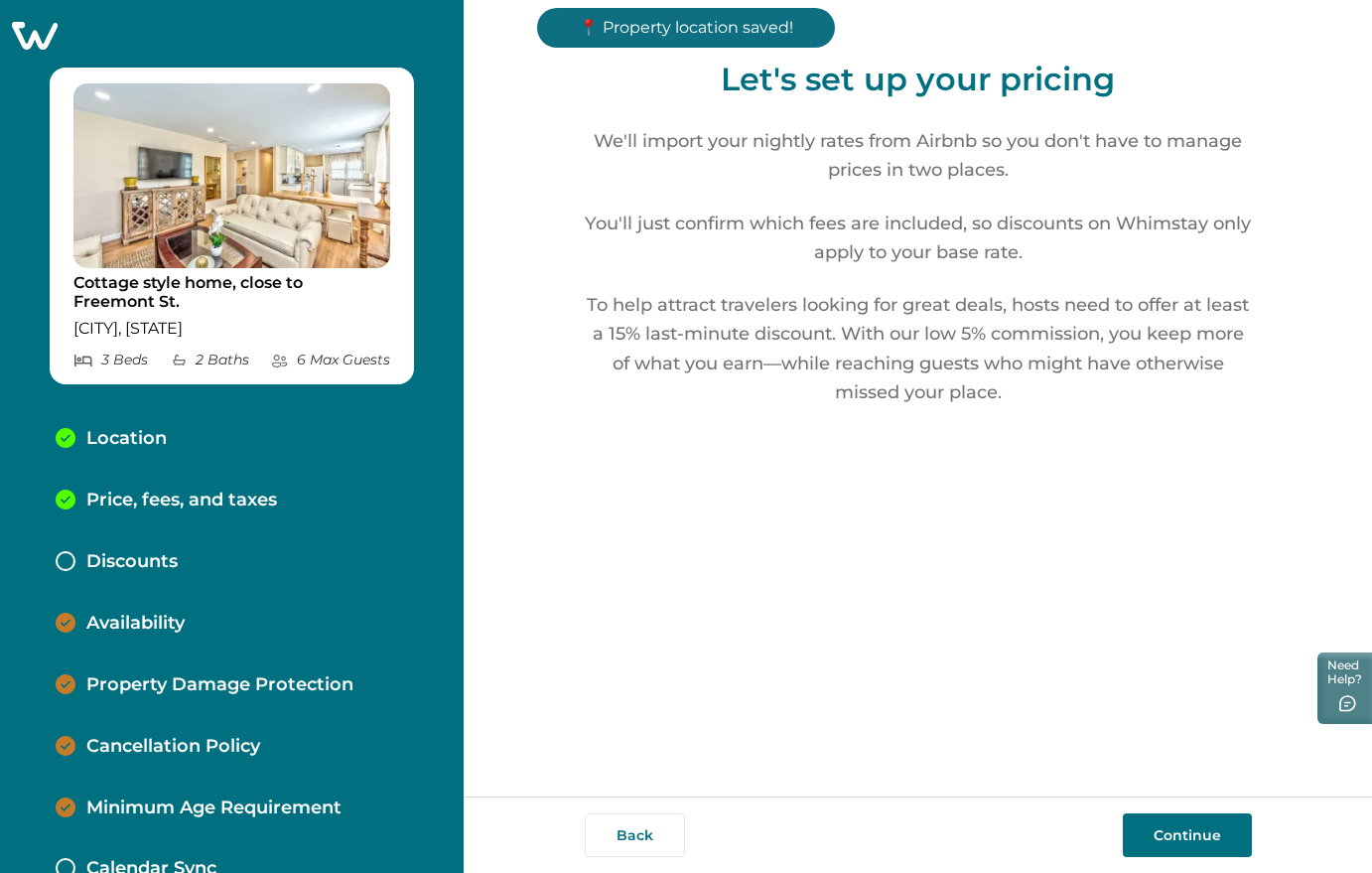 click on "Continue" at bounding box center [1187, 835] 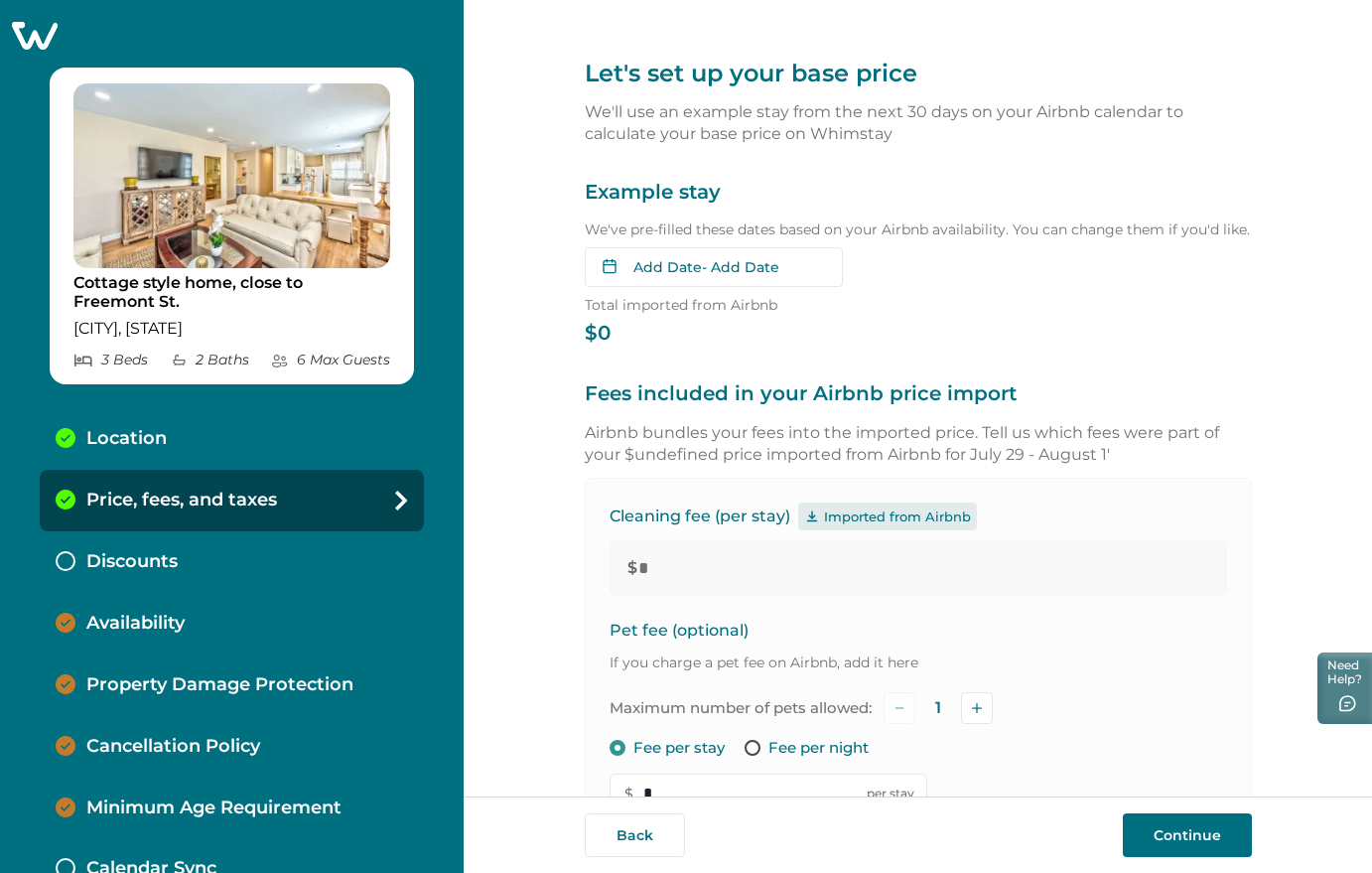 scroll, scrollTop: 0, scrollLeft: 0, axis: both 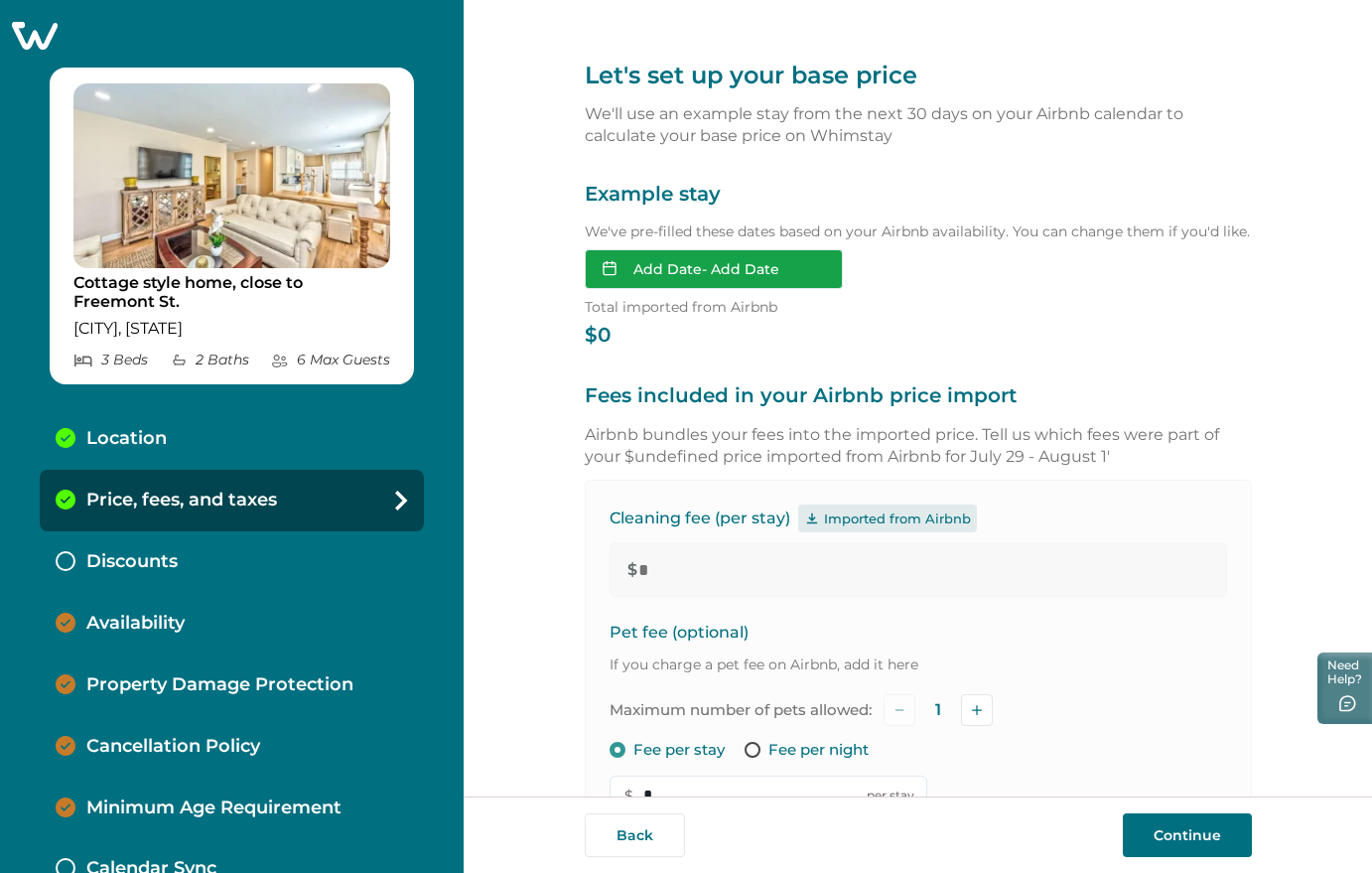 click on "Add Date  -   Add Date" at bounding box center (714, 269) 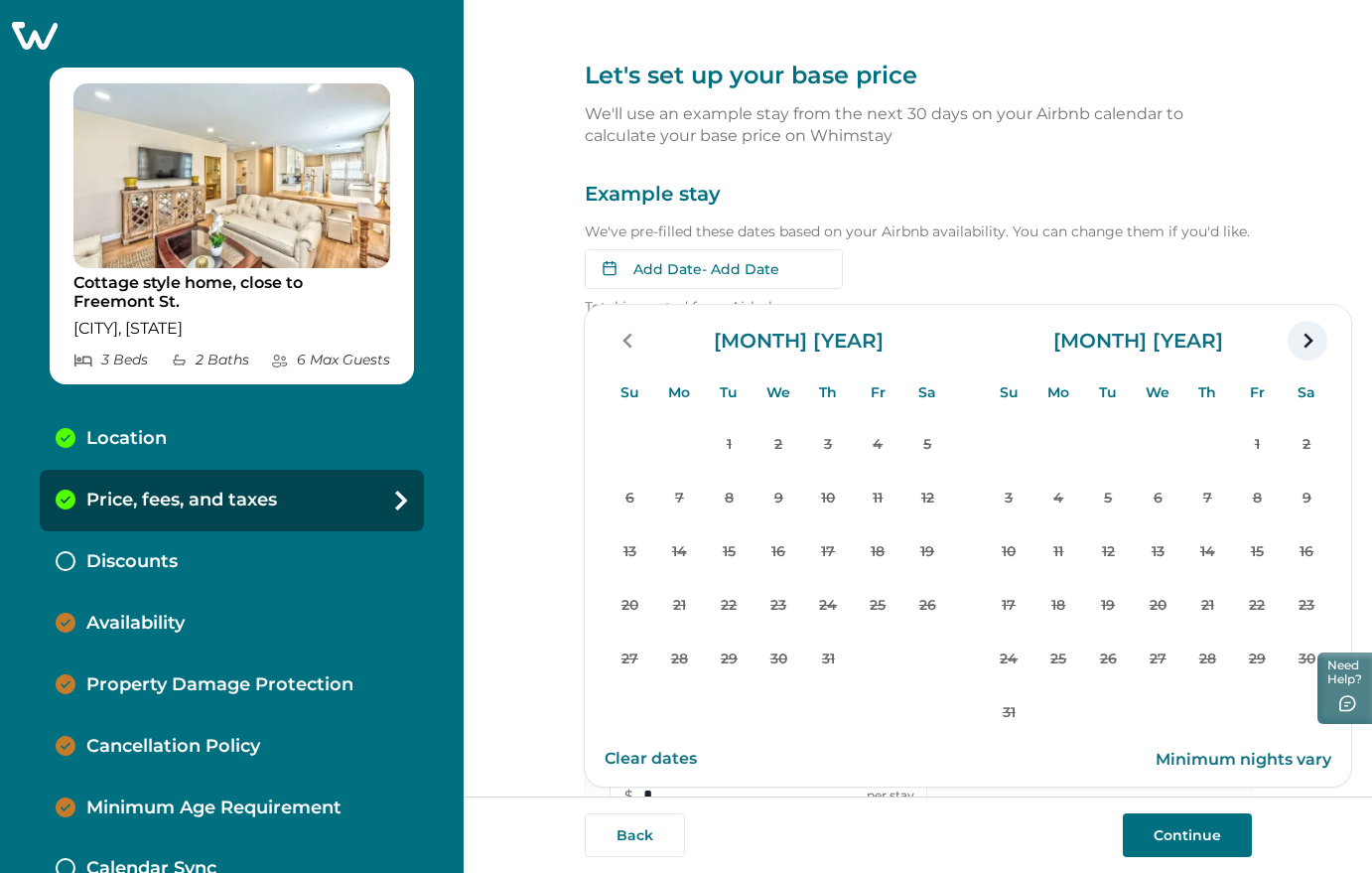 click 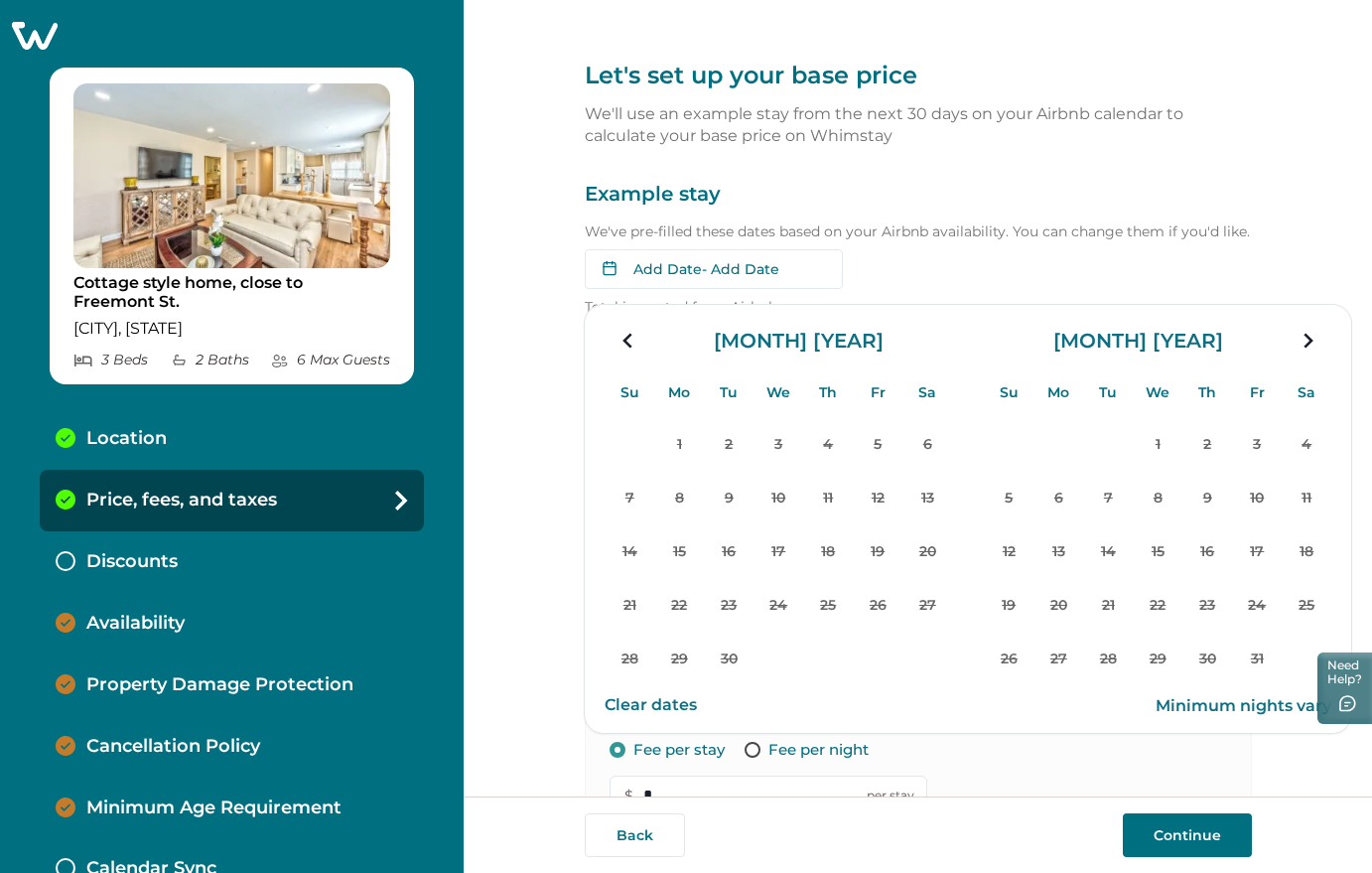 click 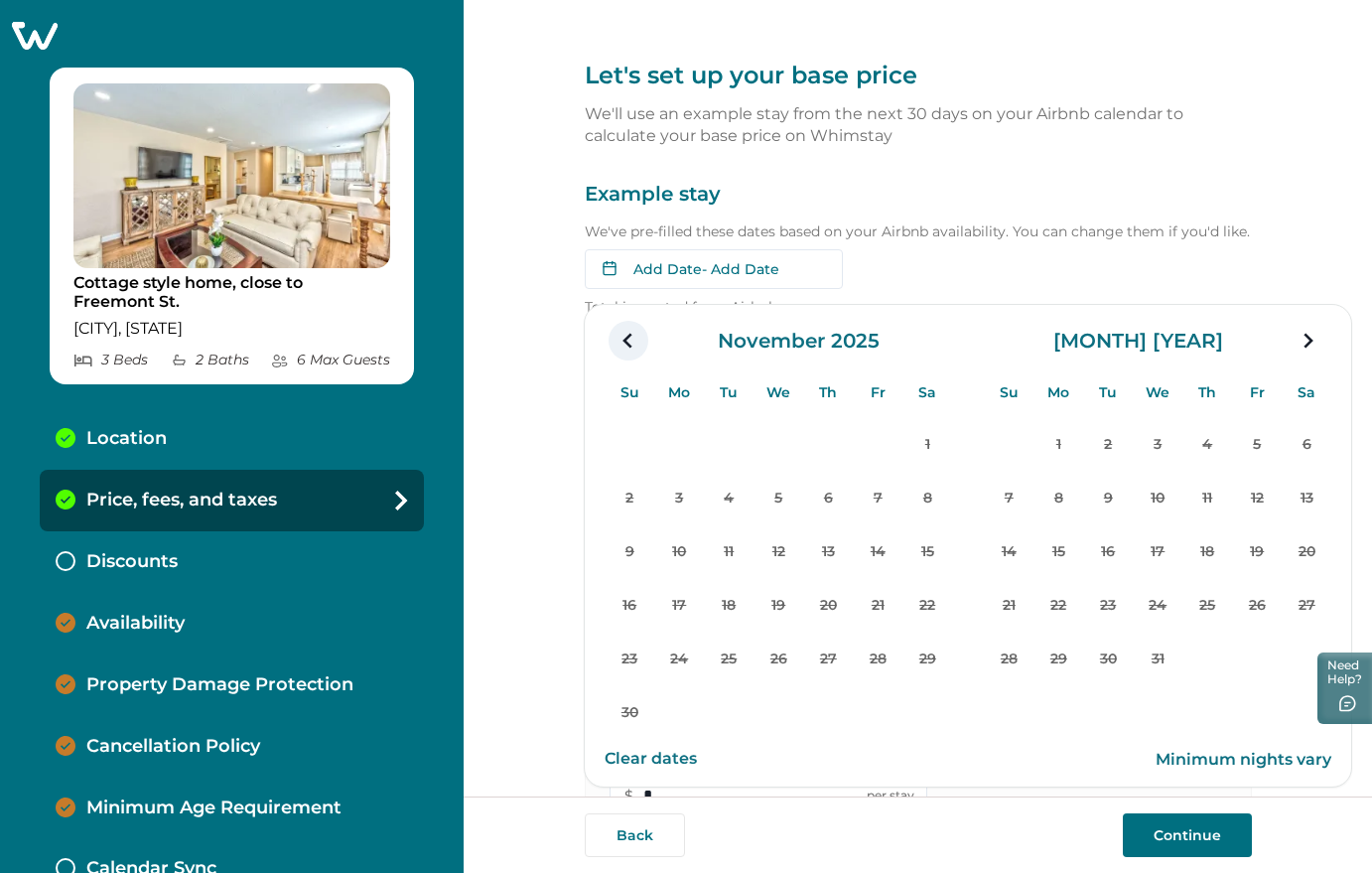 click 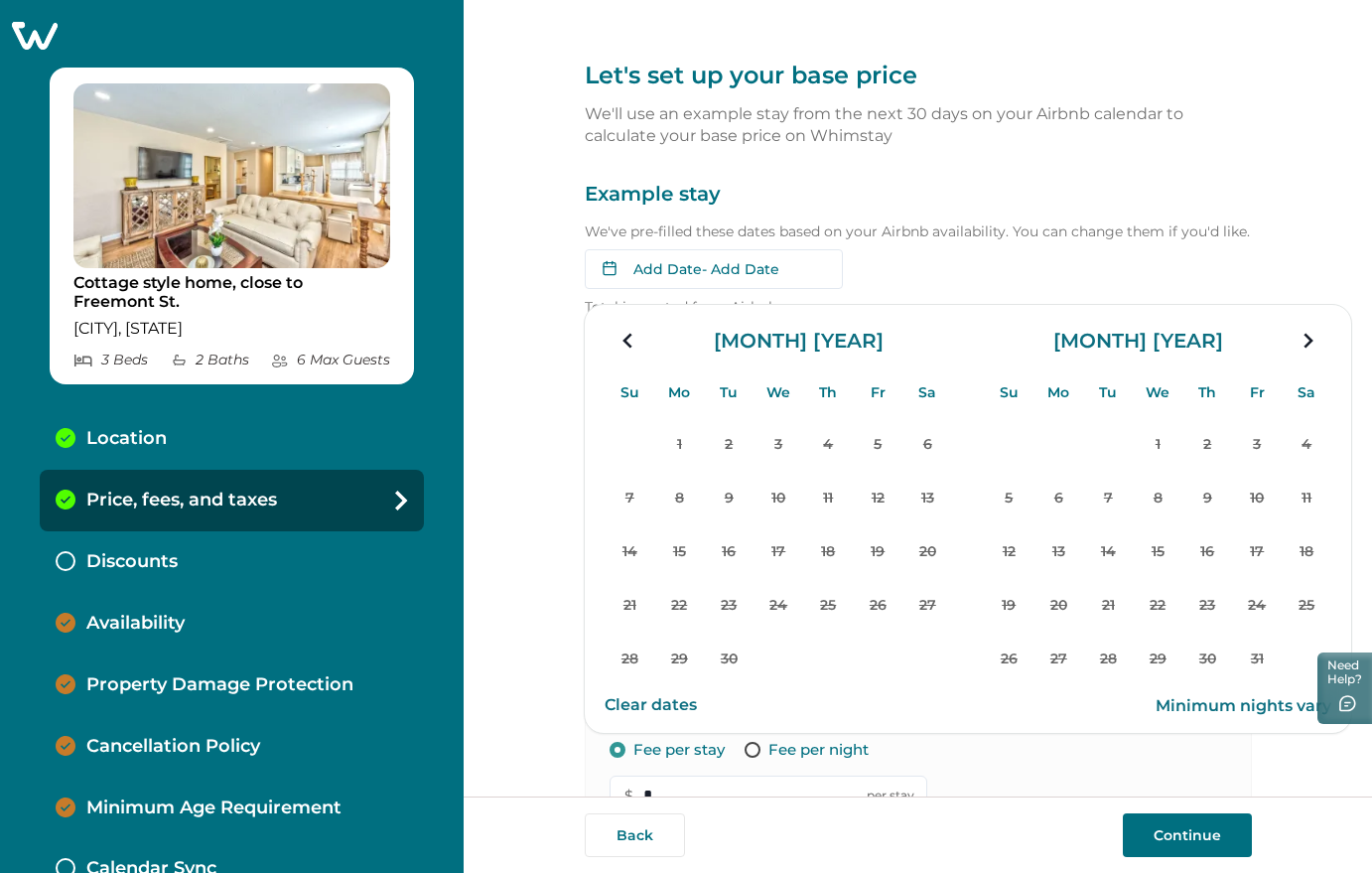 click 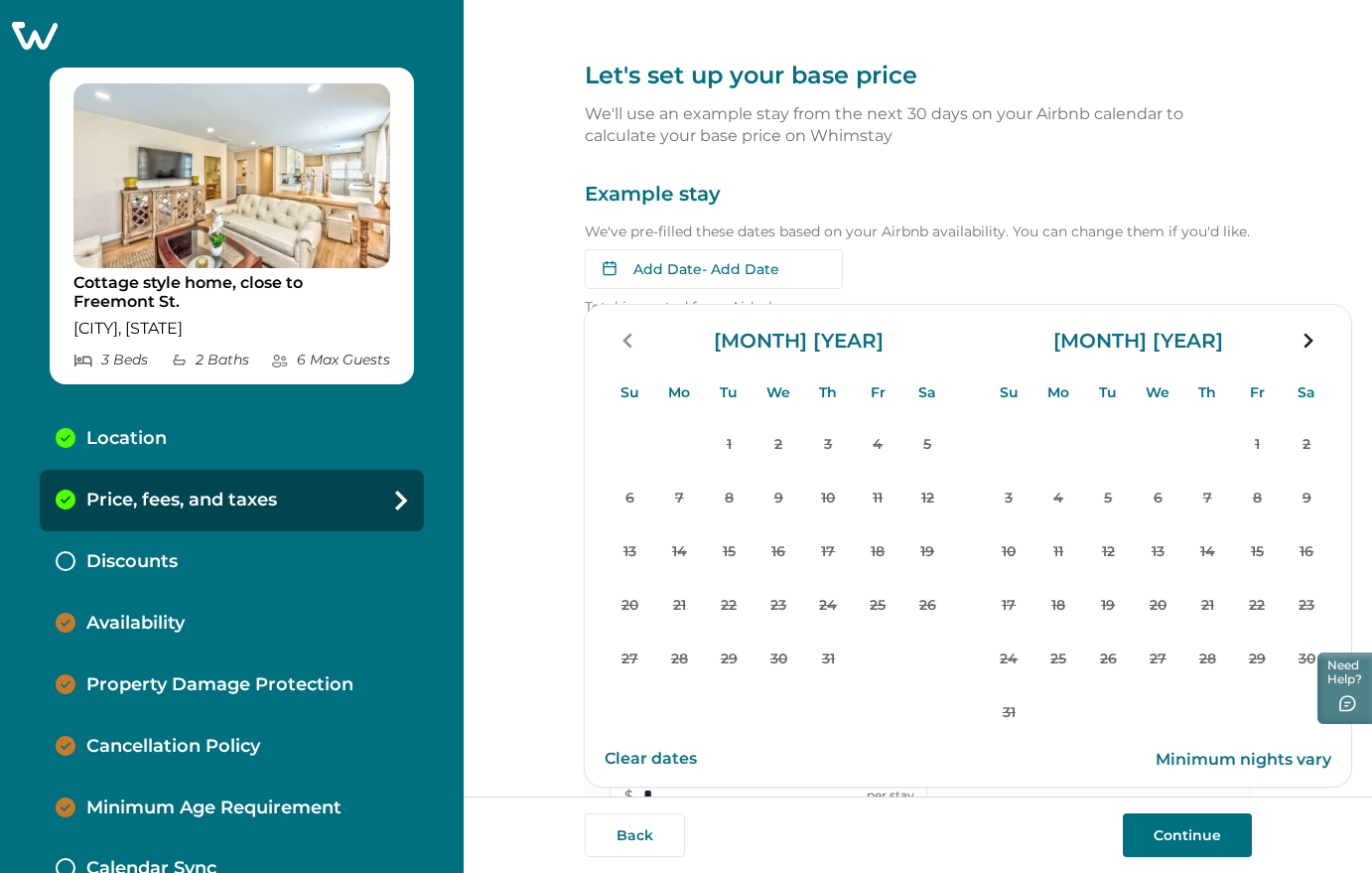 click on "Add Date  -   Add Date Su Mo Tu We Th Fr Sa Su Mo Tu We Th Fr Sa July 2025 Su Mo Tu We Th Fr Sa 1 2 3 4 5 6 7 8 9 10 11 12 13 14 15 16 17 18 19 20 21 22 23 24 25 26 27 28 29 30 31 August 2025 Su Mo Tu We Th Fr Sa 1 2 3 4 5 6 7 8 9 10 11 12 13 14 15 16 17 18 19 20 21 22 23 24 25 26 27 28 29 30 31 Clear dates Minimum nights vary" at bounding box center [783, 269] 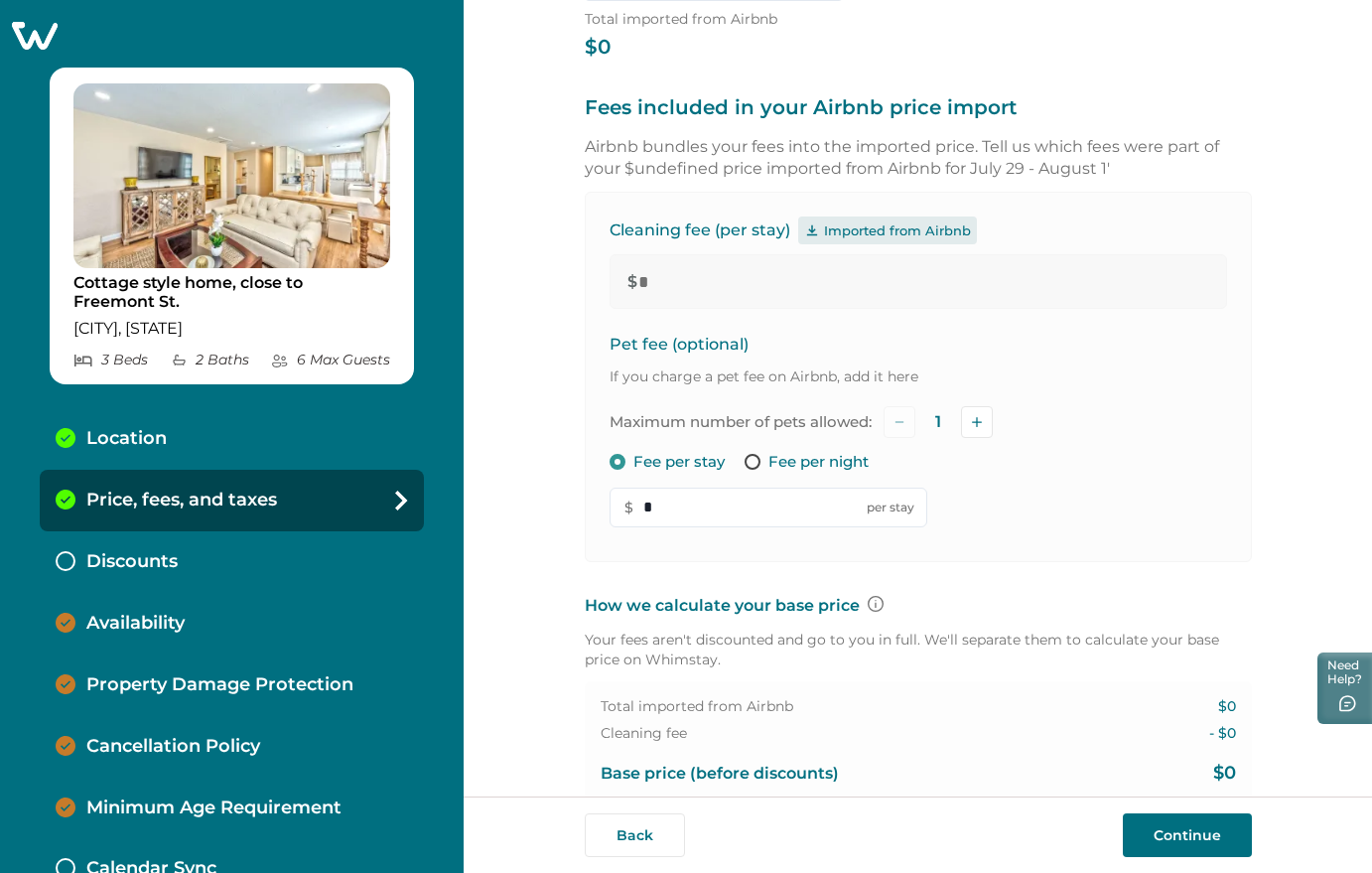 scroll, scrollTop: 256, scrollLeft: 0, axis: vertical 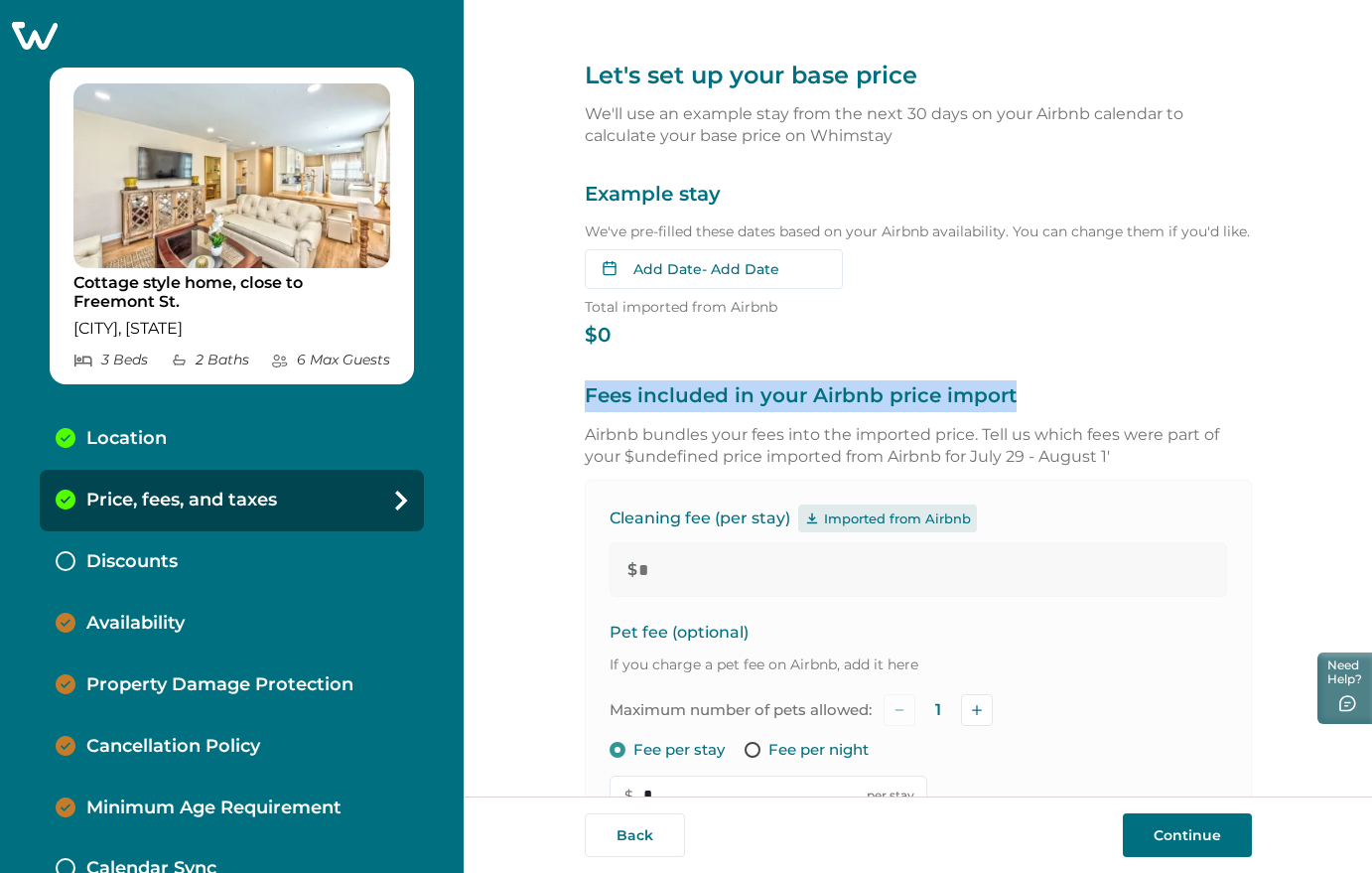 drag, startPoint x: 574, startPoint y: 392, endPoint x: 1109, endPoint y: 400, distance: 535.0598 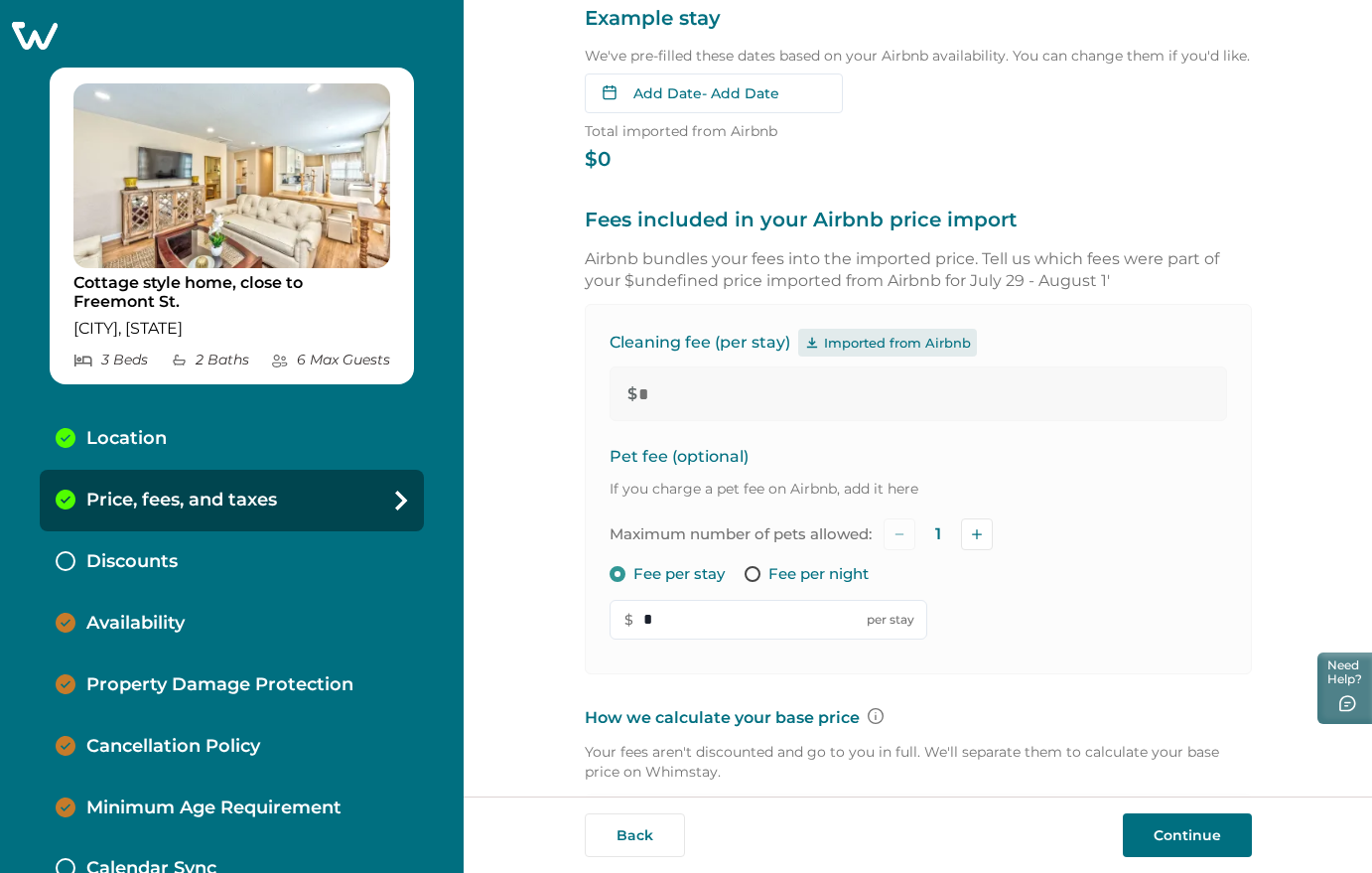 scroll, scrollTop: 132, scrollLeft: 0, axis: vertical 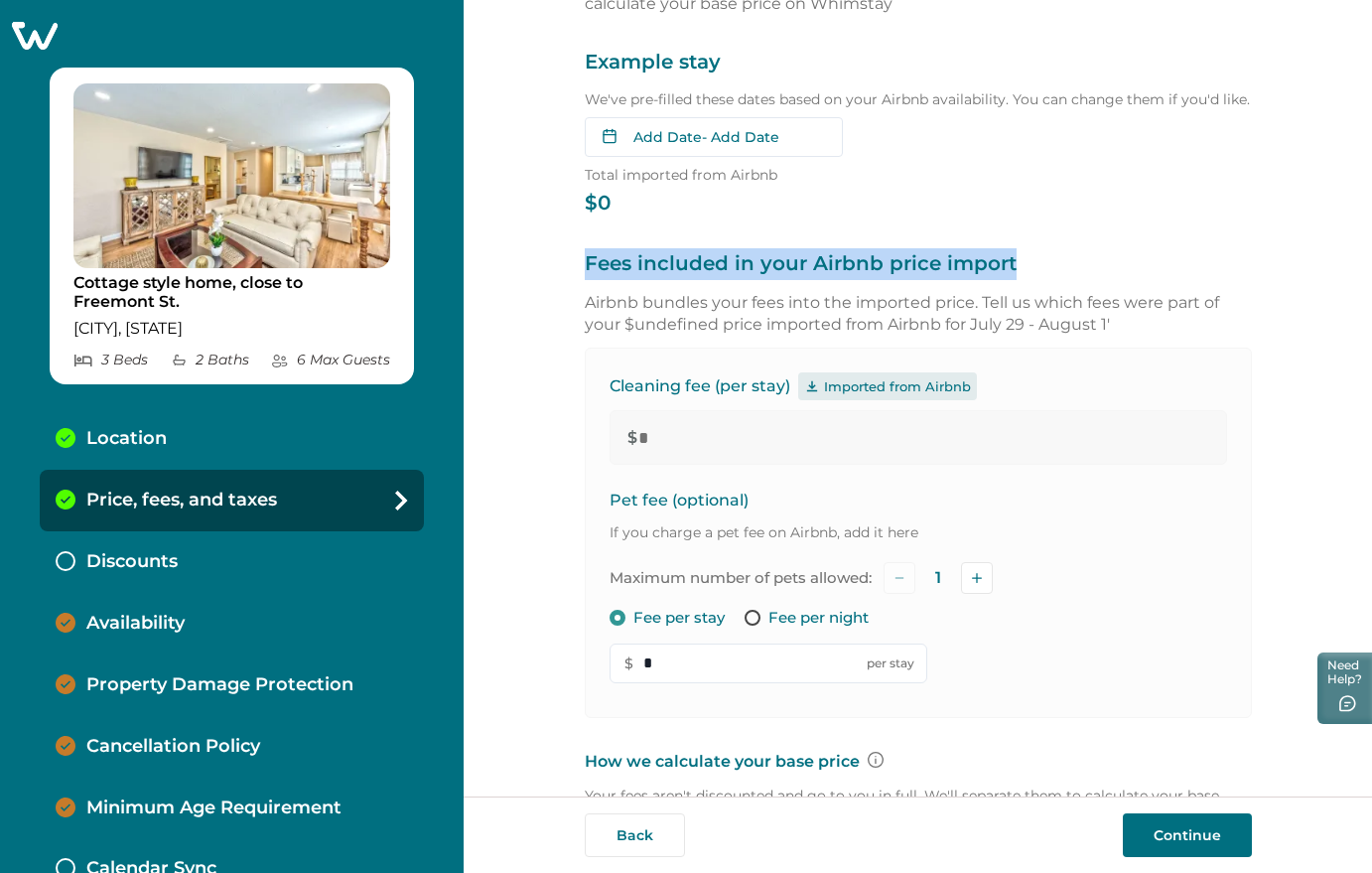 drag, startPoint x: 575, startPoint y: 263, endPoint x: 1050, endPoint y: 256, distance: 475.05158 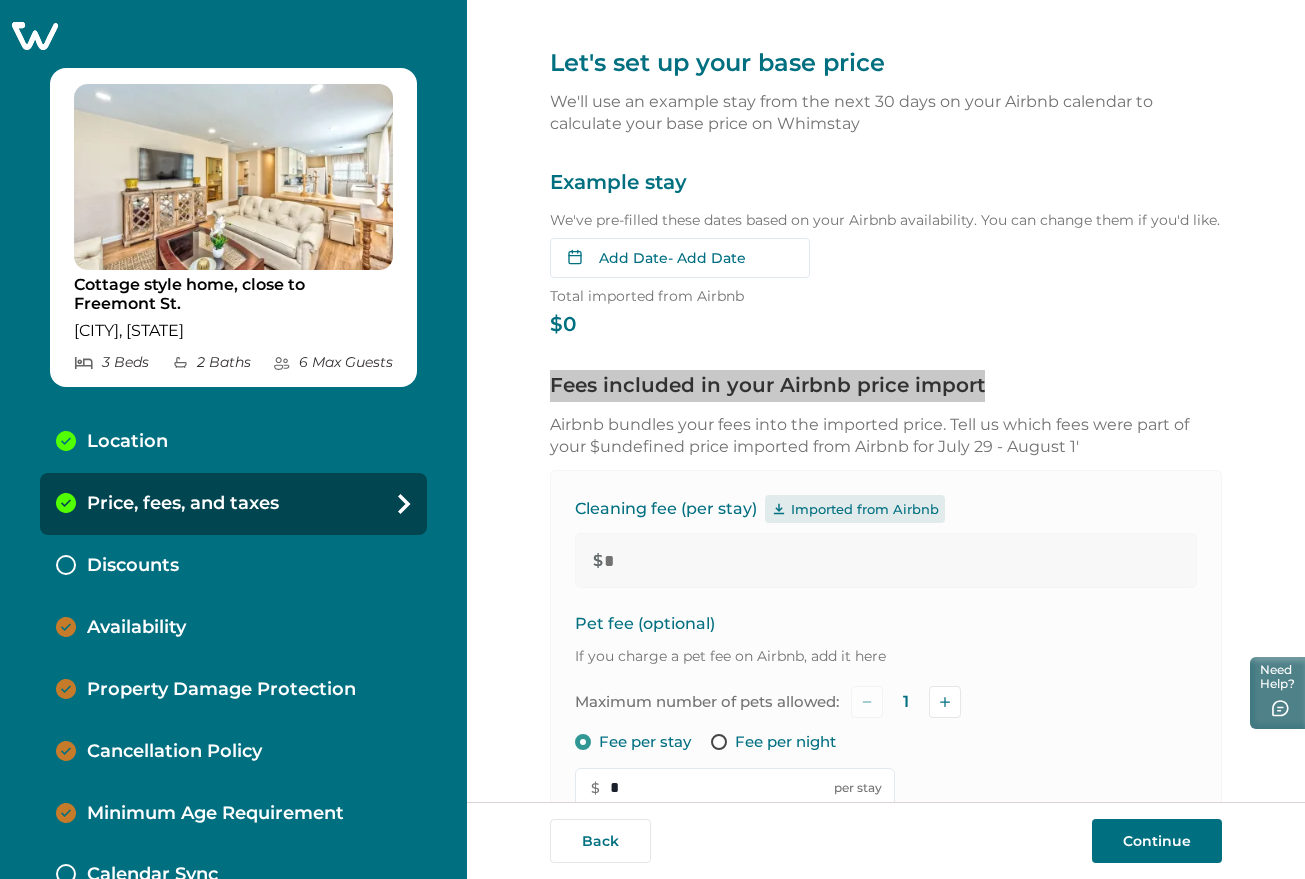 scroll, scrollTop: 888, scrollLeft: 0, axis: vertical 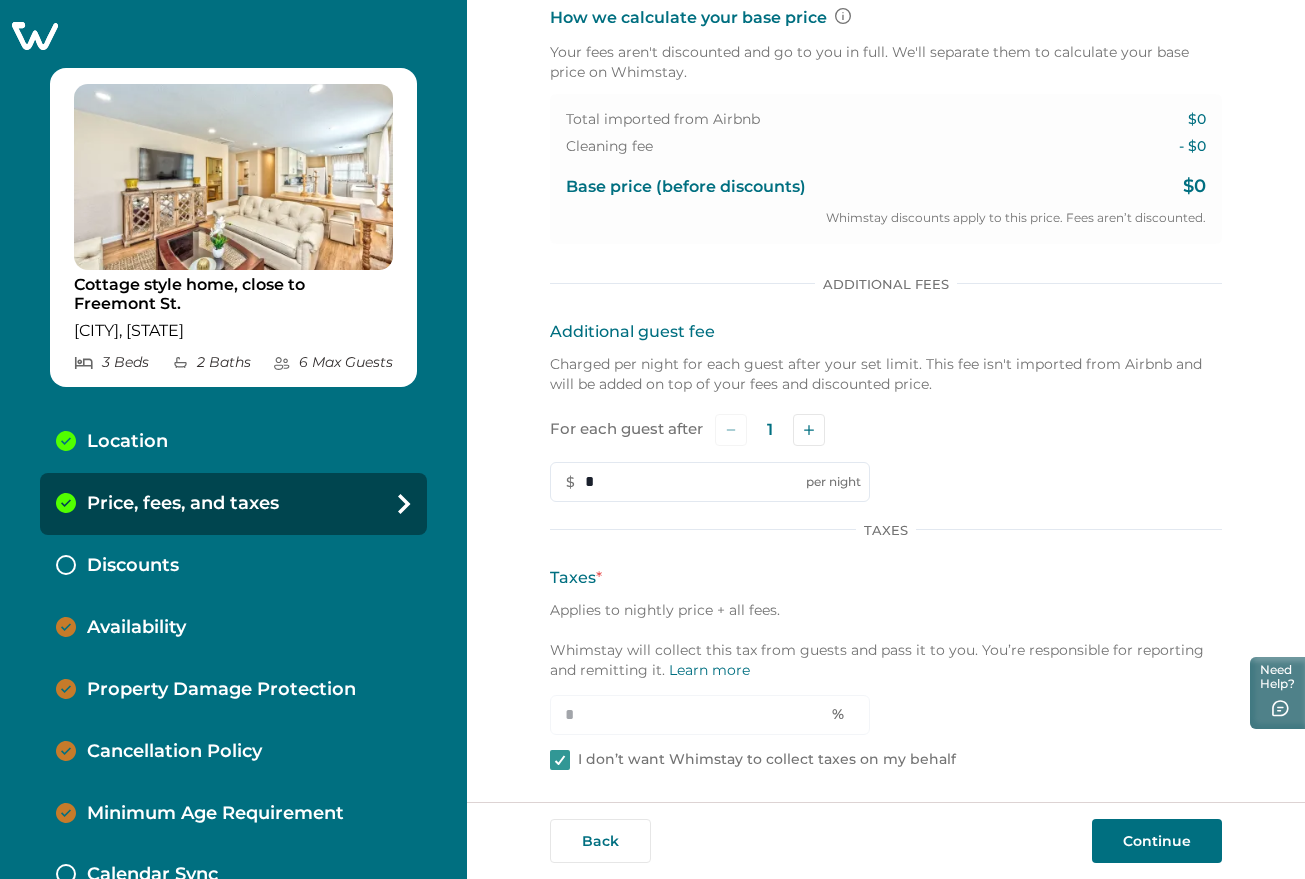 click on "Continue" at bounding box center (1157, 841) 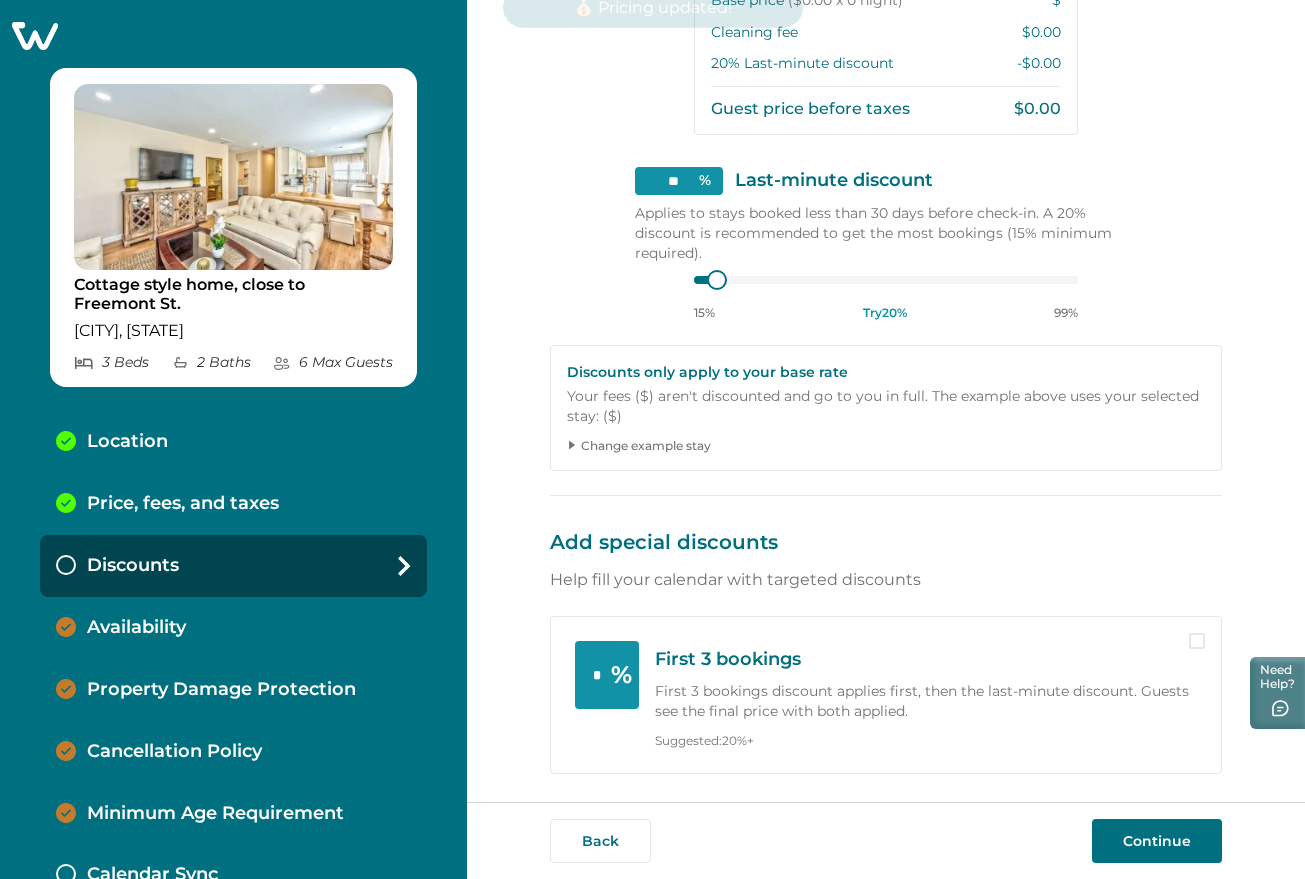 scroll, scrollTop: 286, scrollLeft: 0, axis: vertical 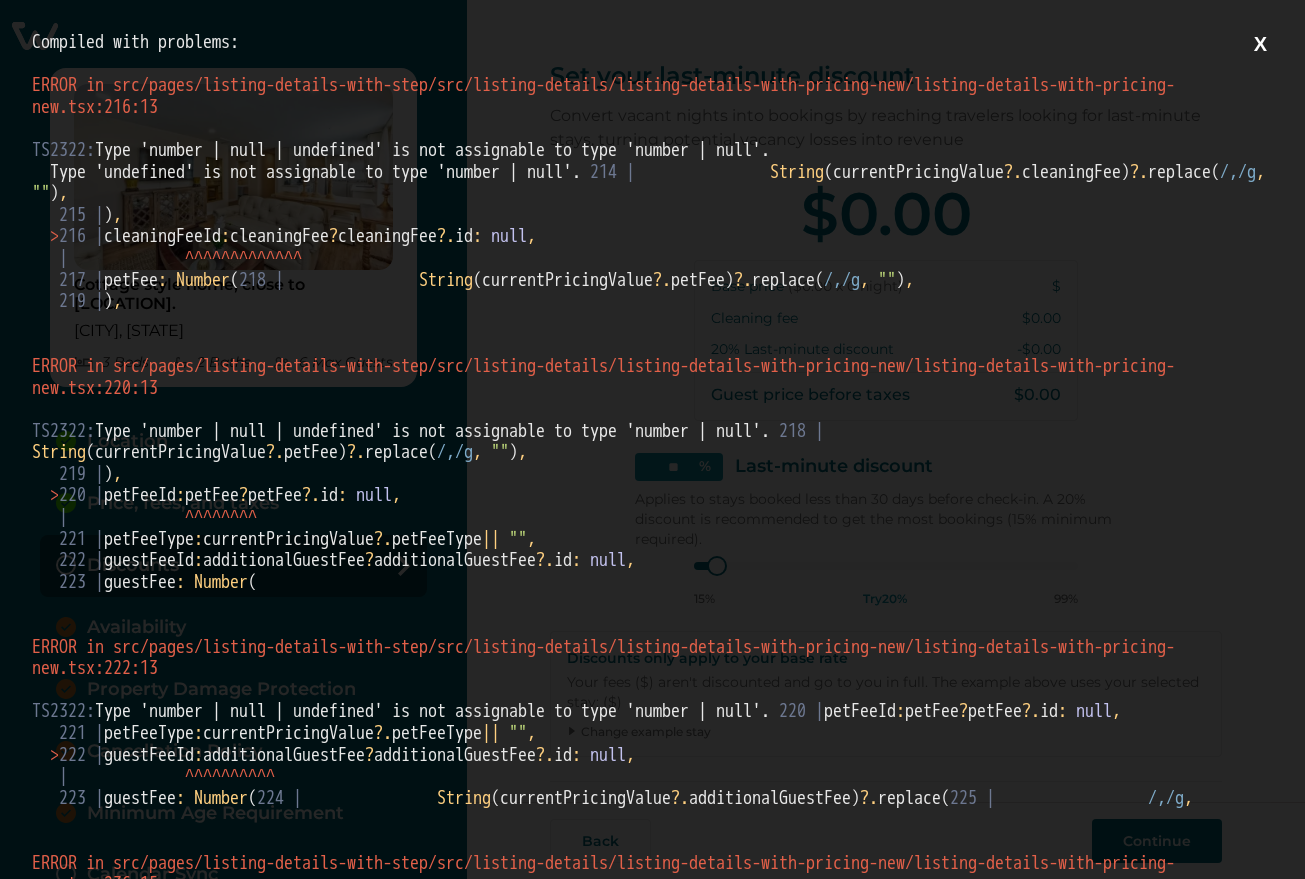 click on "X" at bounding box center [1260, 44] 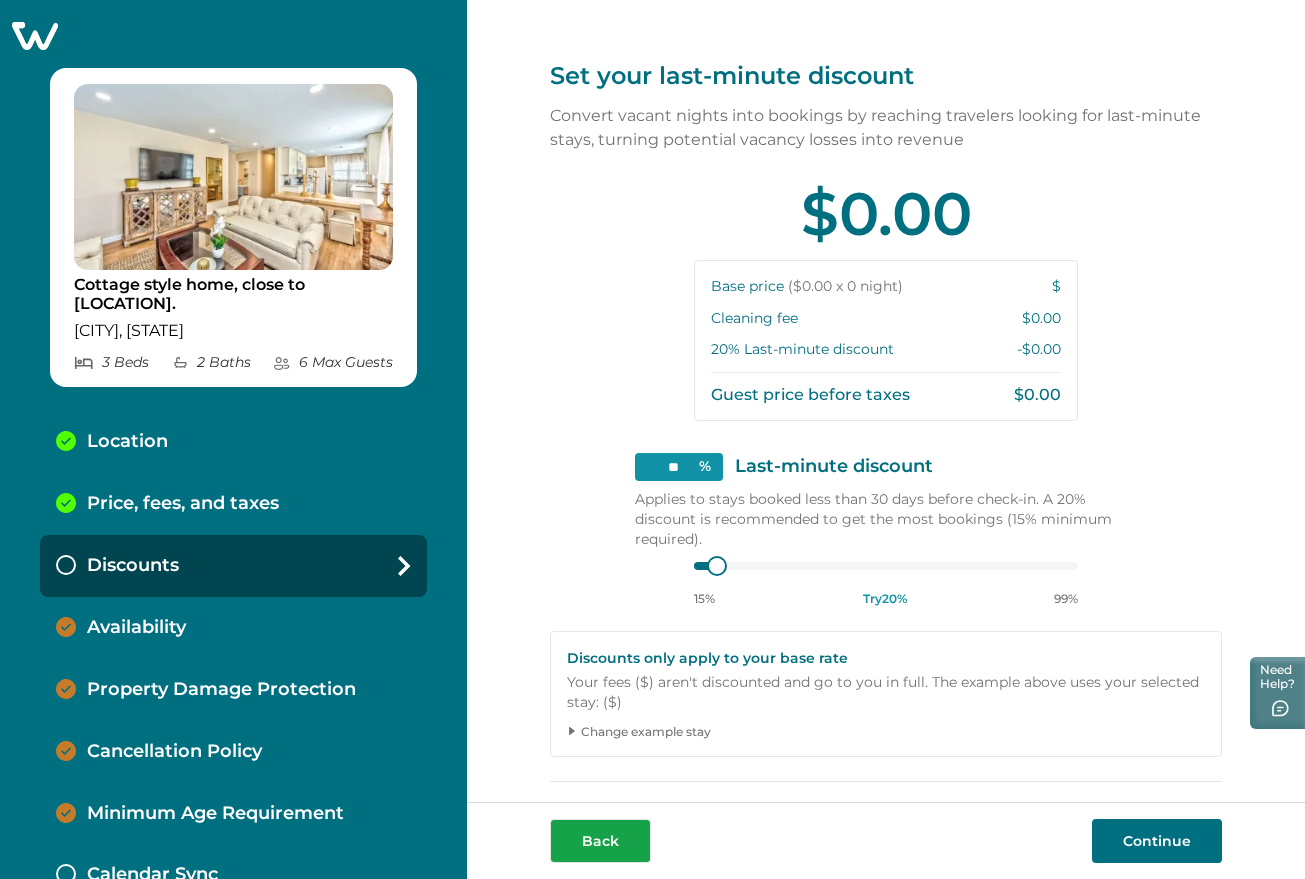 click on "Back" at bounding box center [600, 841] 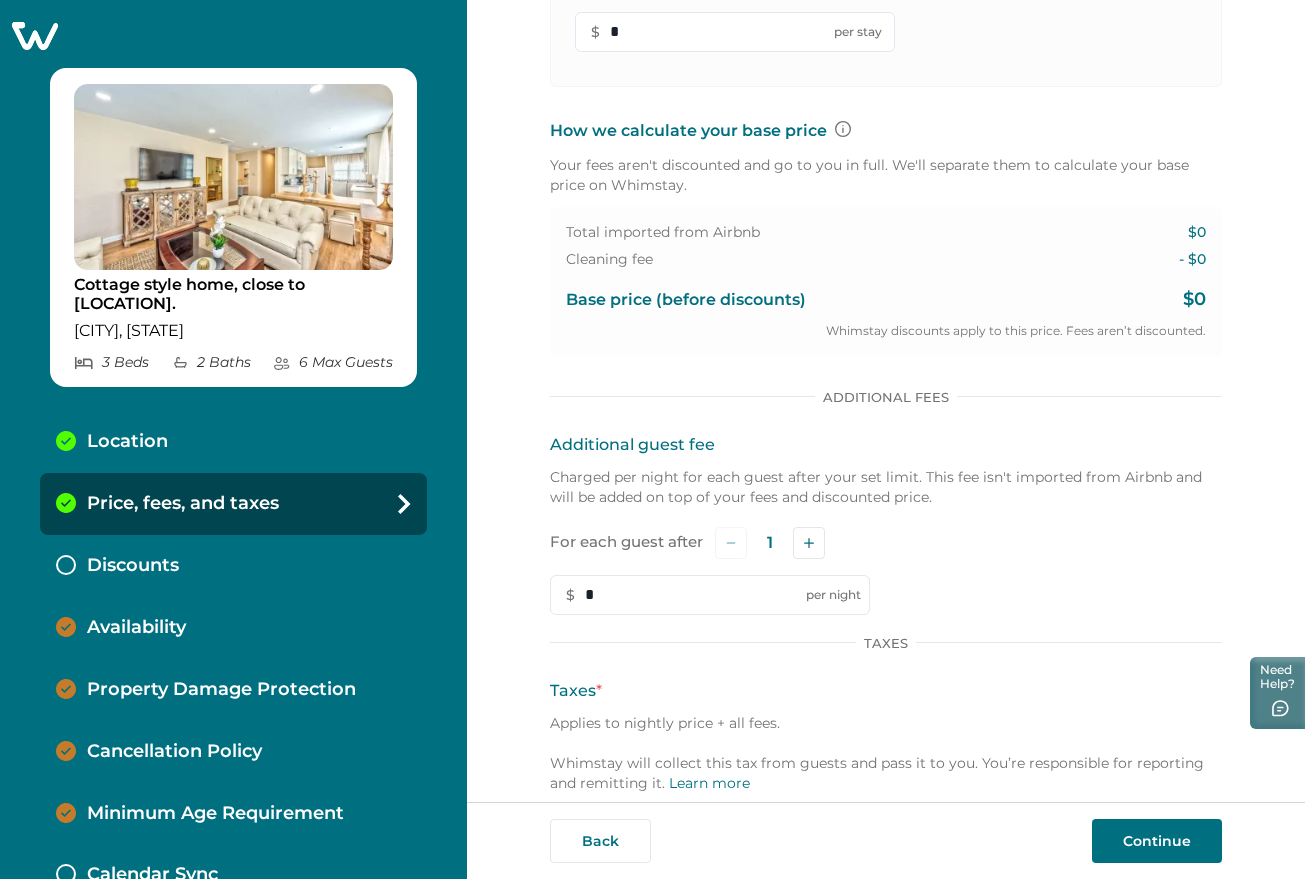 scroll, scrollTop: 888, scrollLeft: 0, axis: vertical 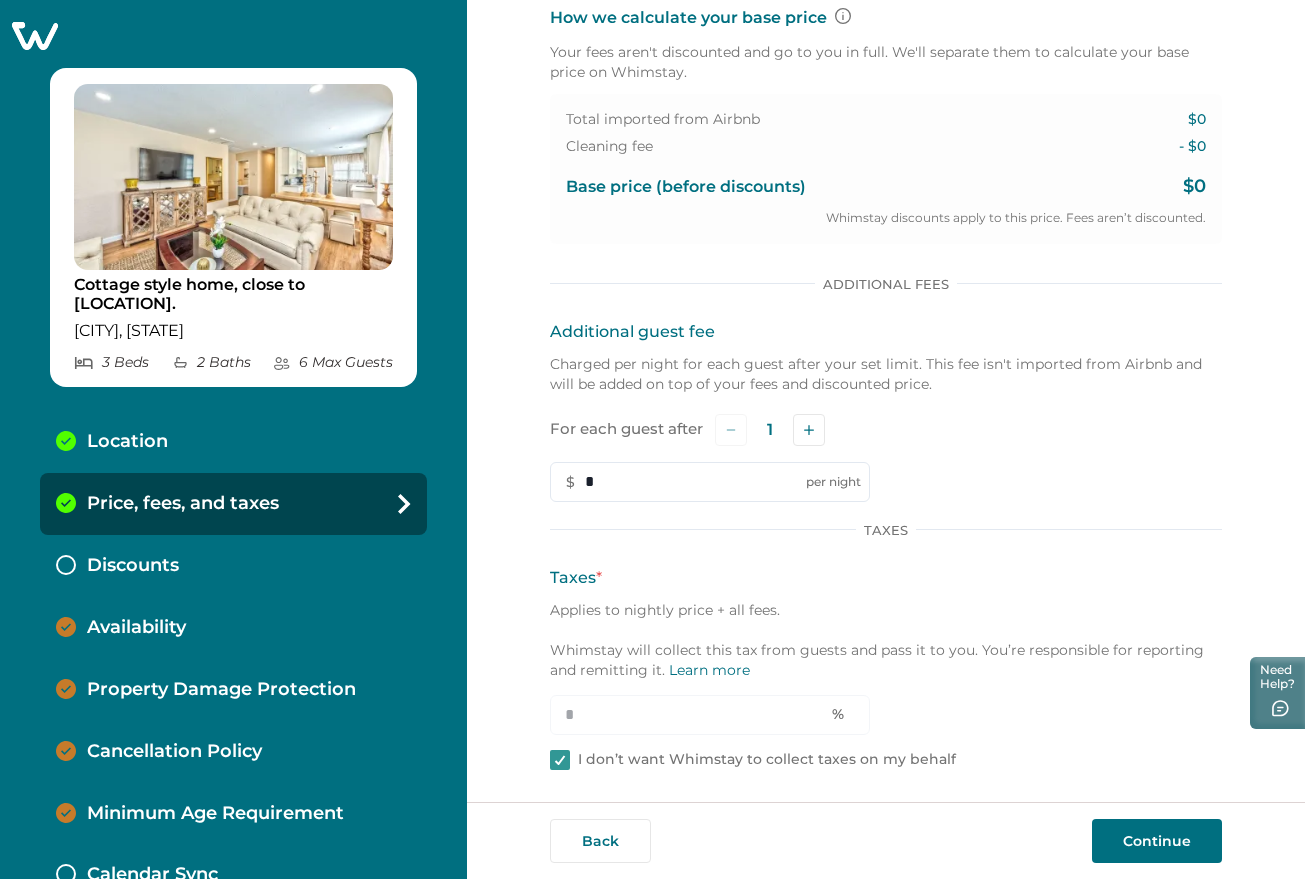 click on "Continue" at bounding box center (1157, 841) 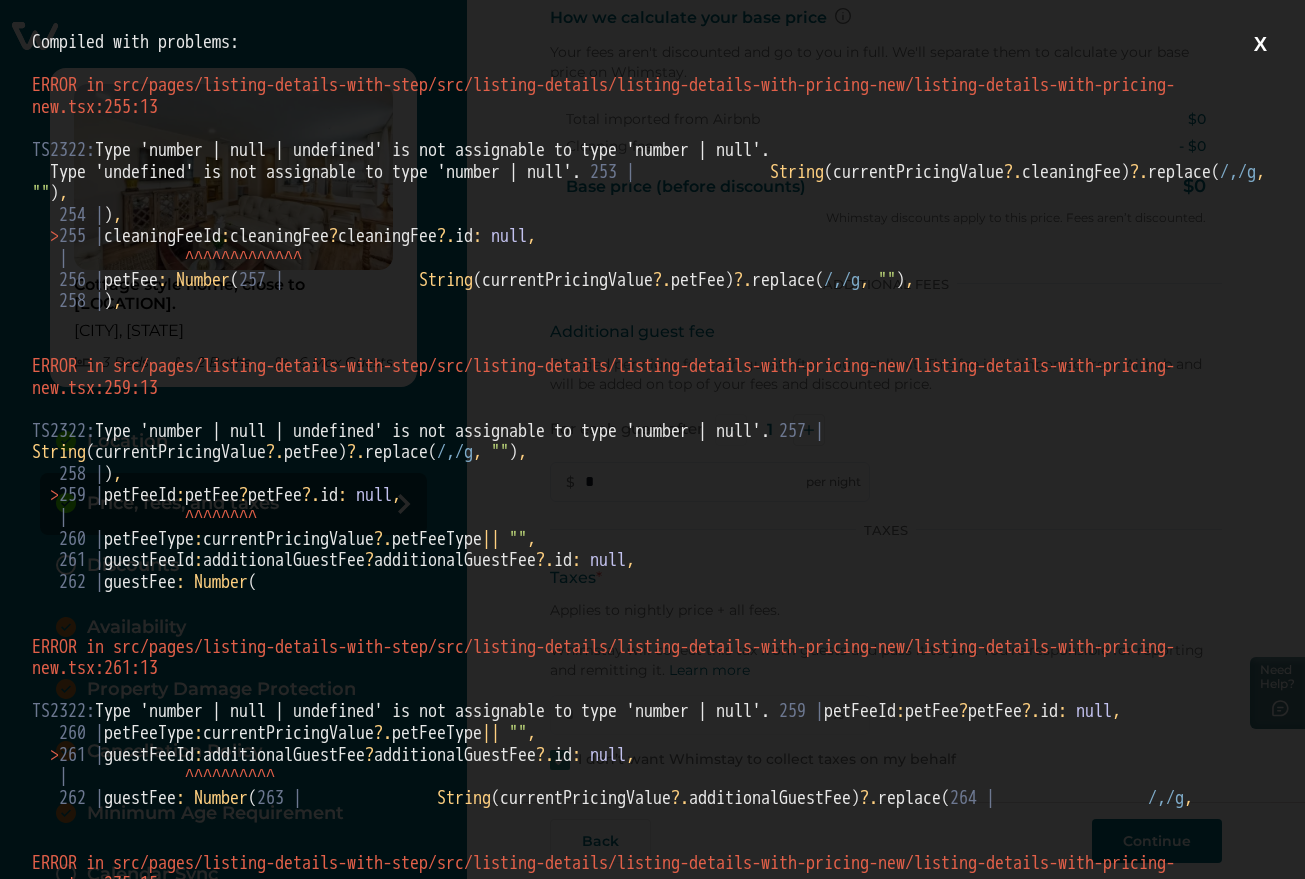 scroll, scrollTop: 0, scrollLeft: 0, axis: both 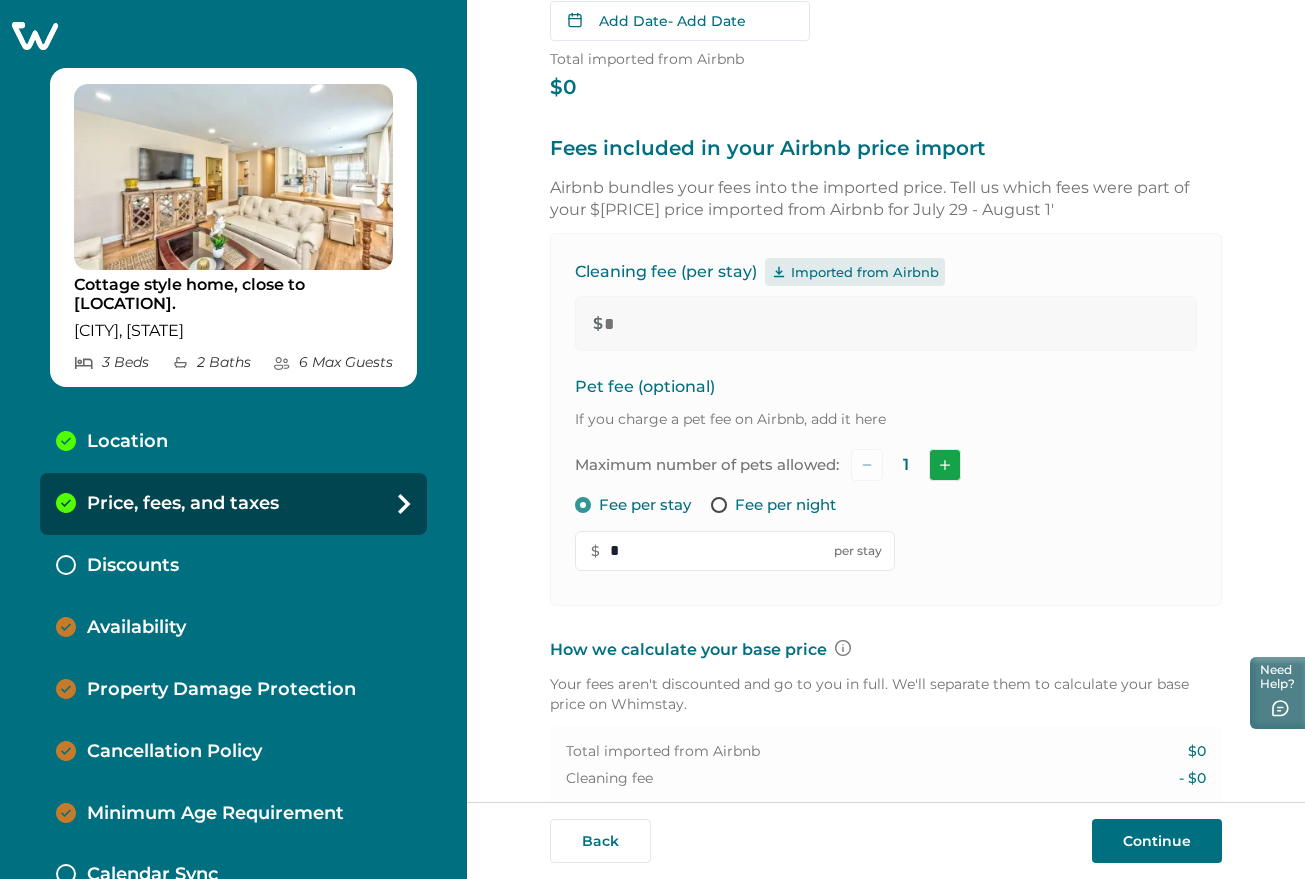 click 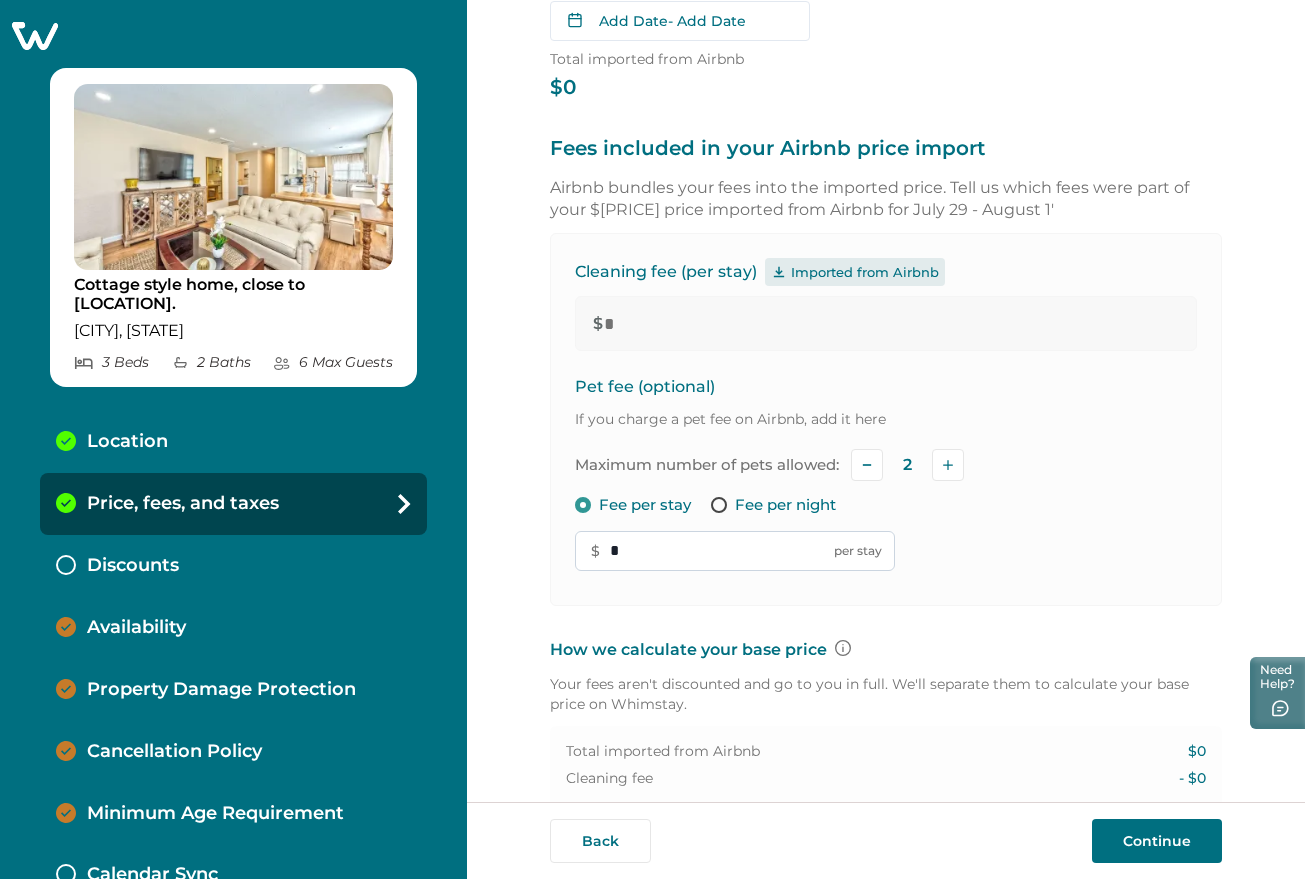 drag, startPoint x: 624, startPoint y: 547, endPoint x: 578, endPoint y: 547, distance: 46 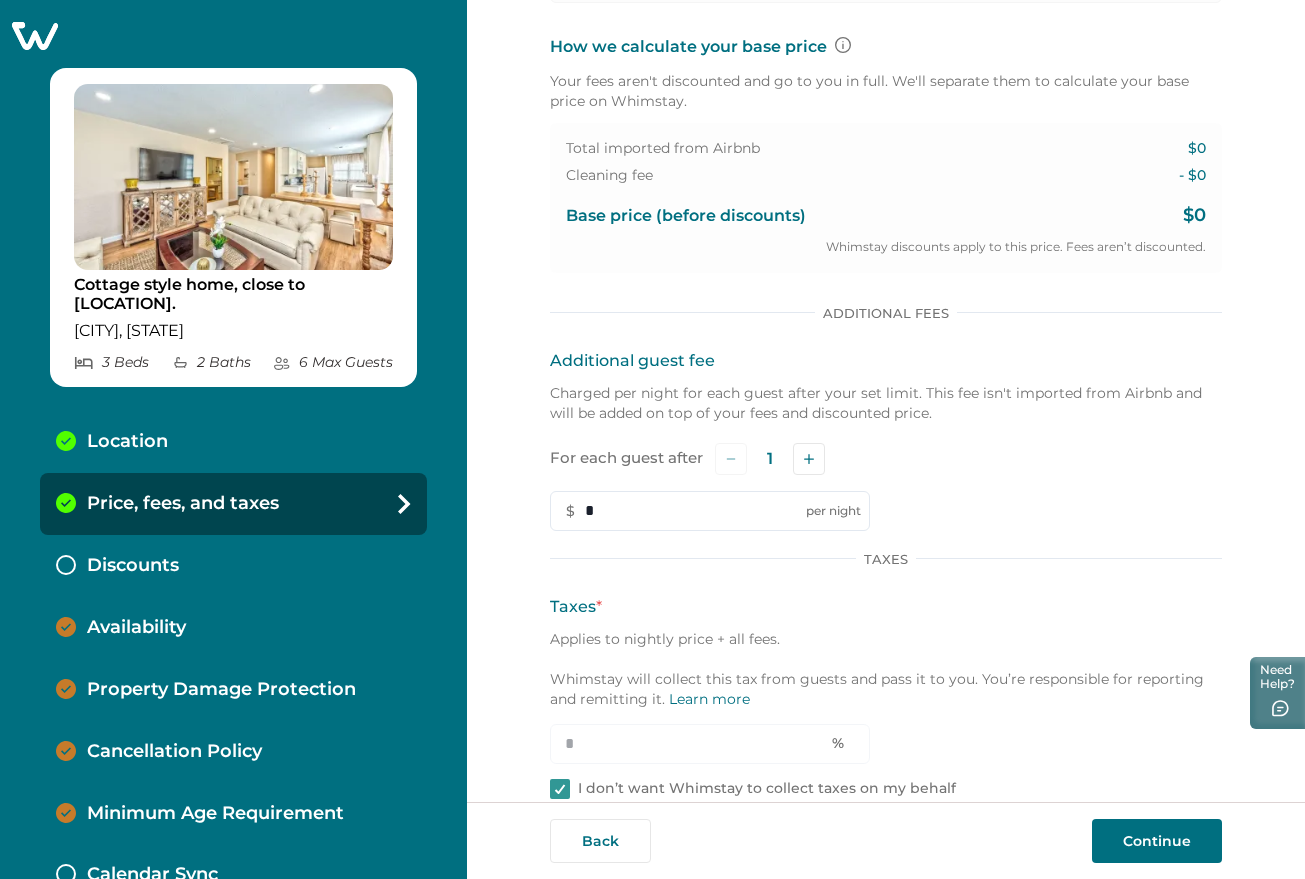 scroll, scrollTop: 875, scrollLeft: 0, axis: vertical 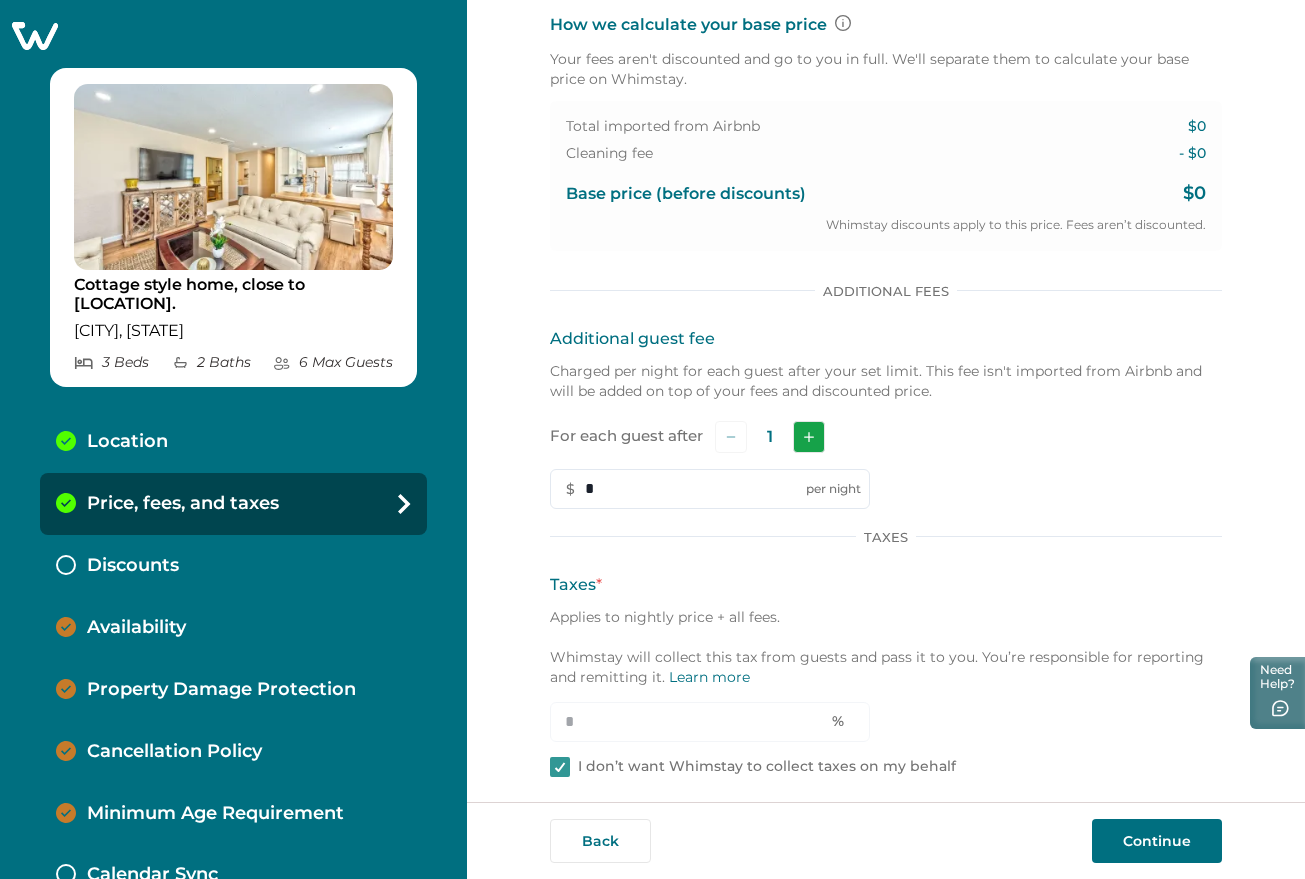 type on "**" 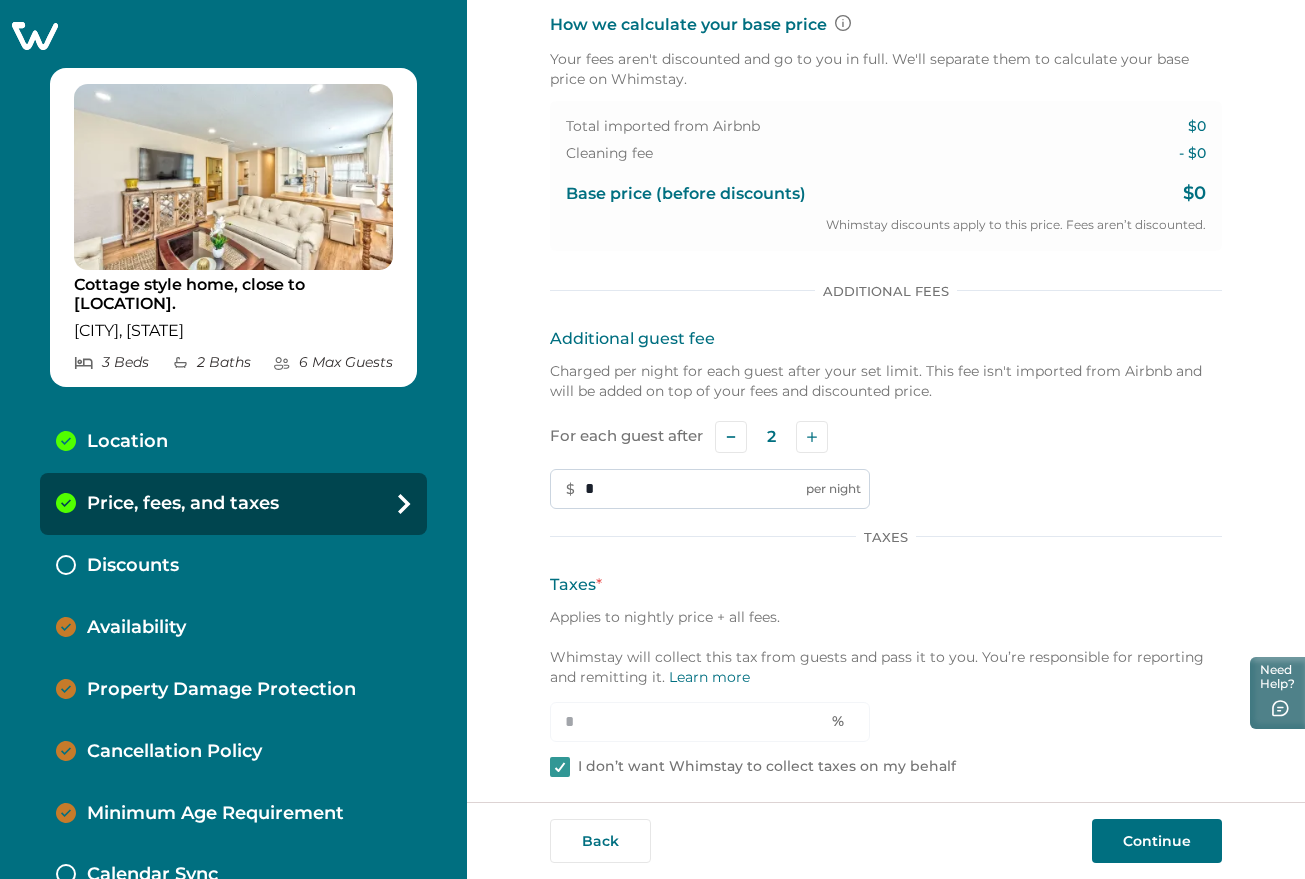 drag, startPoint x: 582, startPoint y: 490, endPoint x: 555, endPoint y: 490, distance: 27 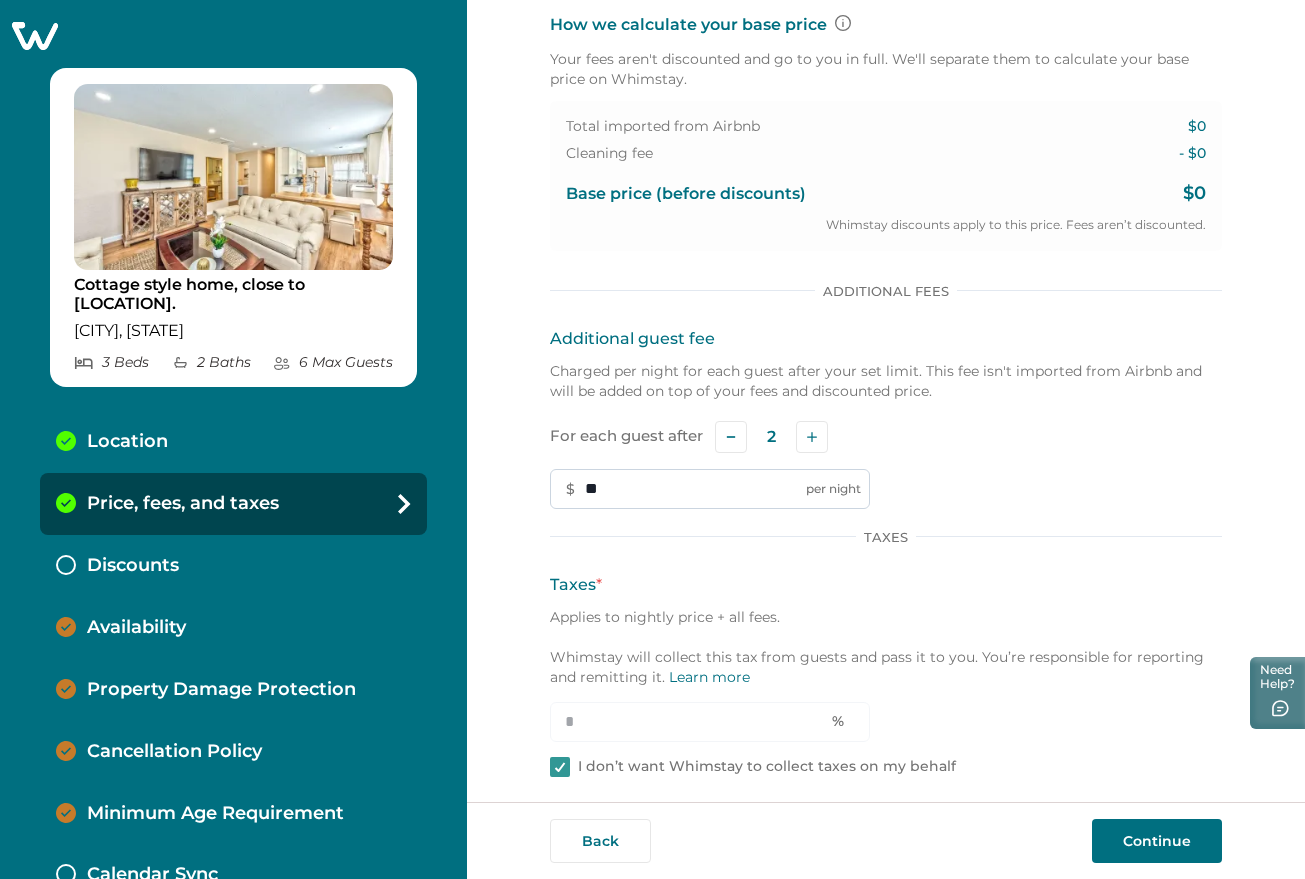 scroll, scrollTop: 500, scrollLeft: 0, axis: vertical 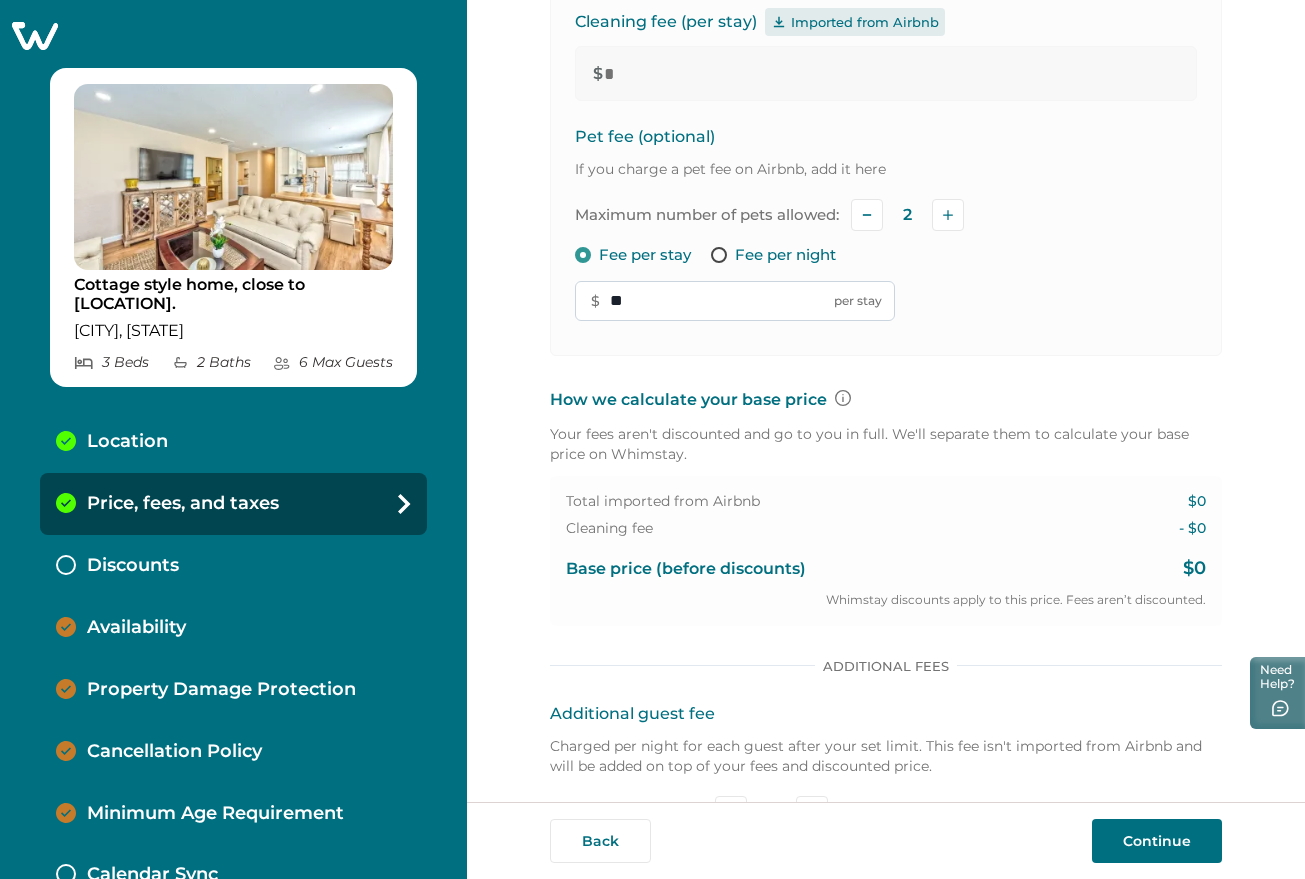 type on "**" 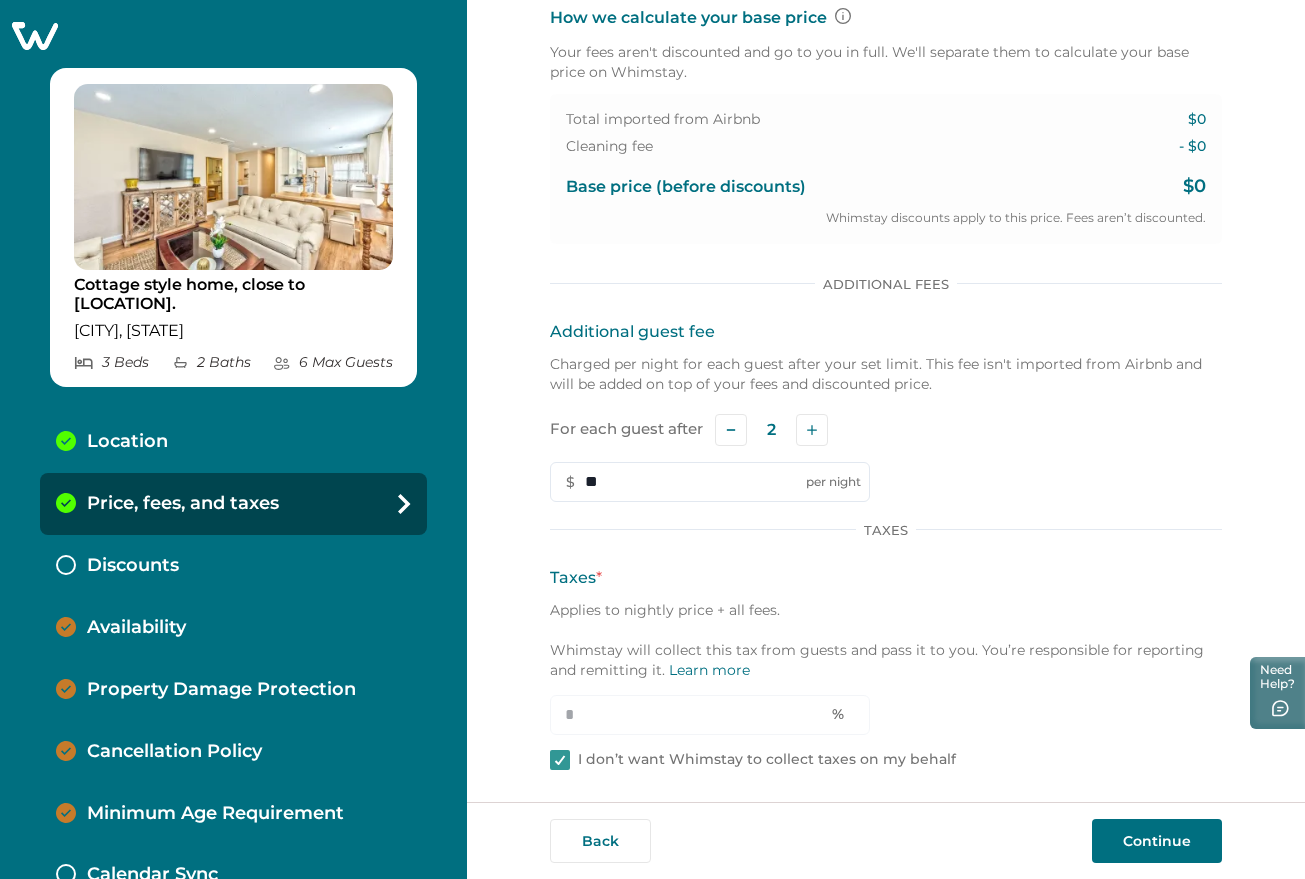 scroll, scrollTop: 888, scrollLeft: 0, axis: vertical 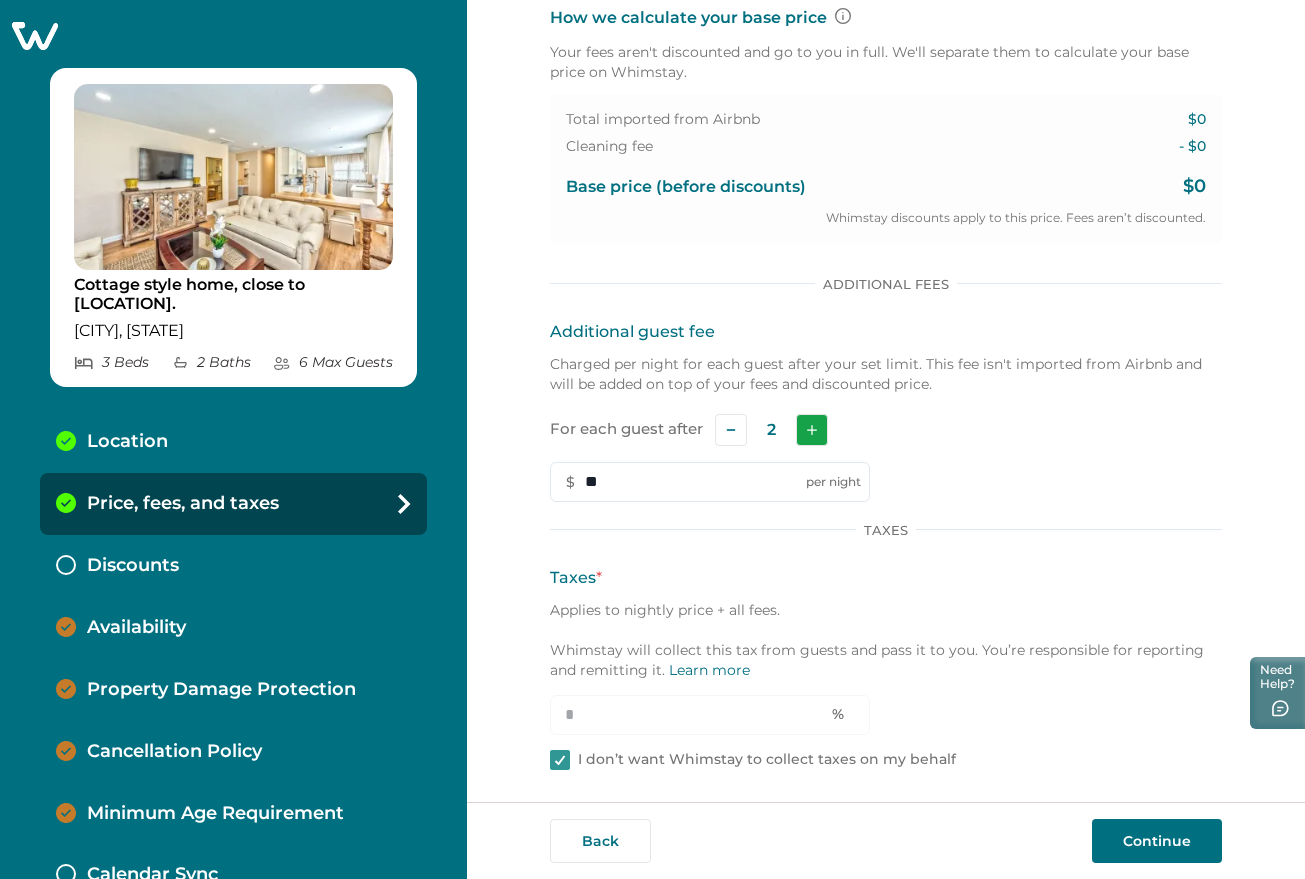 type on "**" 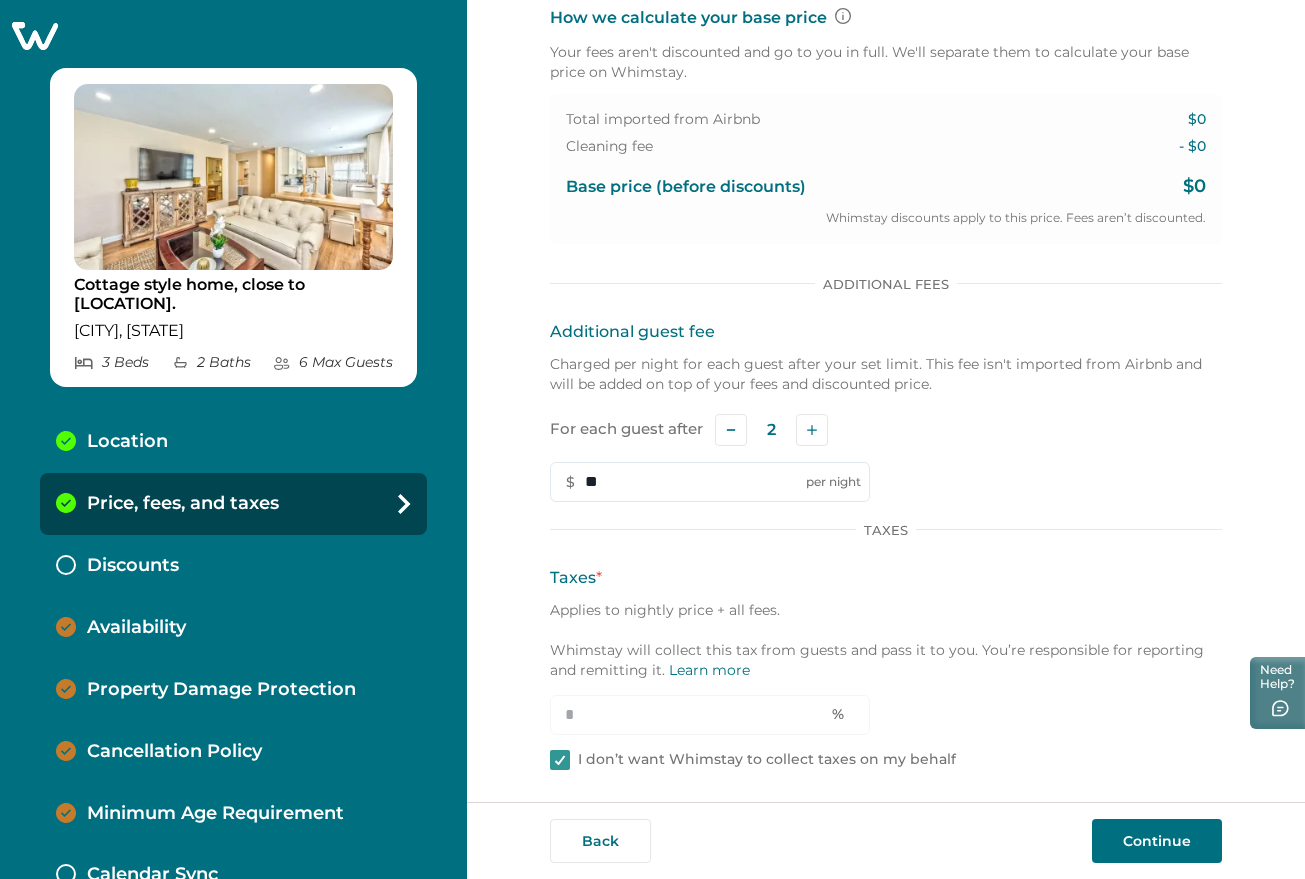 click at bounding box center [812, 430] 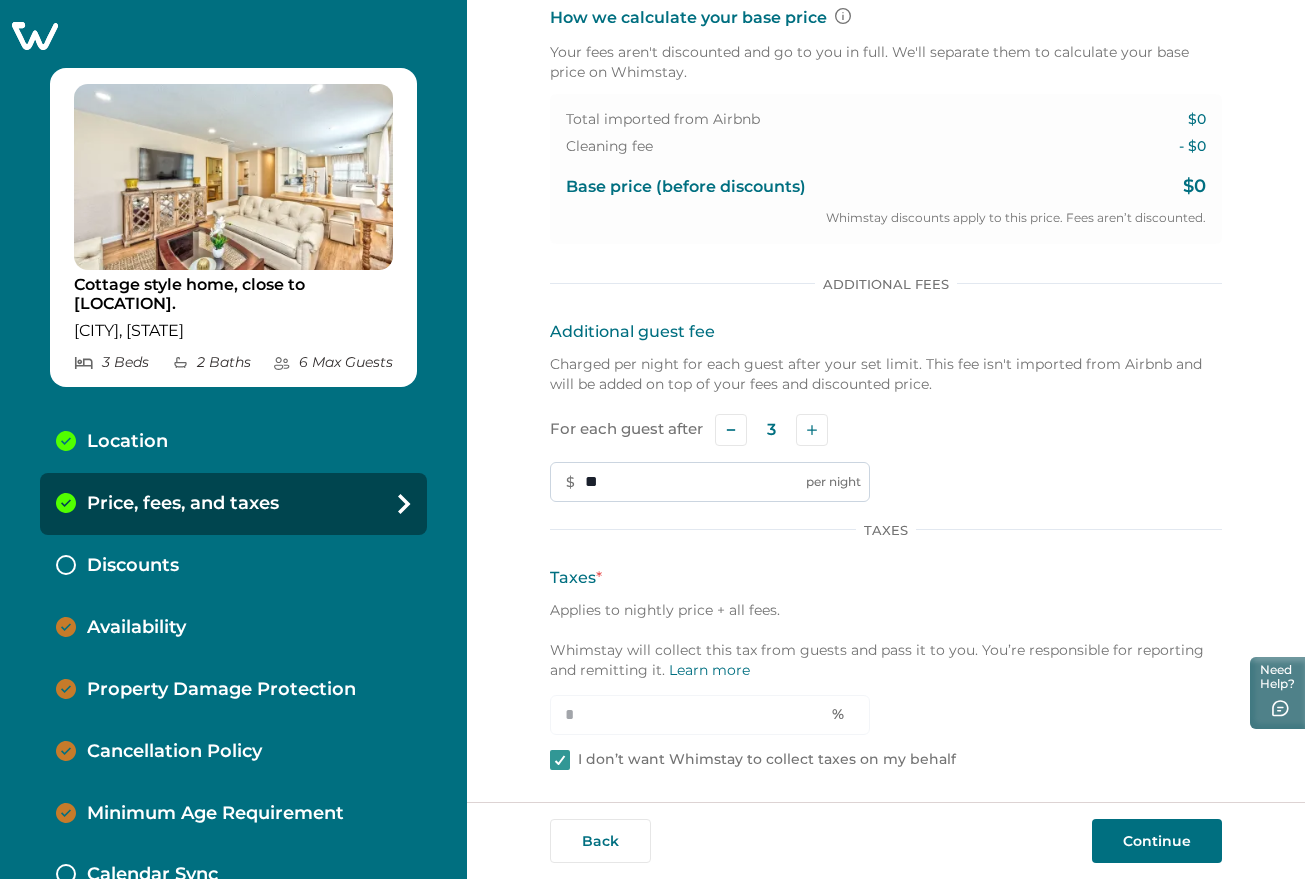 click on "**" at bounding box center (710, 482) 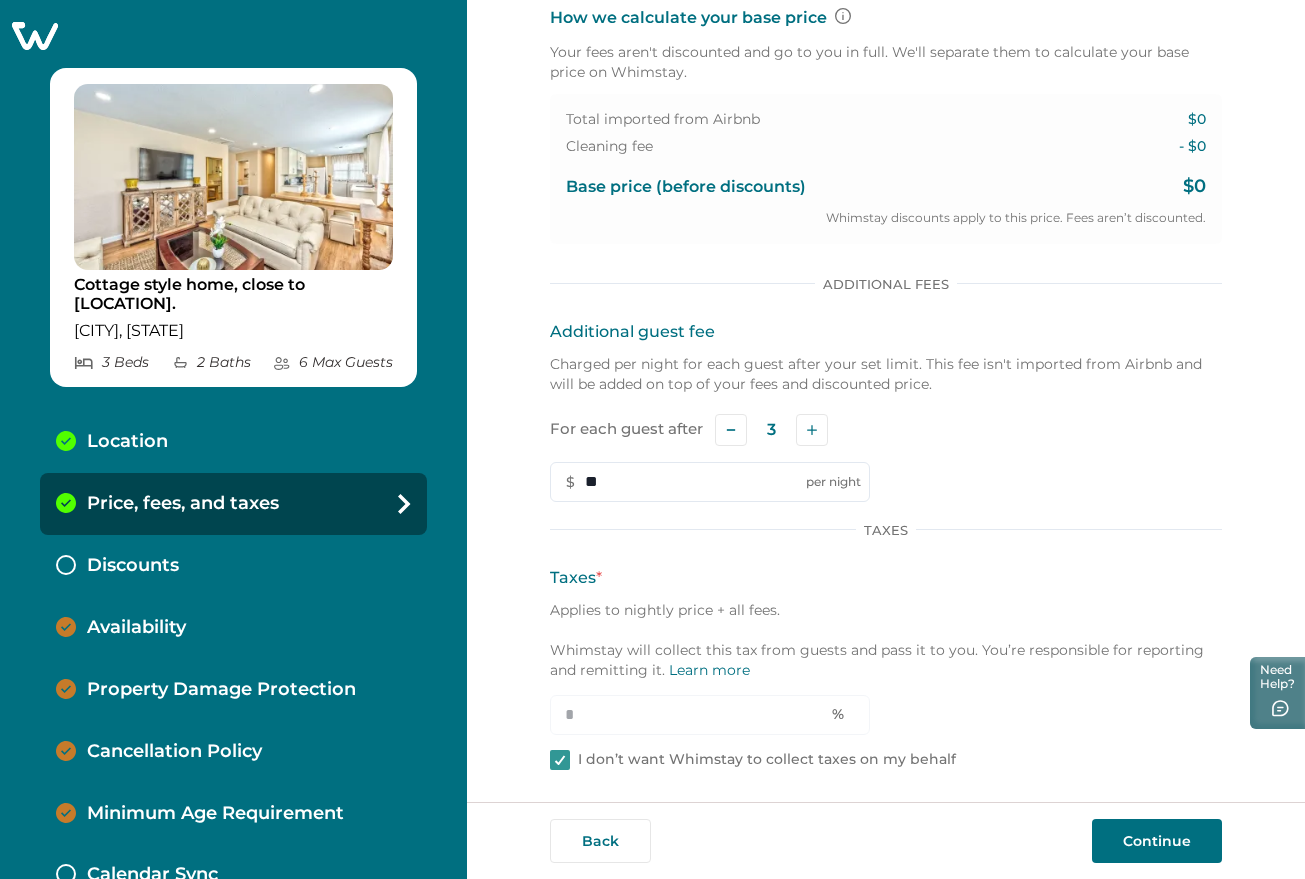 click on "I don’t want Whimstay to collect taxes on my behalf" at bounding box center (767, 760) 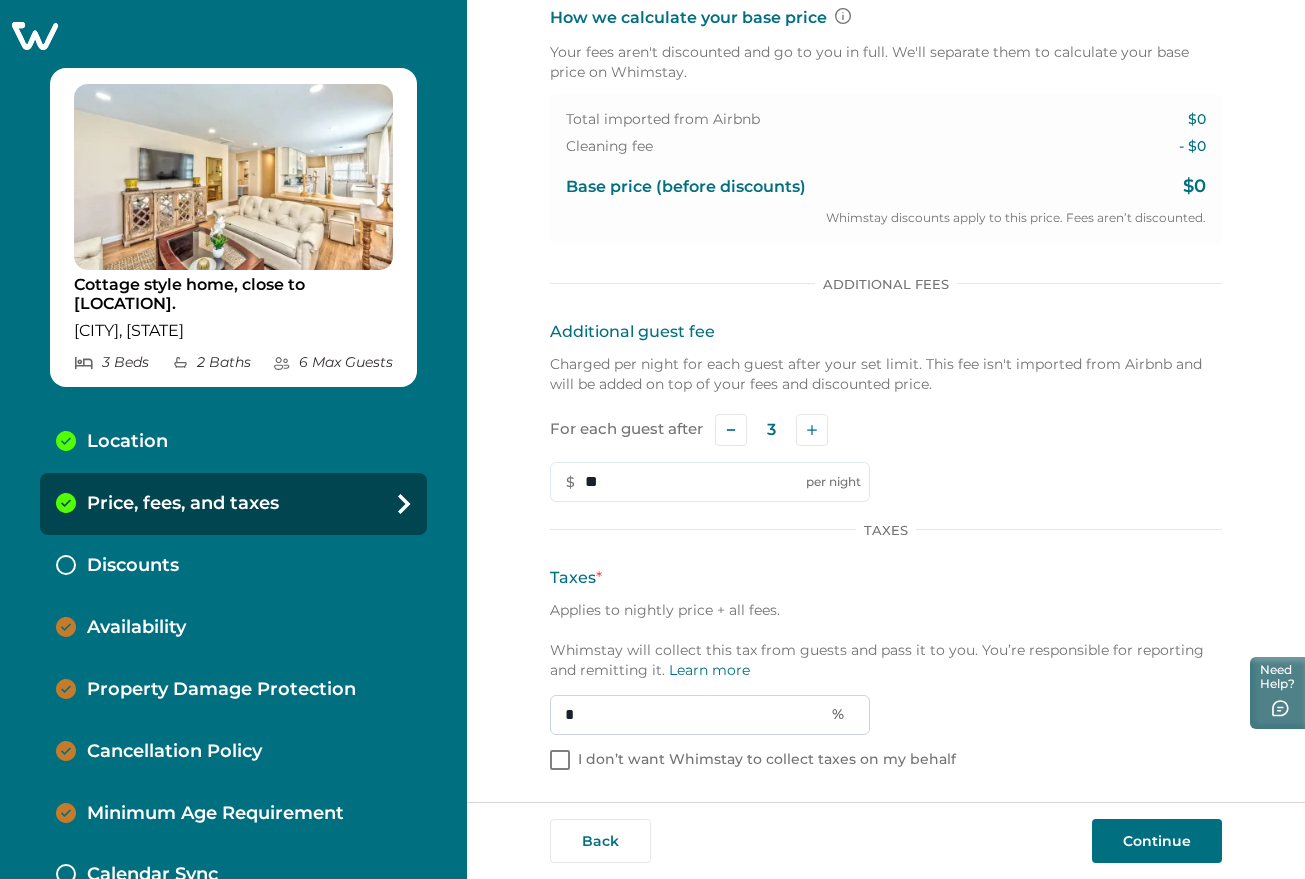 drag, startPoint x: 616, startPoint y: 714, endPoint x: 549, endPoint y: 708, distance: 67.26812 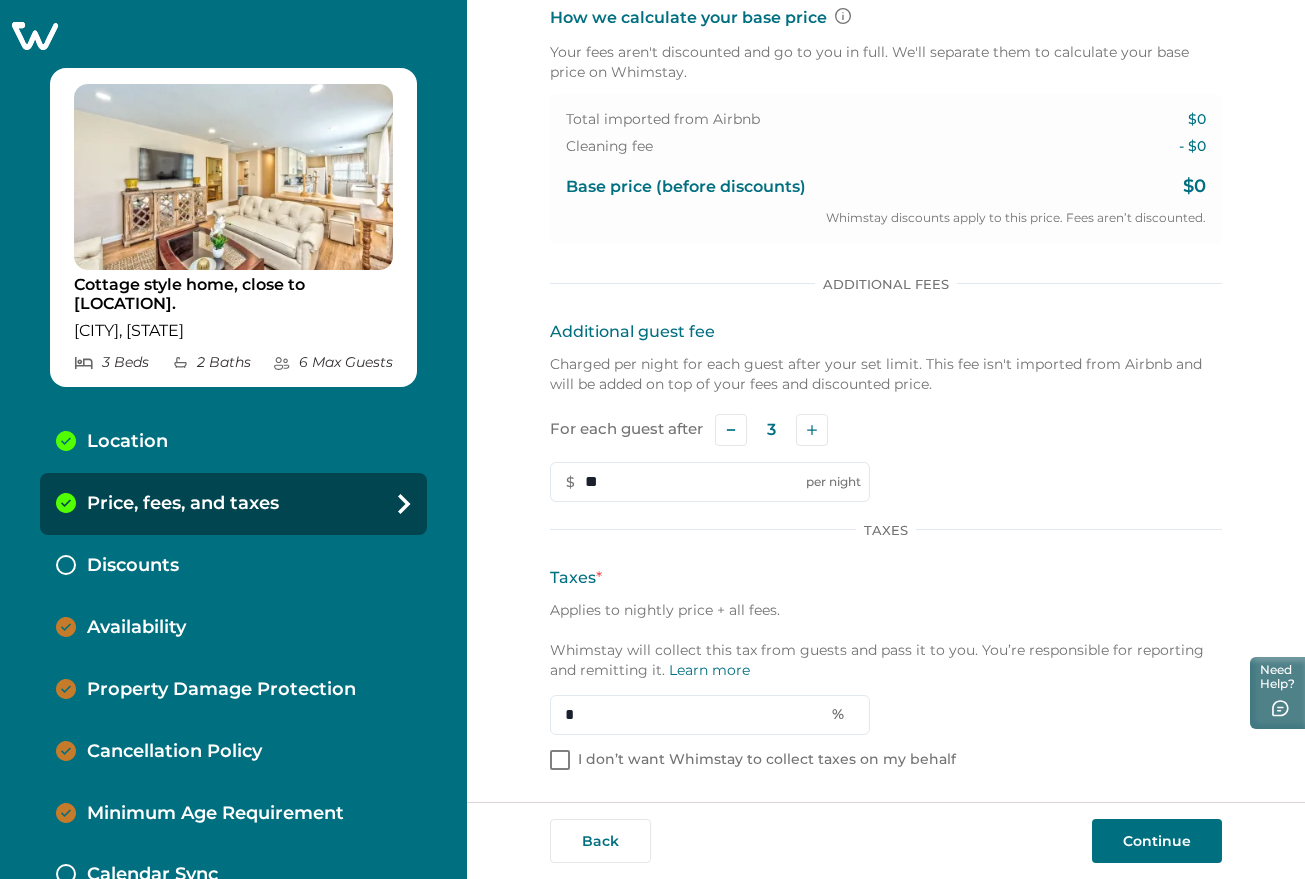 type on "*" 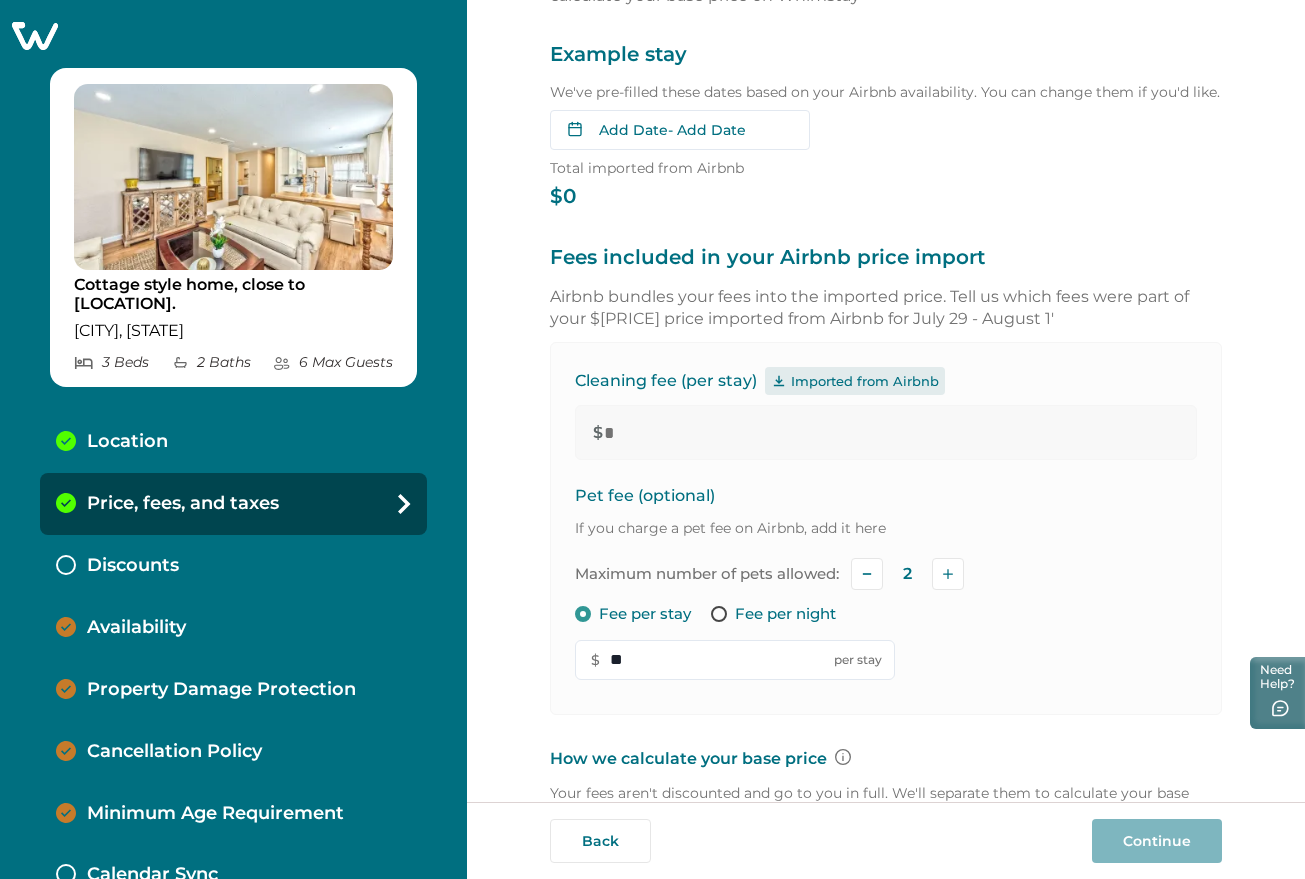 scroll, scrollTop: 138, scrollLeft: 0, axis: vertical 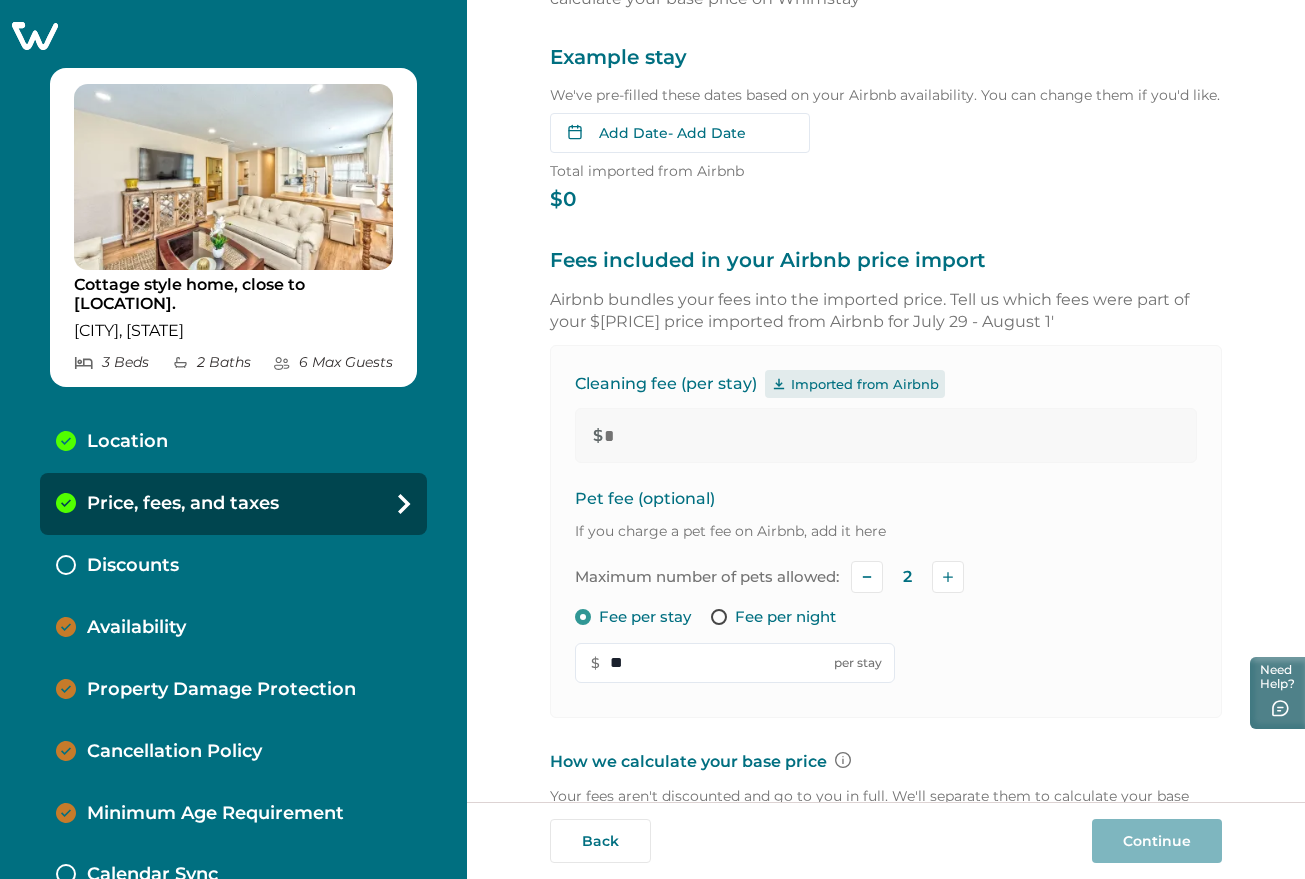 type on "*" 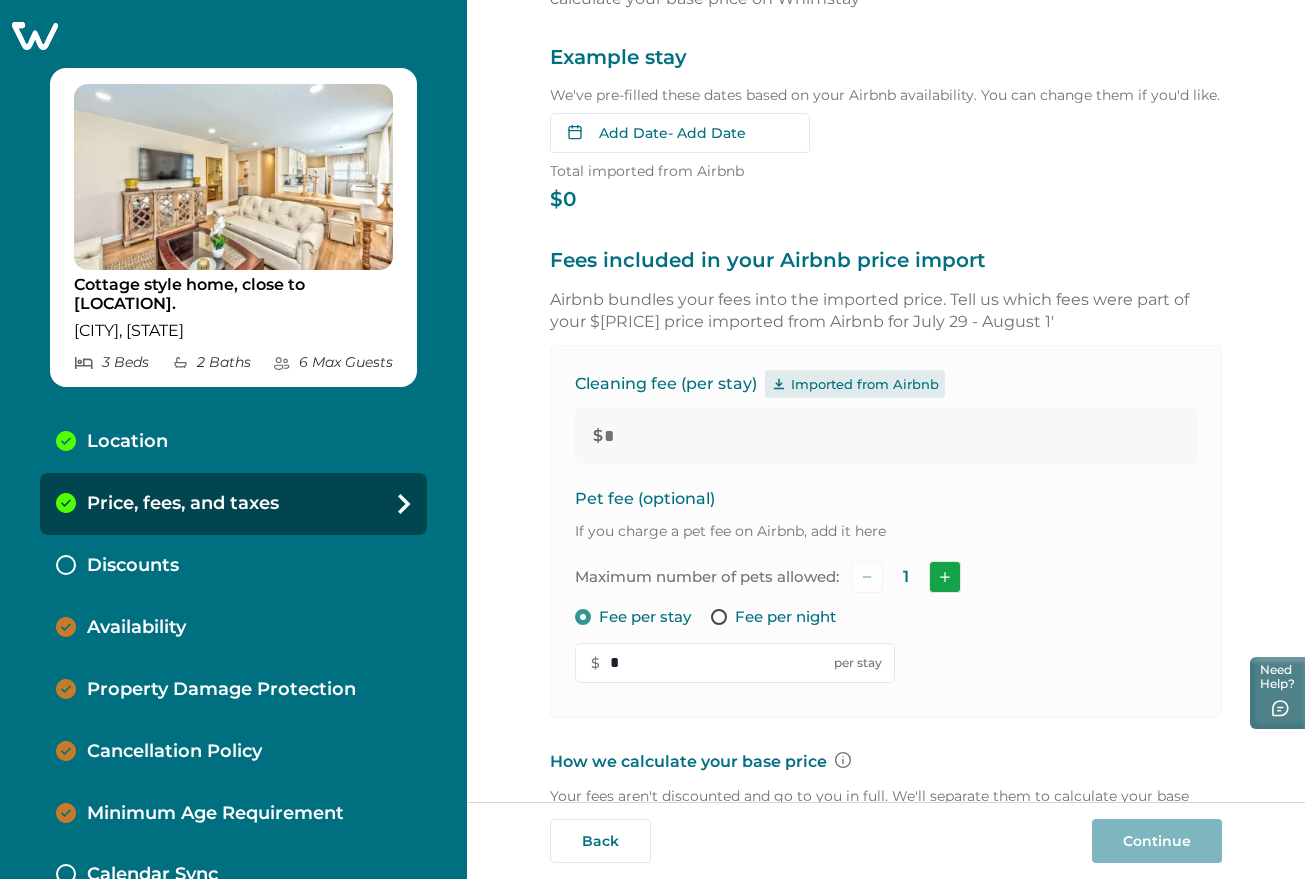 click 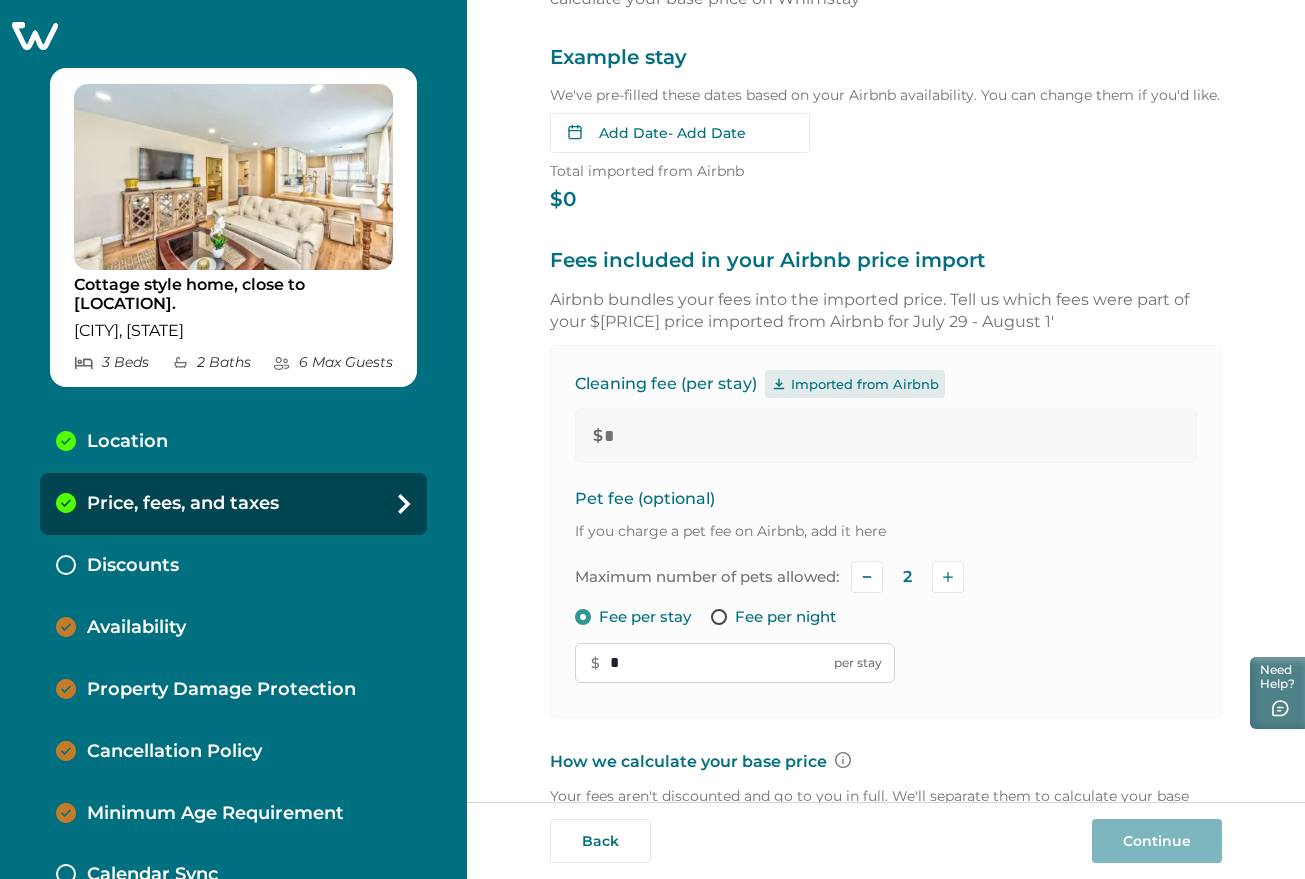 drag, startPoint x: 663, startPoint y: 656, endPoint x: 605, endPoint y: 659, distance: 58.077534 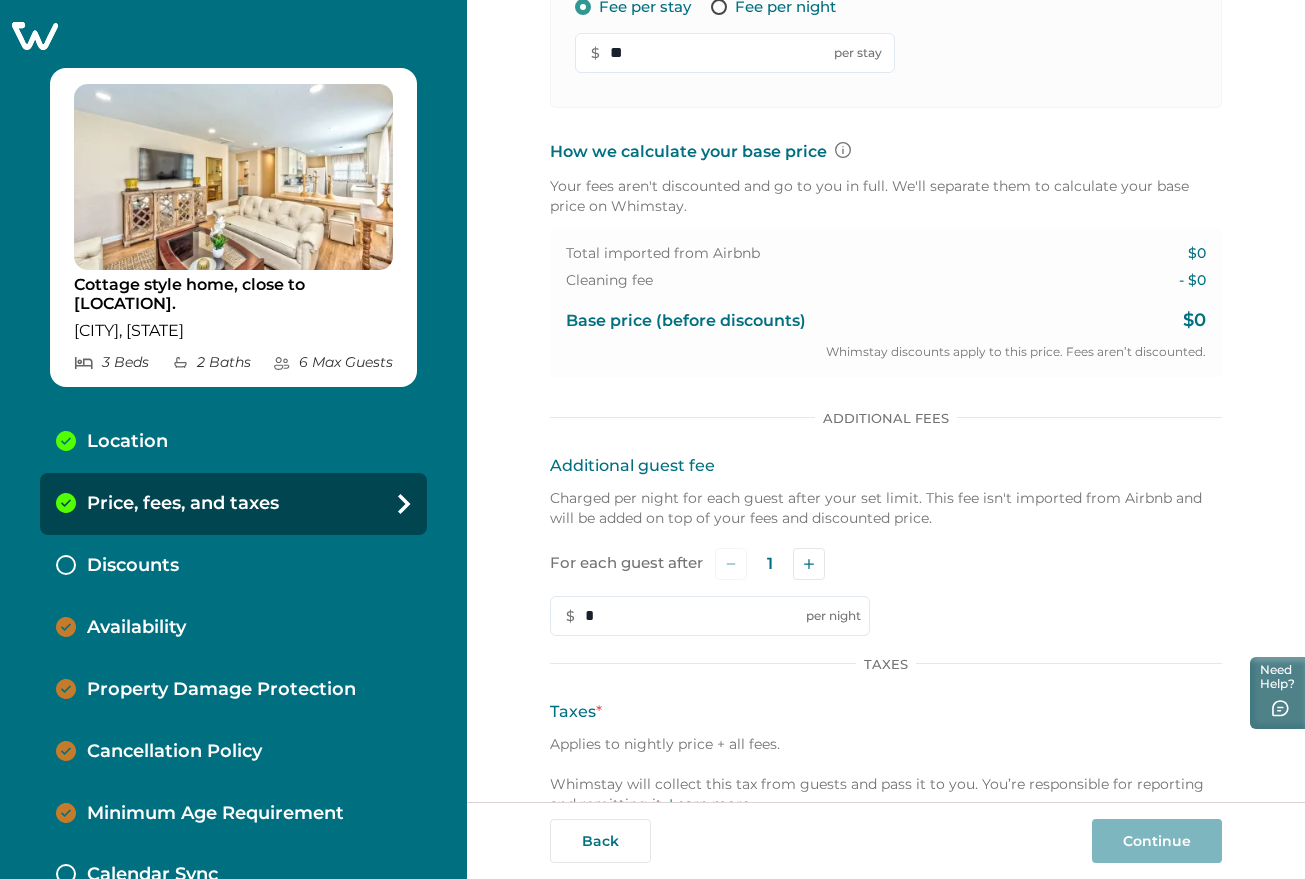 scroll, scrollTop: 763, scrollLeft: 0, axis: vertical 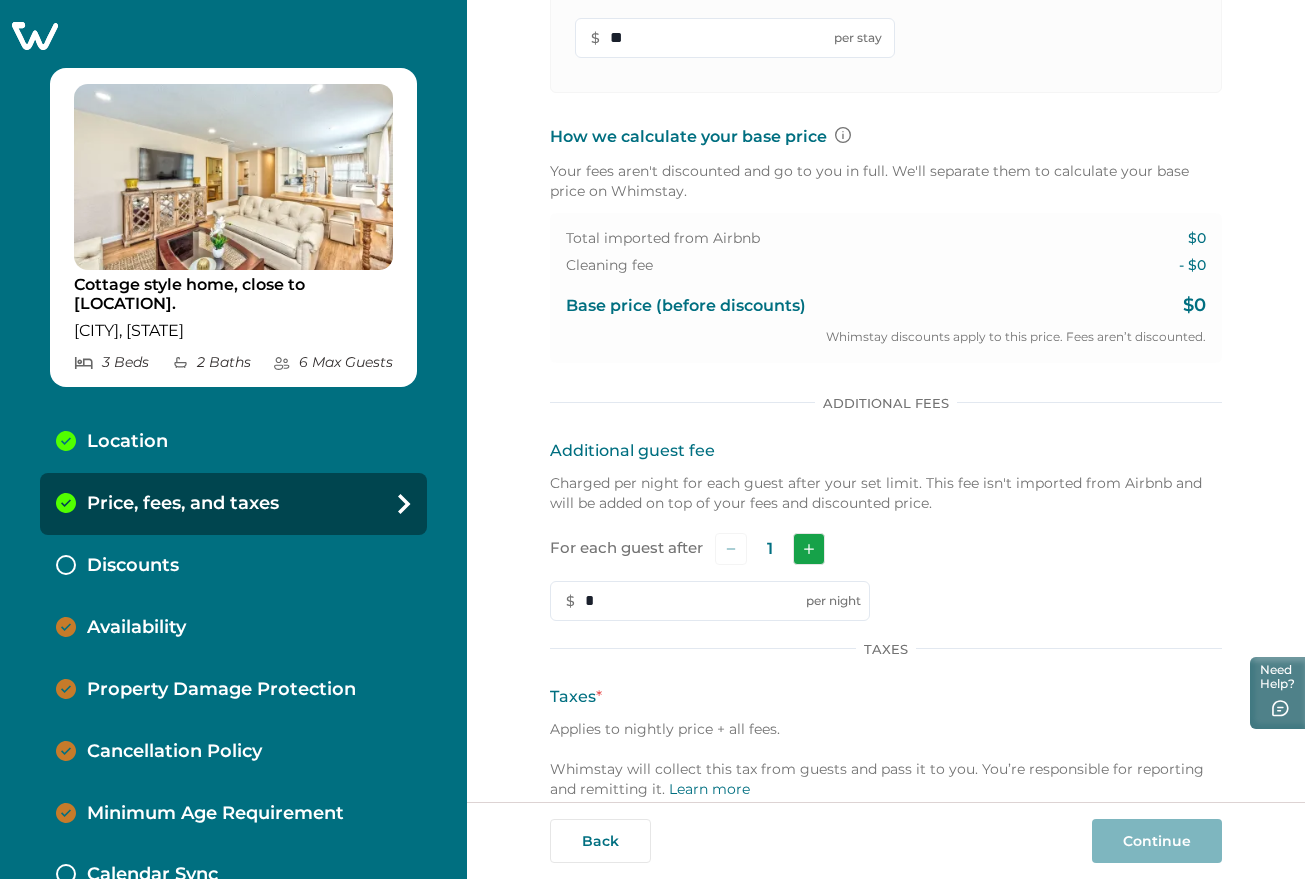 type on "**" 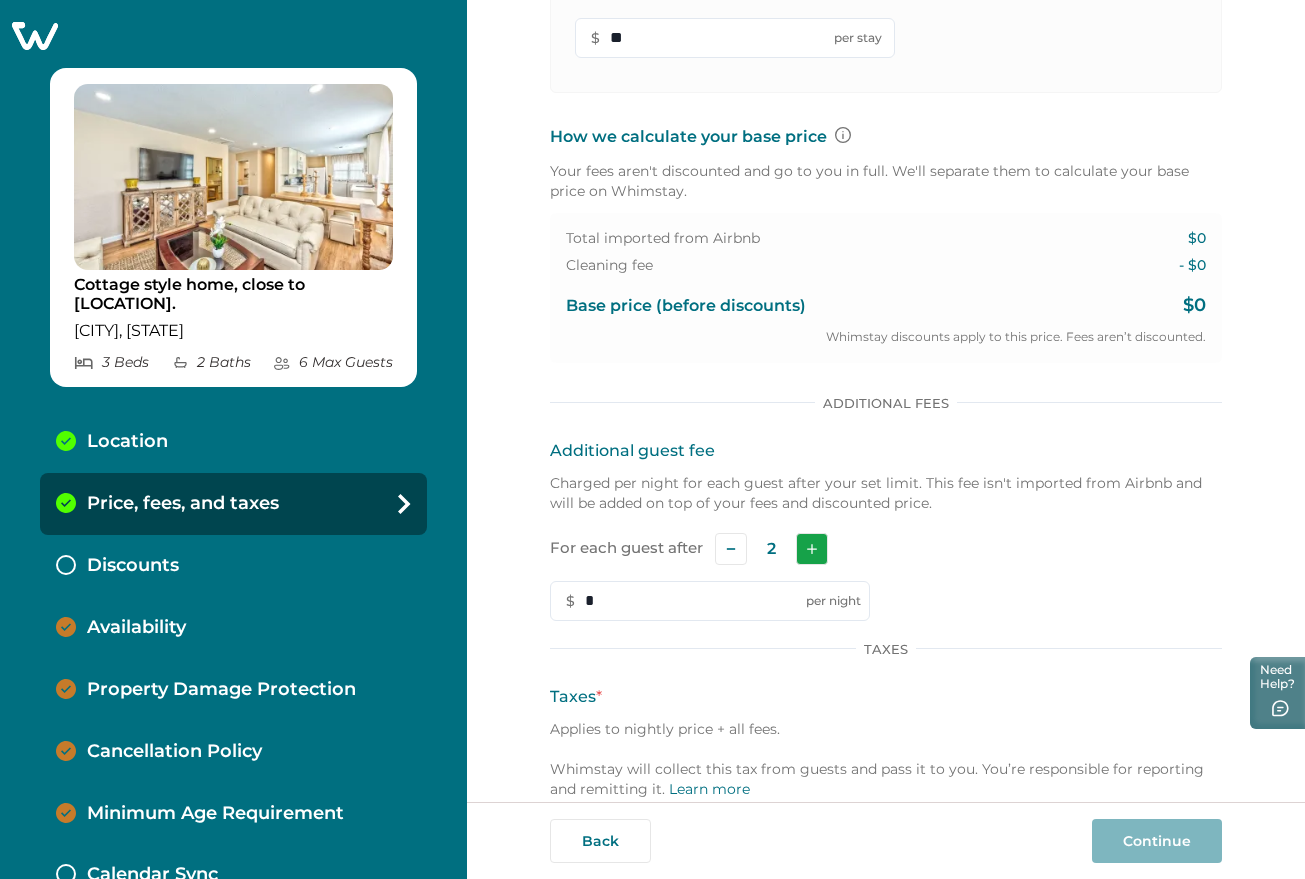 click 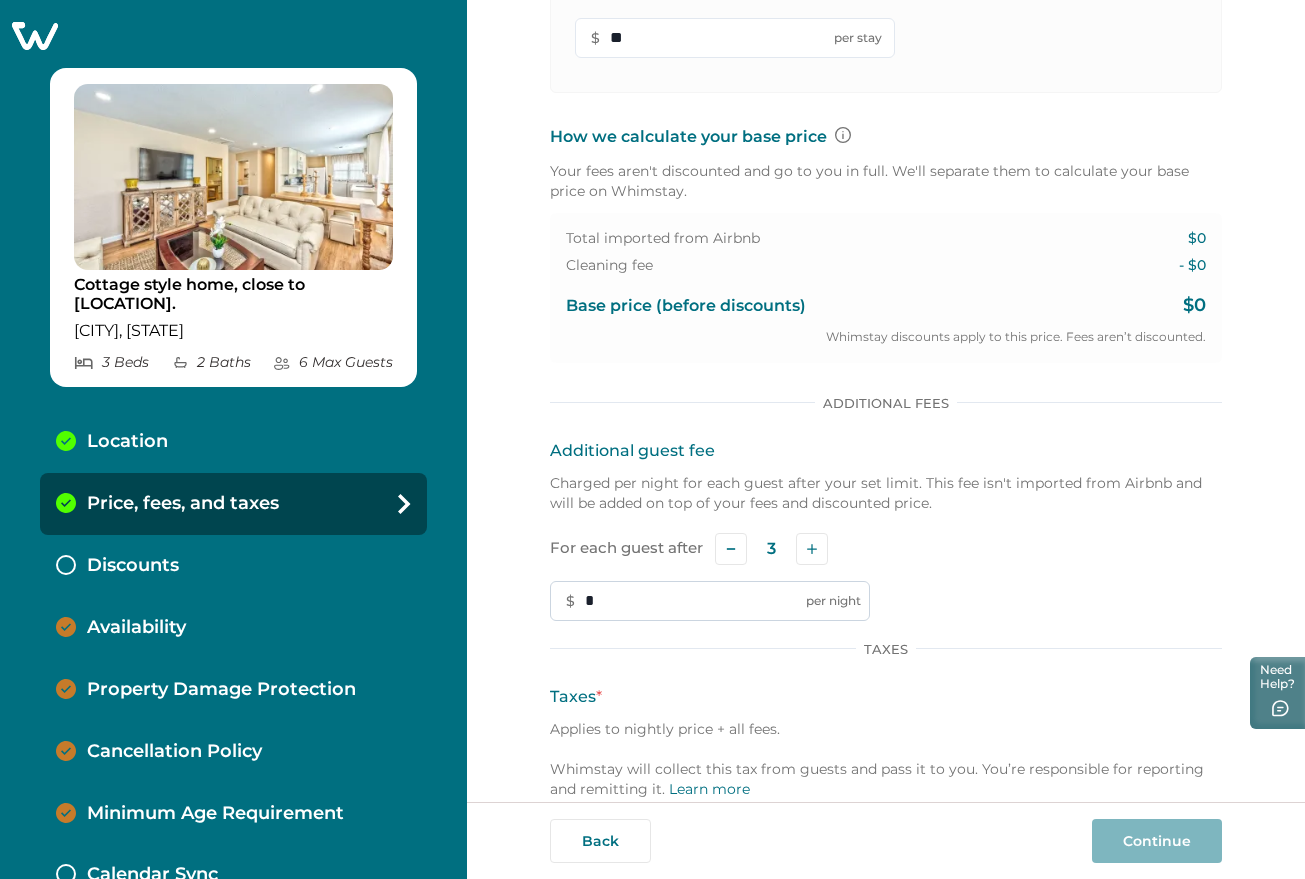 drag, startPoint x: 595, startPoint y: 609, endPoint x: 582, endPoint y: 606, distance: 13.341664 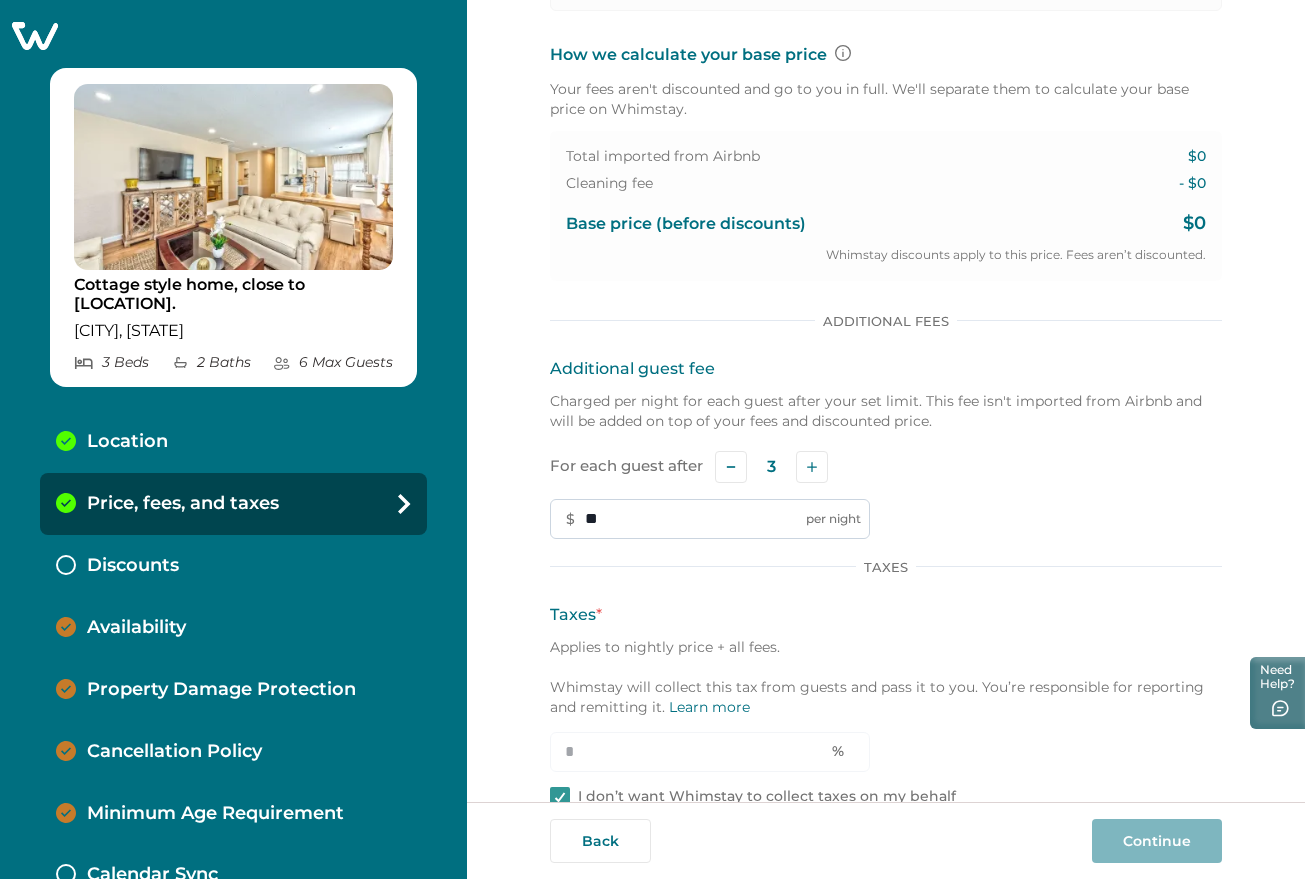 scroll, scrollTop: 888, scrollLeft: 0, axis: vertical 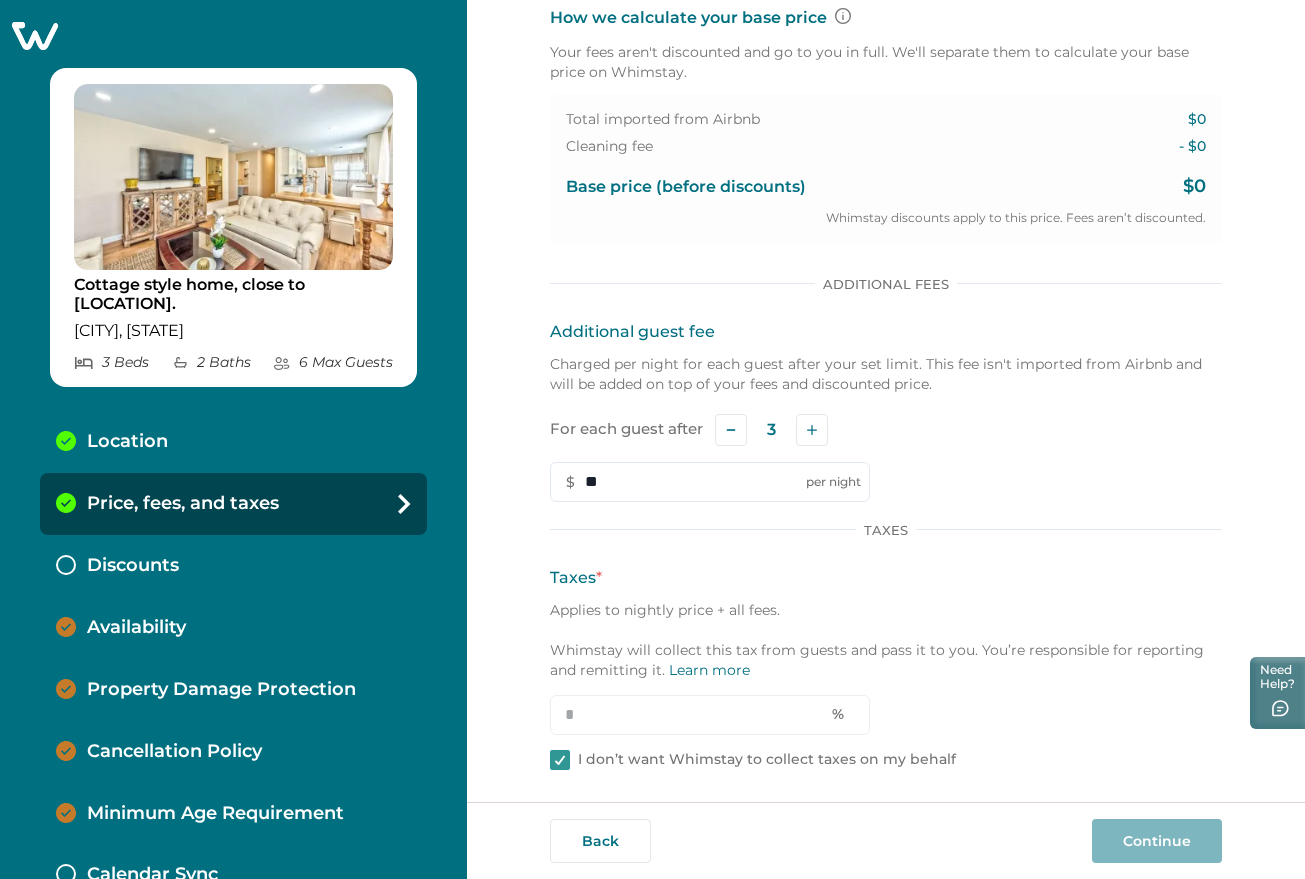 type on "**" 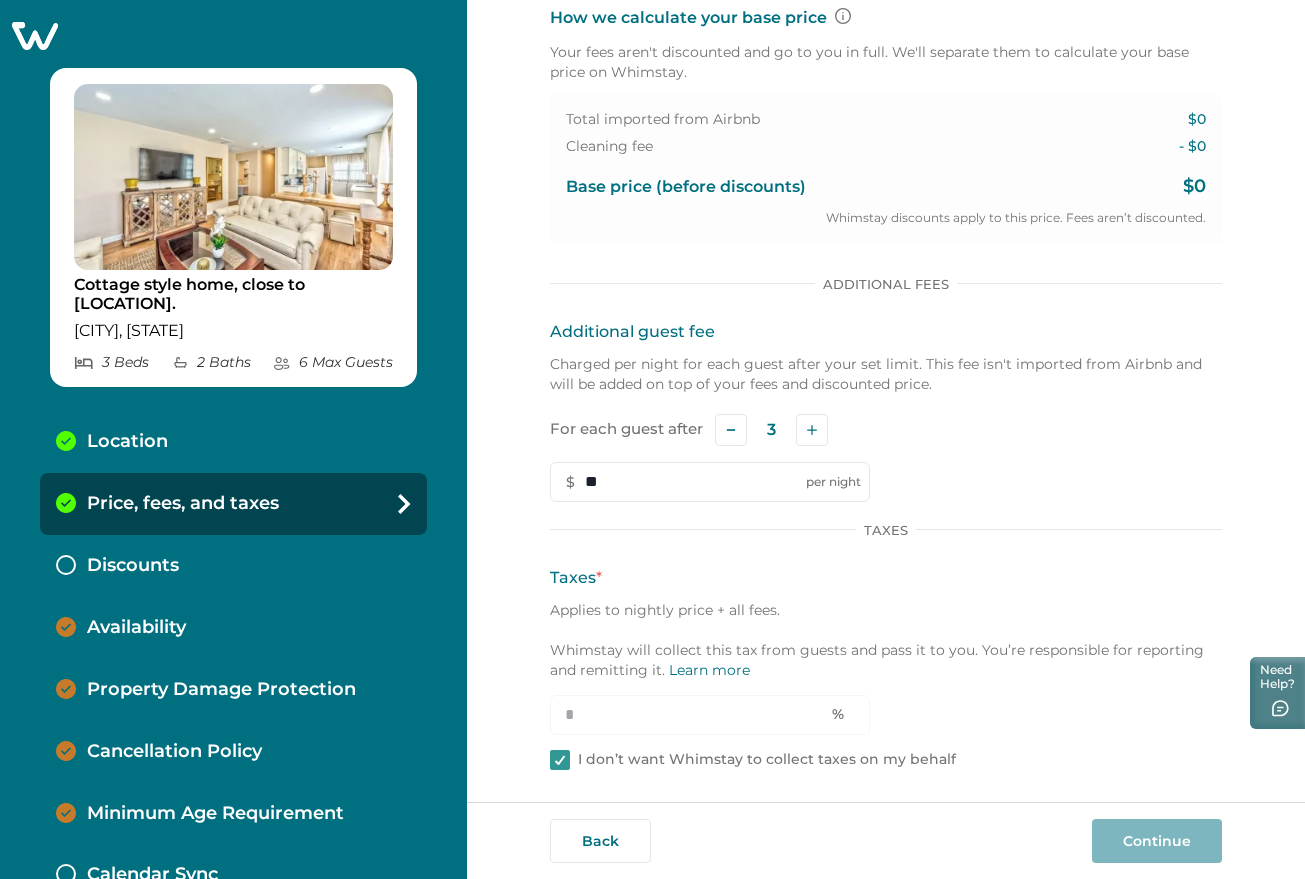 click on "I don’t want Whimstay to collect taxes on my behalf" at bounding box center (767, 760) 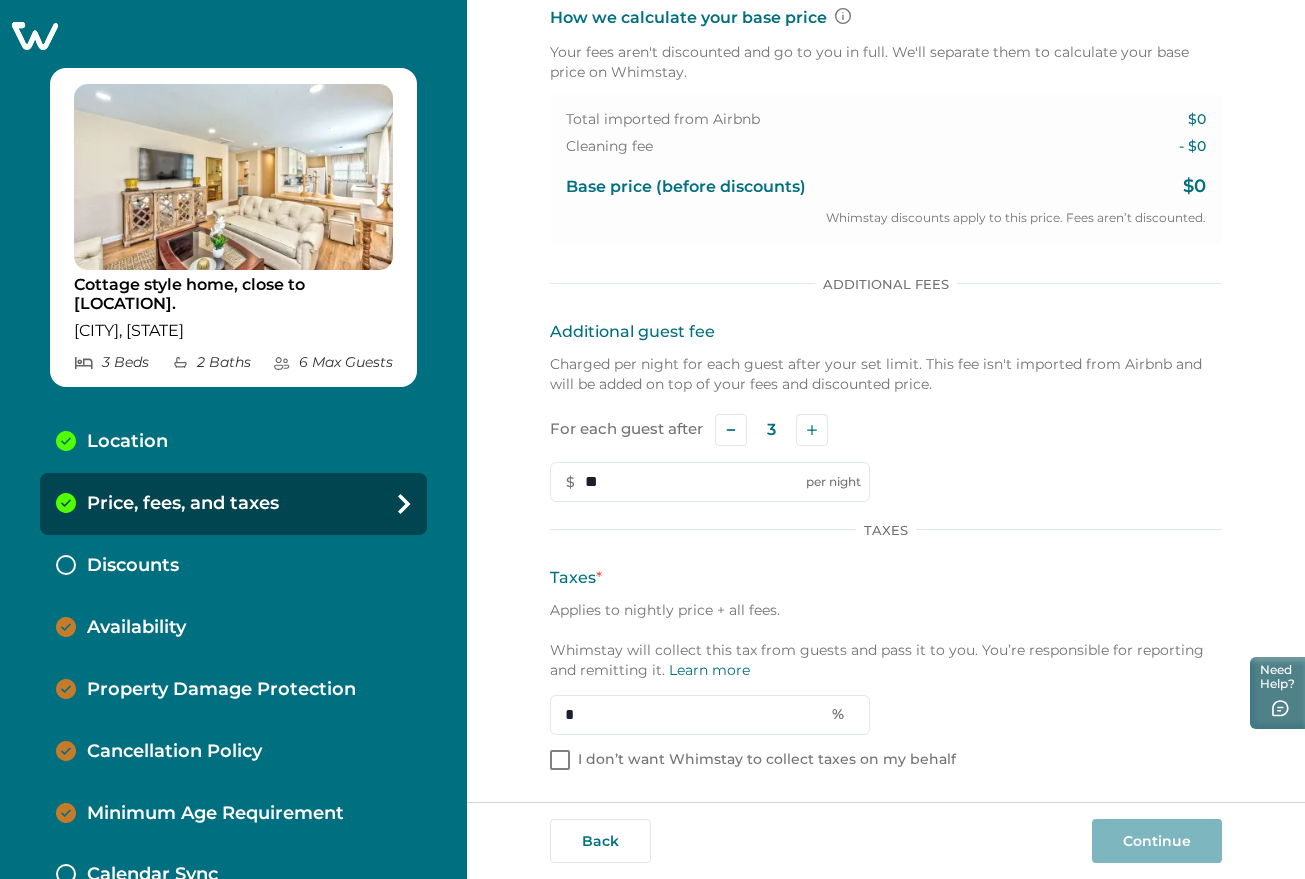 drag, startPoint x: 631, startPoint y: 715, endPoint x: 518, endPoint y: 700, distance: 113.99123 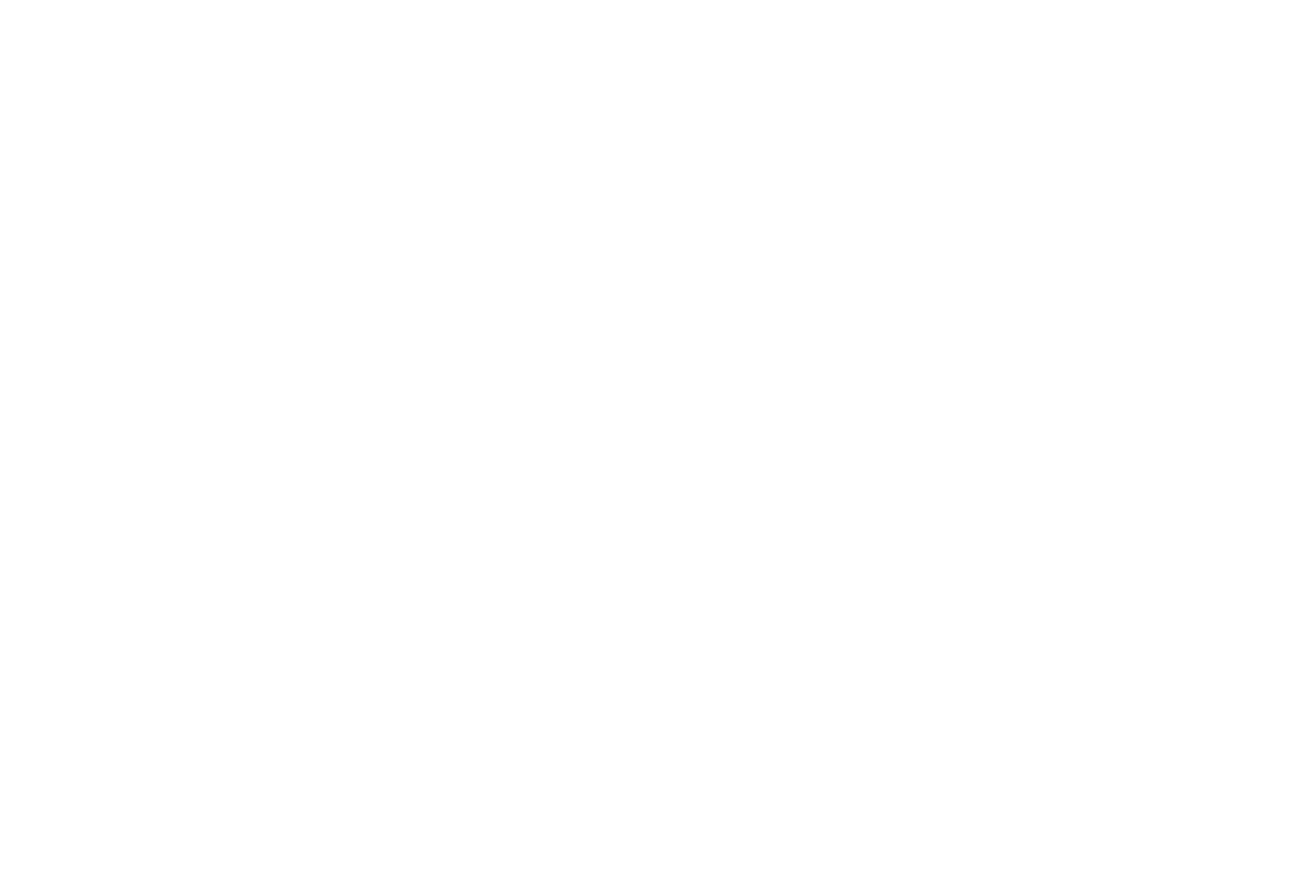 scroll, scrollTop: 0, scrollLeft: 0, axis: both 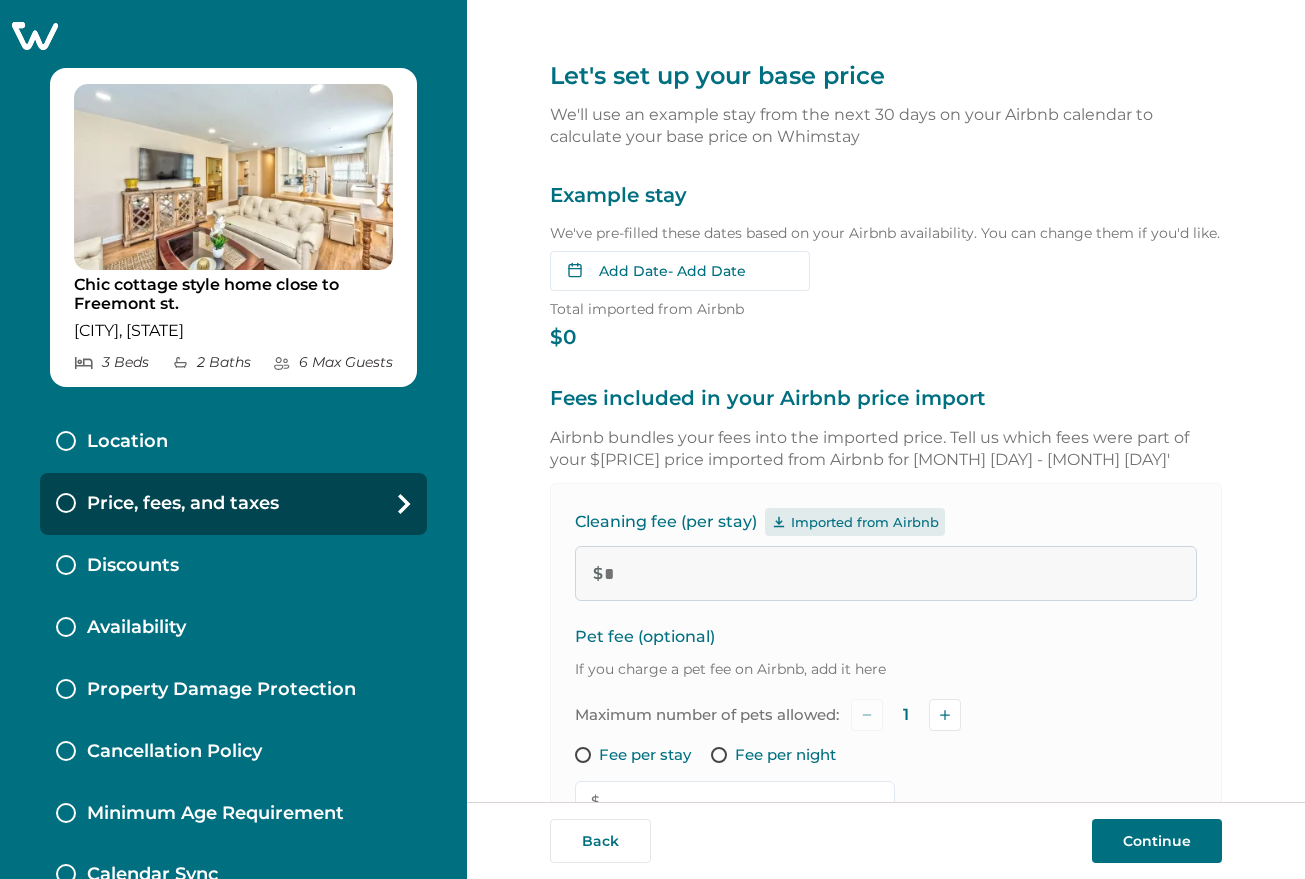 type on "**" 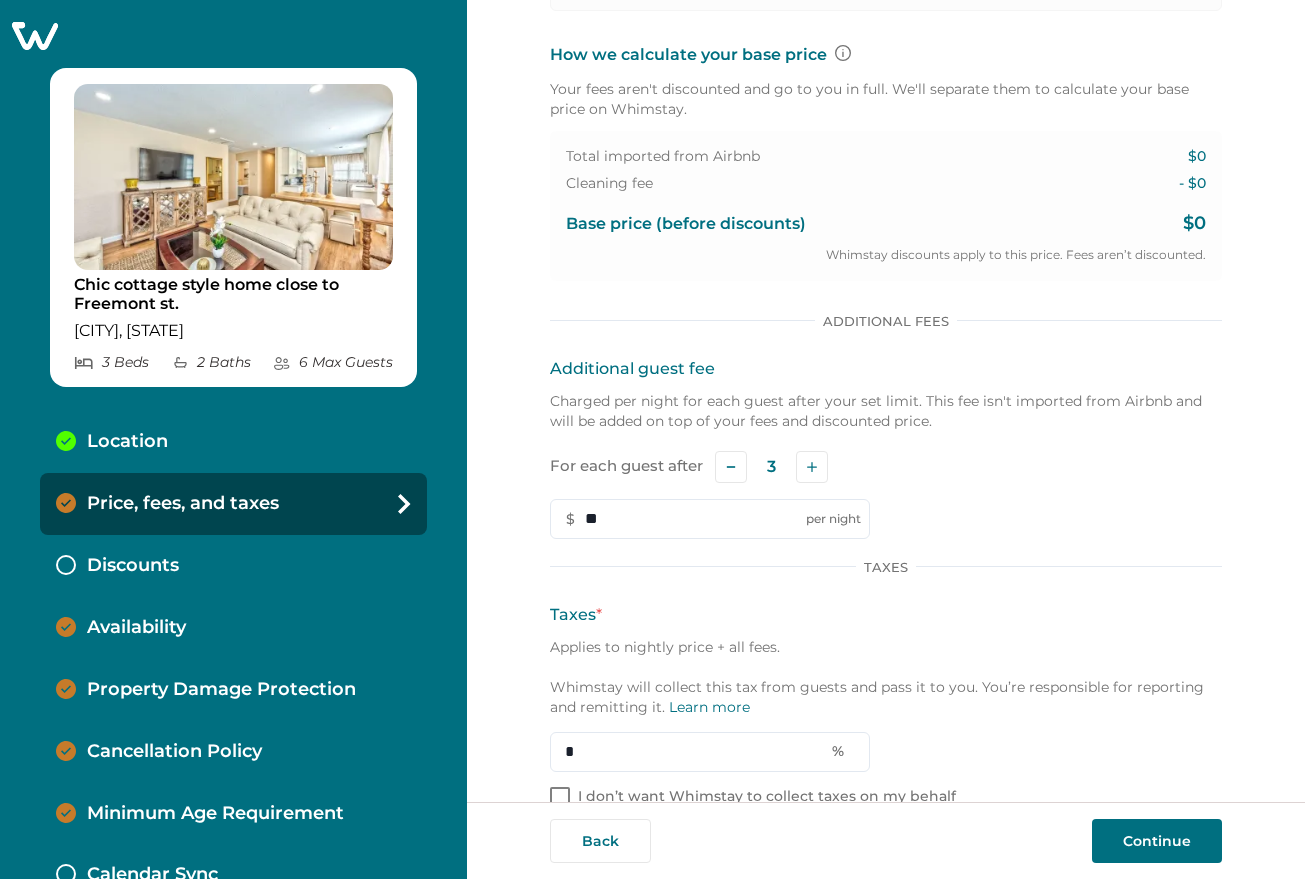 scroll, scrollTop: 888, scrollLeft: 0, axis: vertical 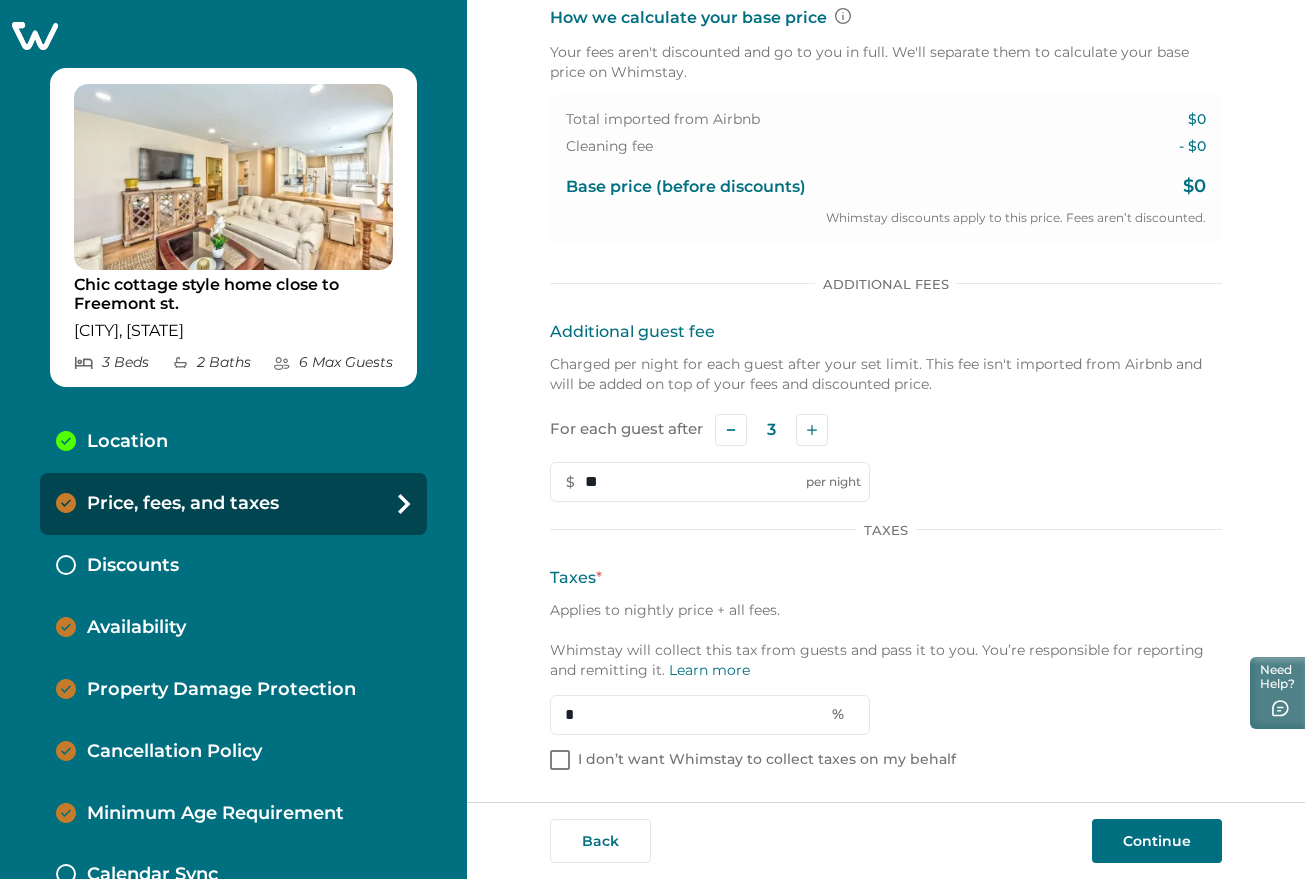 click on "Continue" at bounding box center (1157, 841) 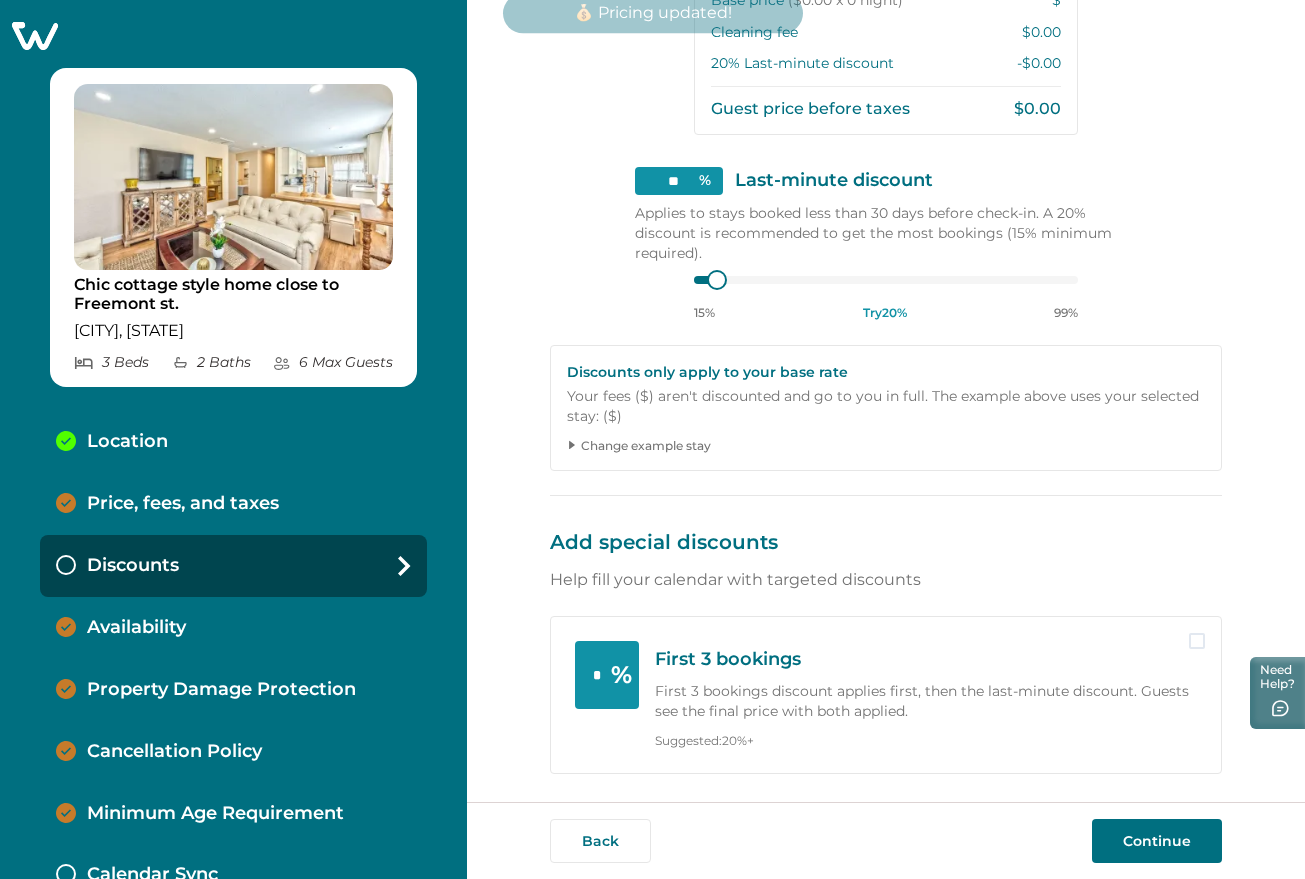 scroll, scrollTop: 286, scrollLeft: 0, axis: vertical 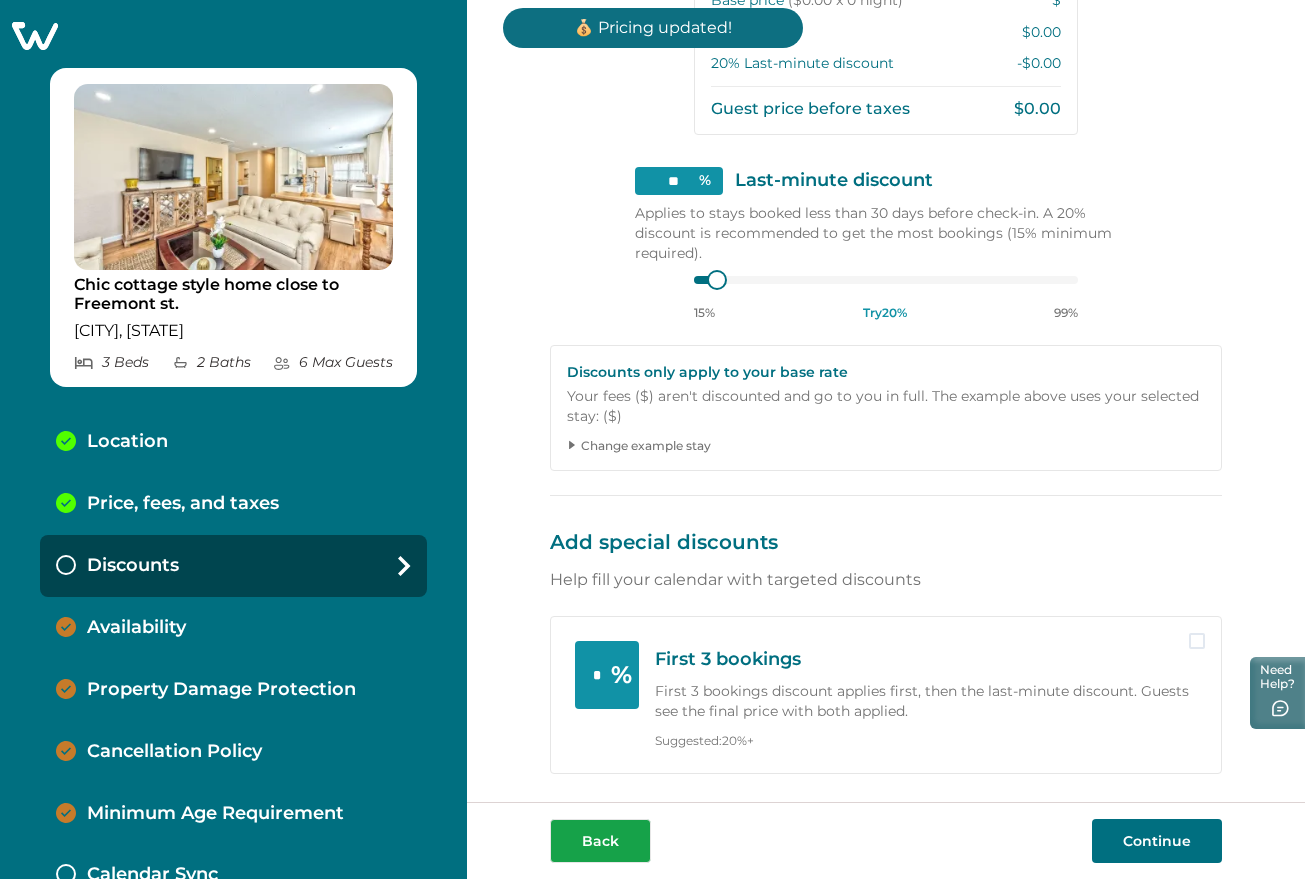 click on "Back" at bounding box center [600, 841] 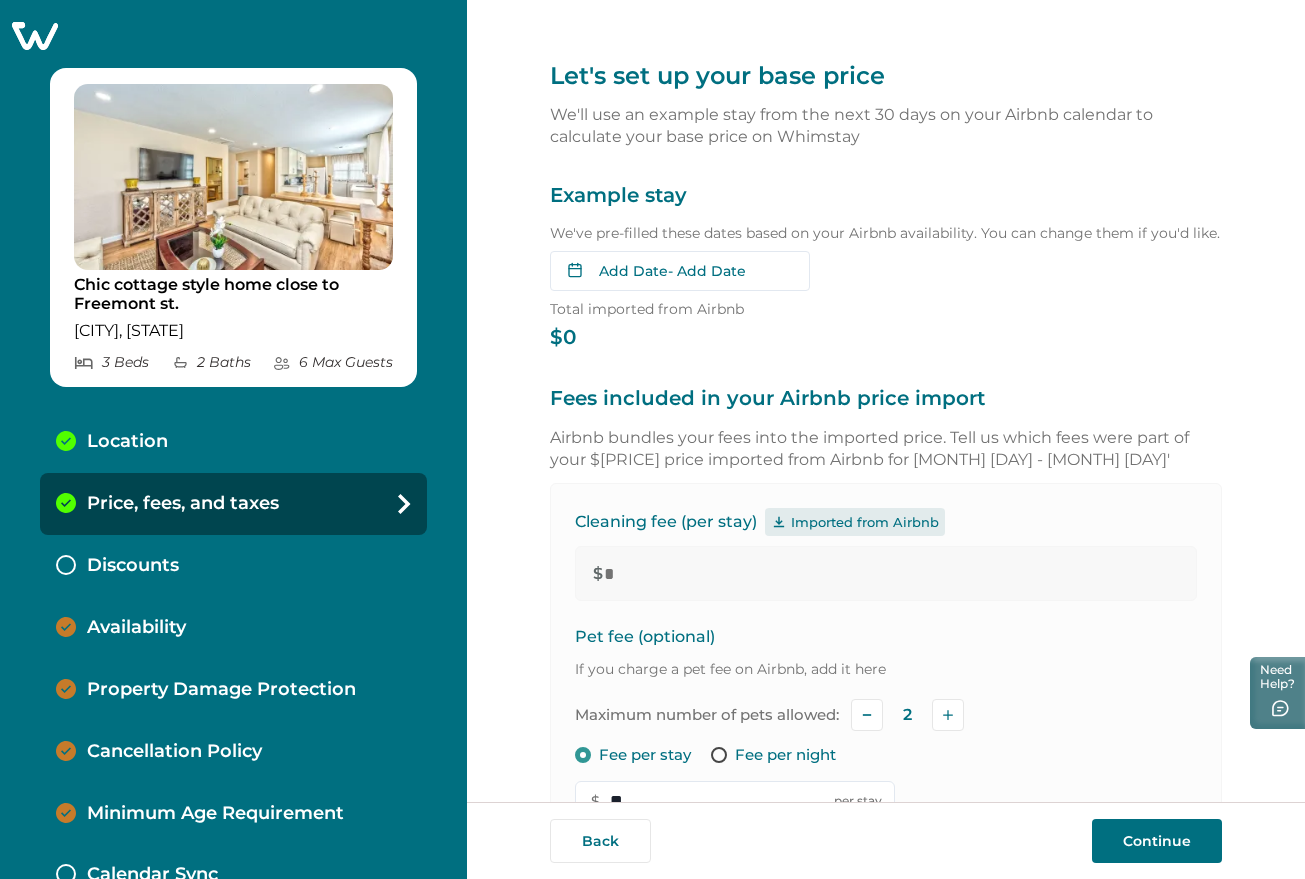 scroll, scrollTop: 250, scrollLeft: 0, axis: vertical 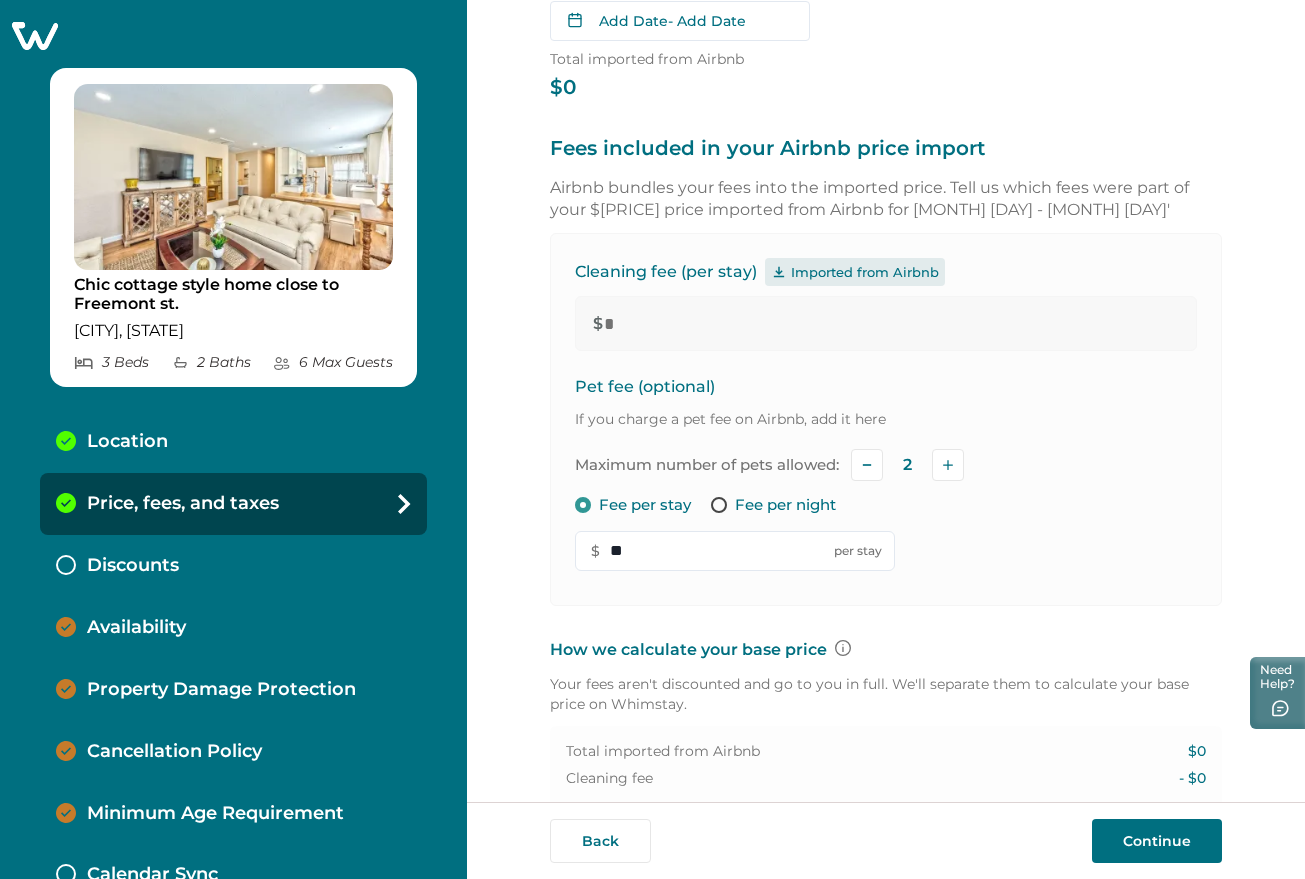 click 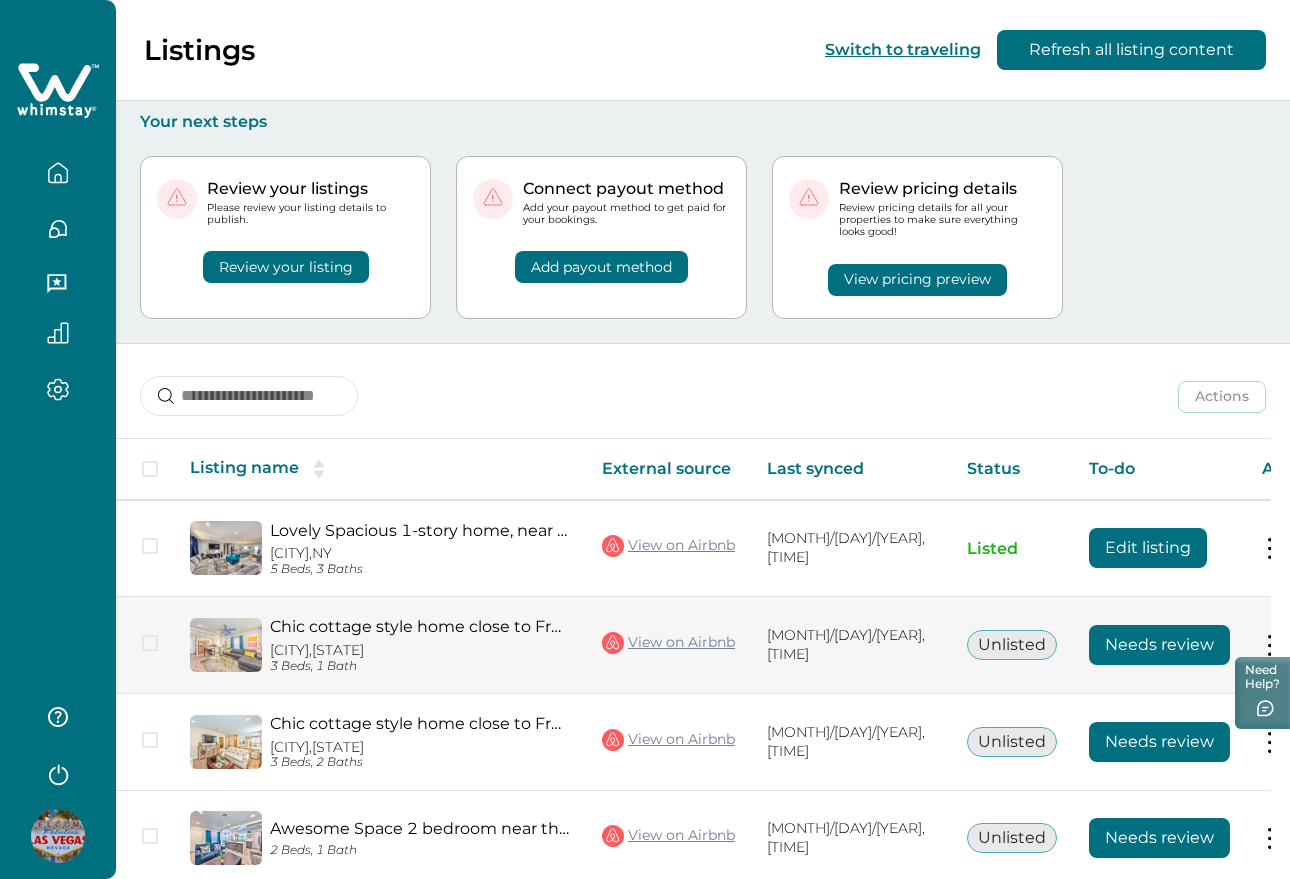 click on "Needs review" at bounding box center [1159, 645] 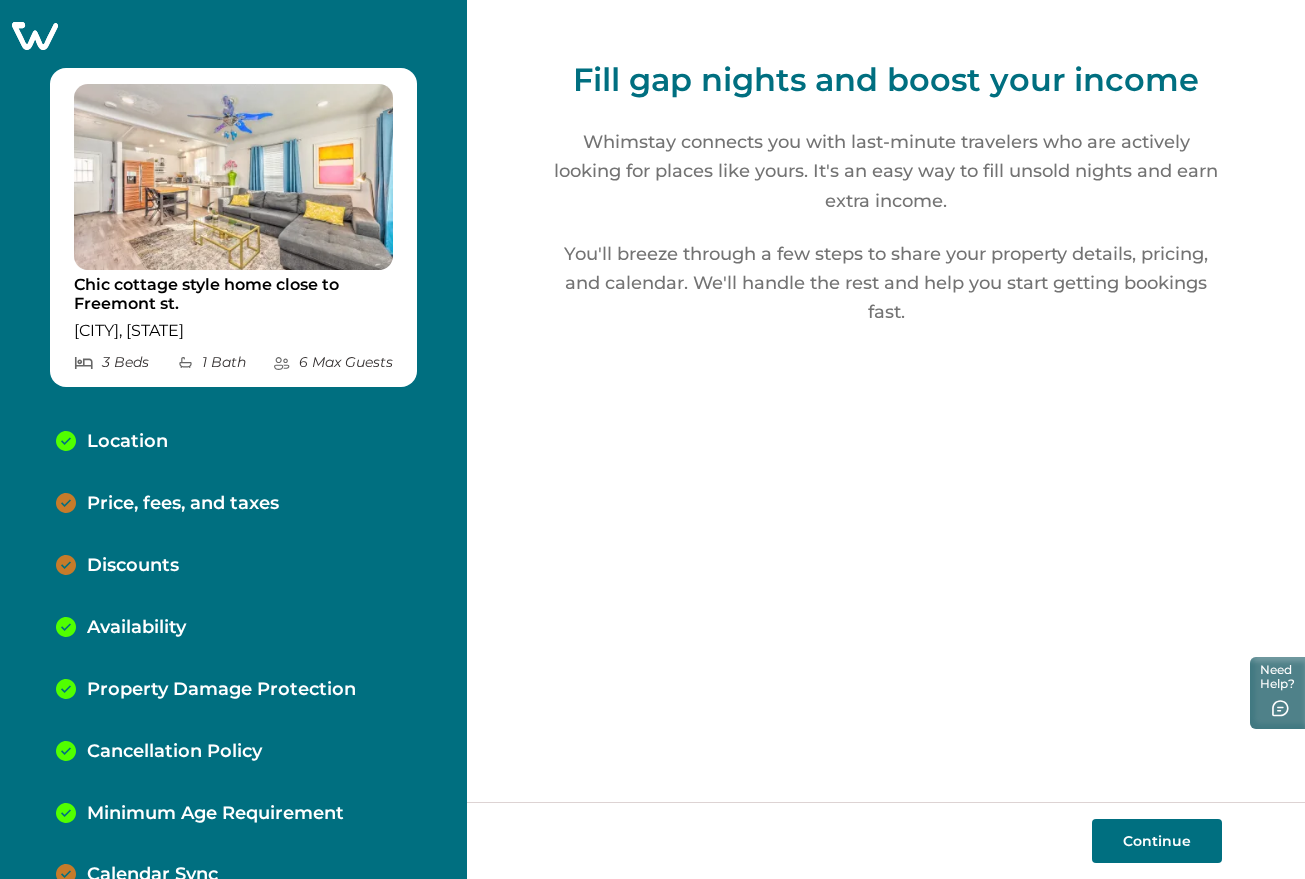 click on "Continue" at bounding box center (1157, 841) 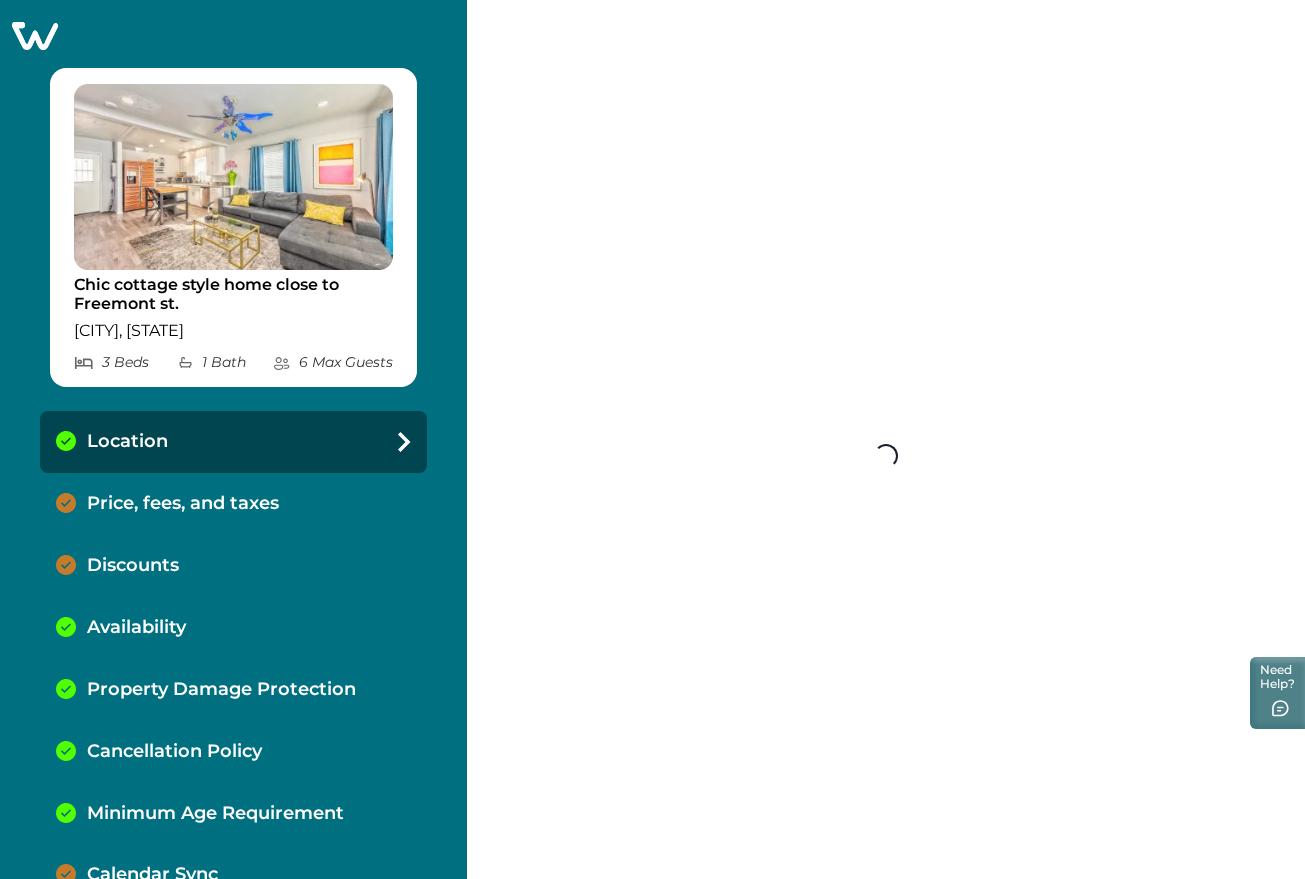 select on "**" 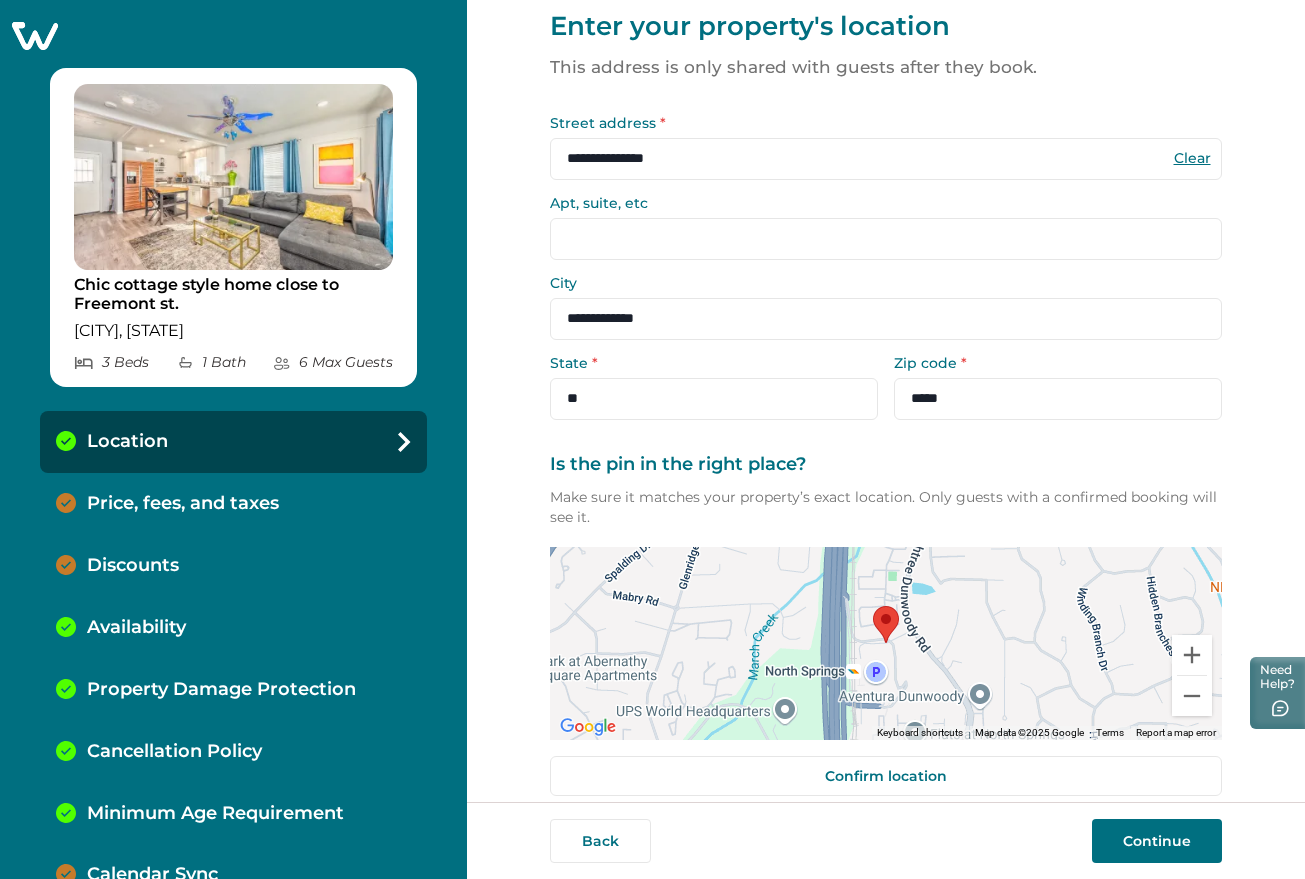 scroll, scrollTop: 71, scrollLeft: 0, axis: vertical 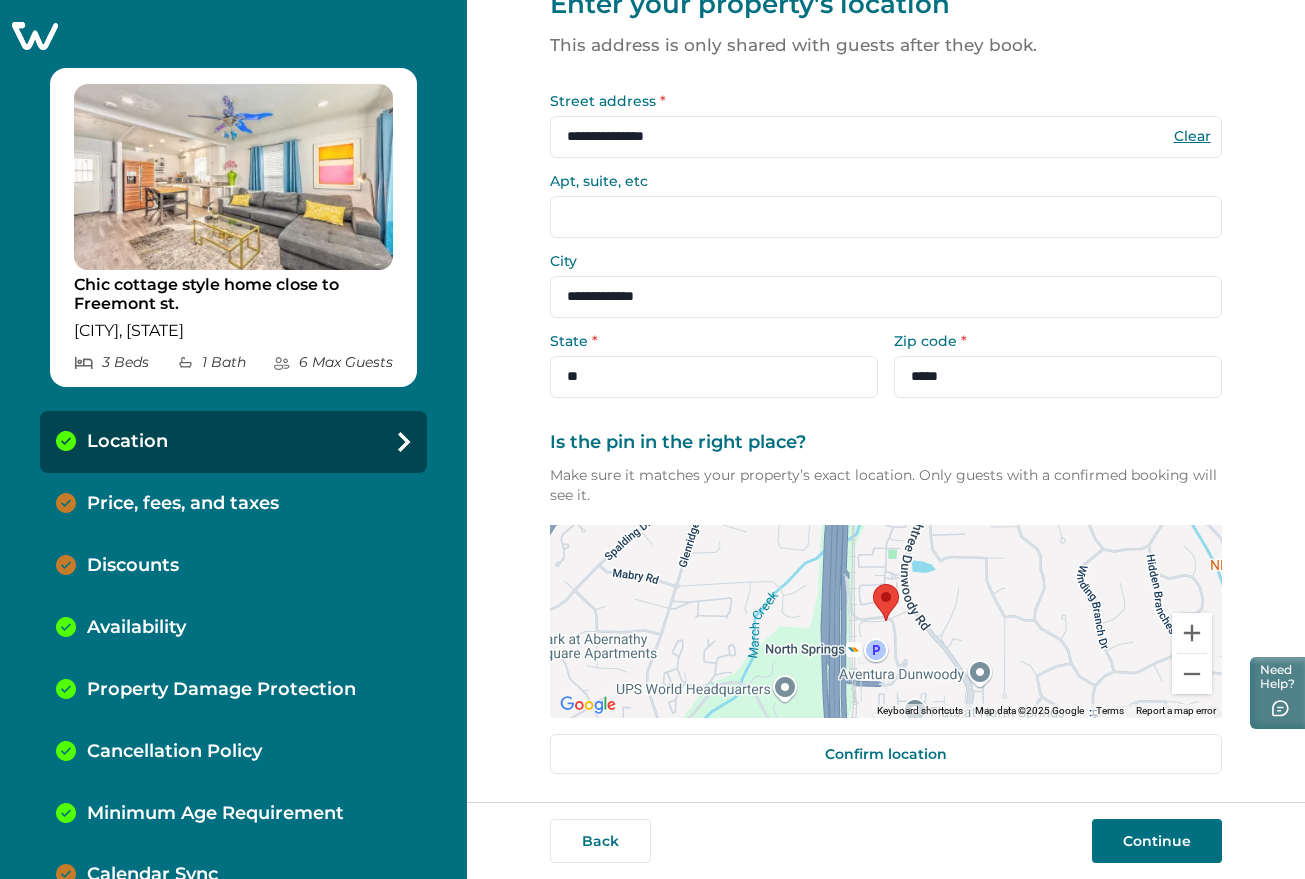click on "Continue" at bounding box center (1157, 841) 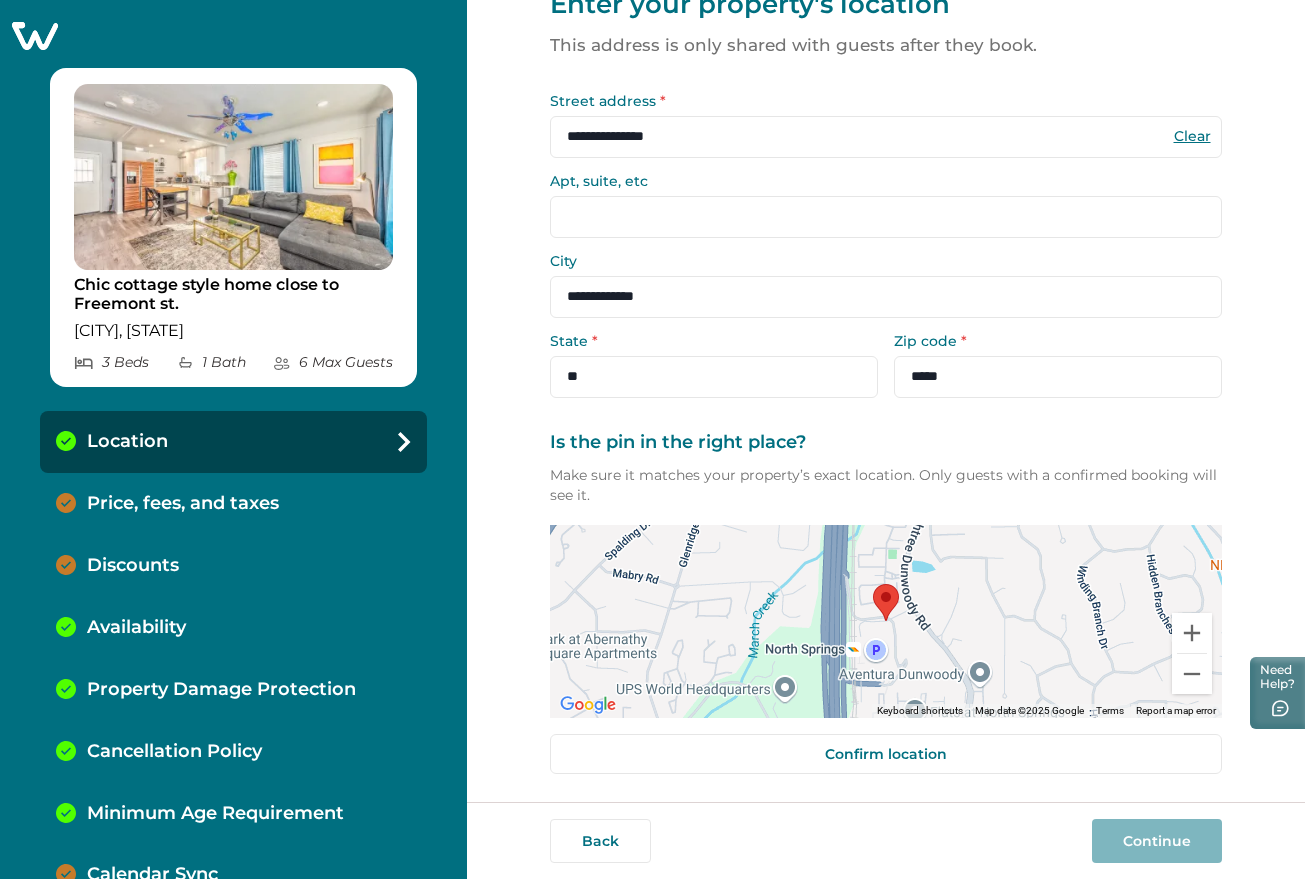 scroll, scrollTop: 0, scrollLeft: 0, axis: both 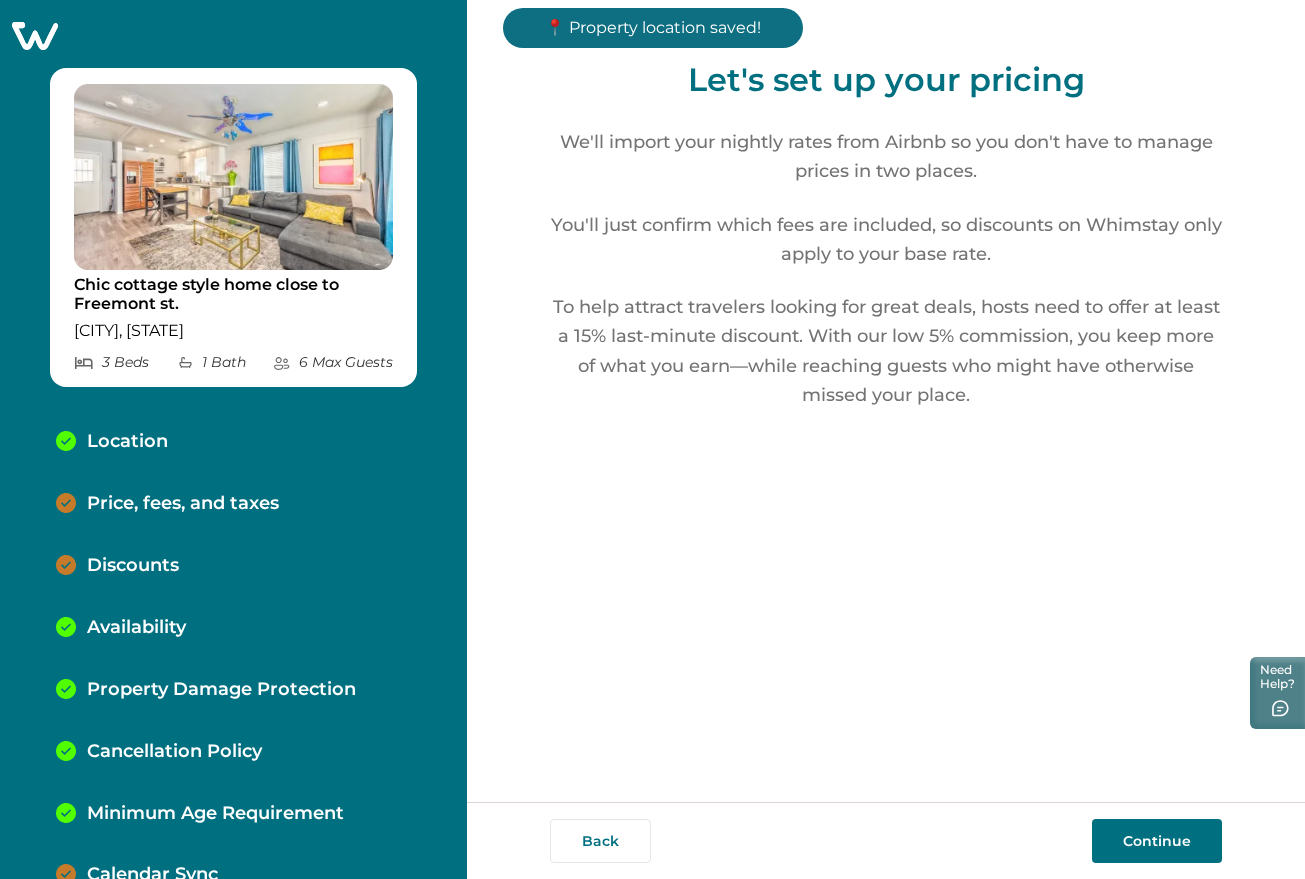 click on "Continue" at bounding box center (1157, 841) 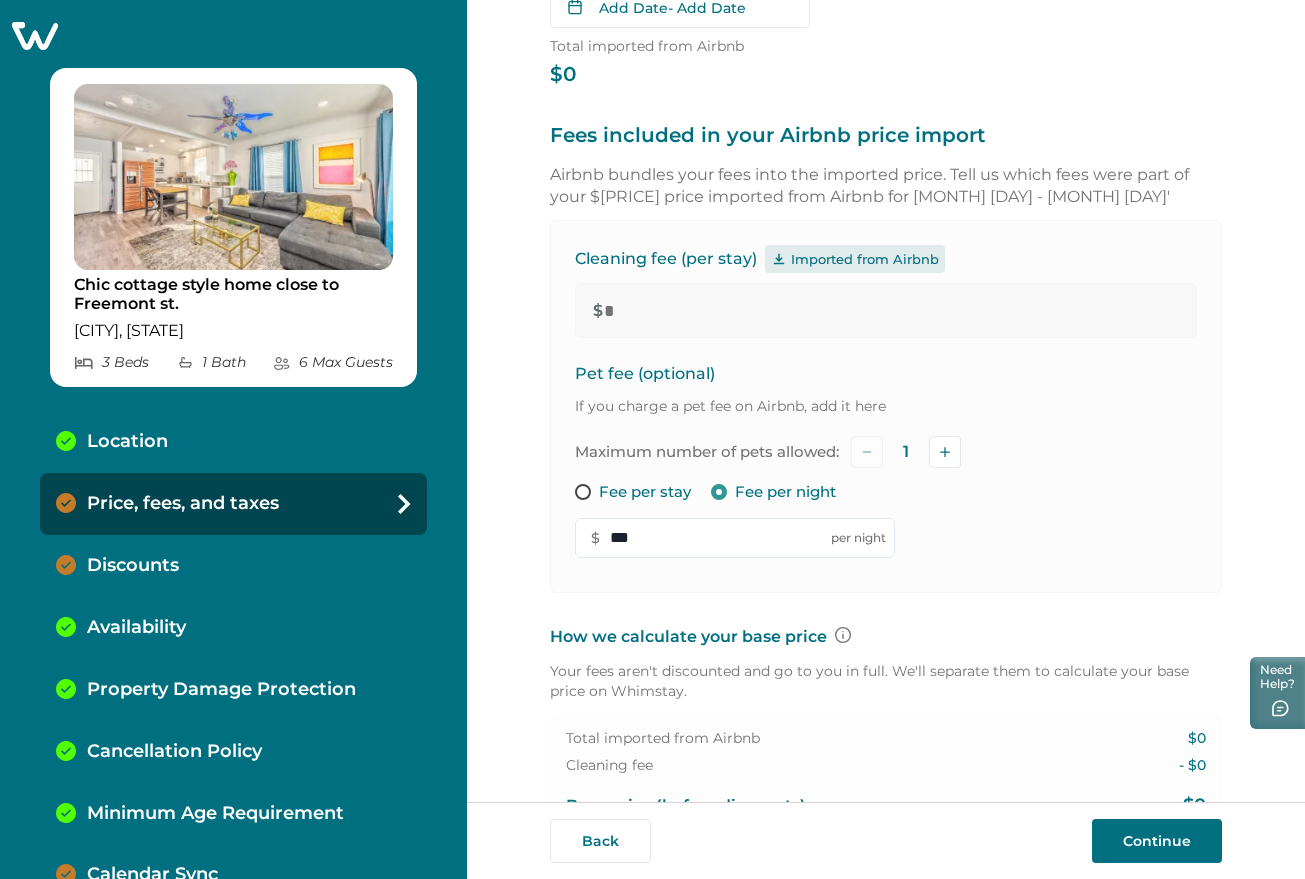 scroll, scrollTop: 0, scrollLeft: 0, axis: both 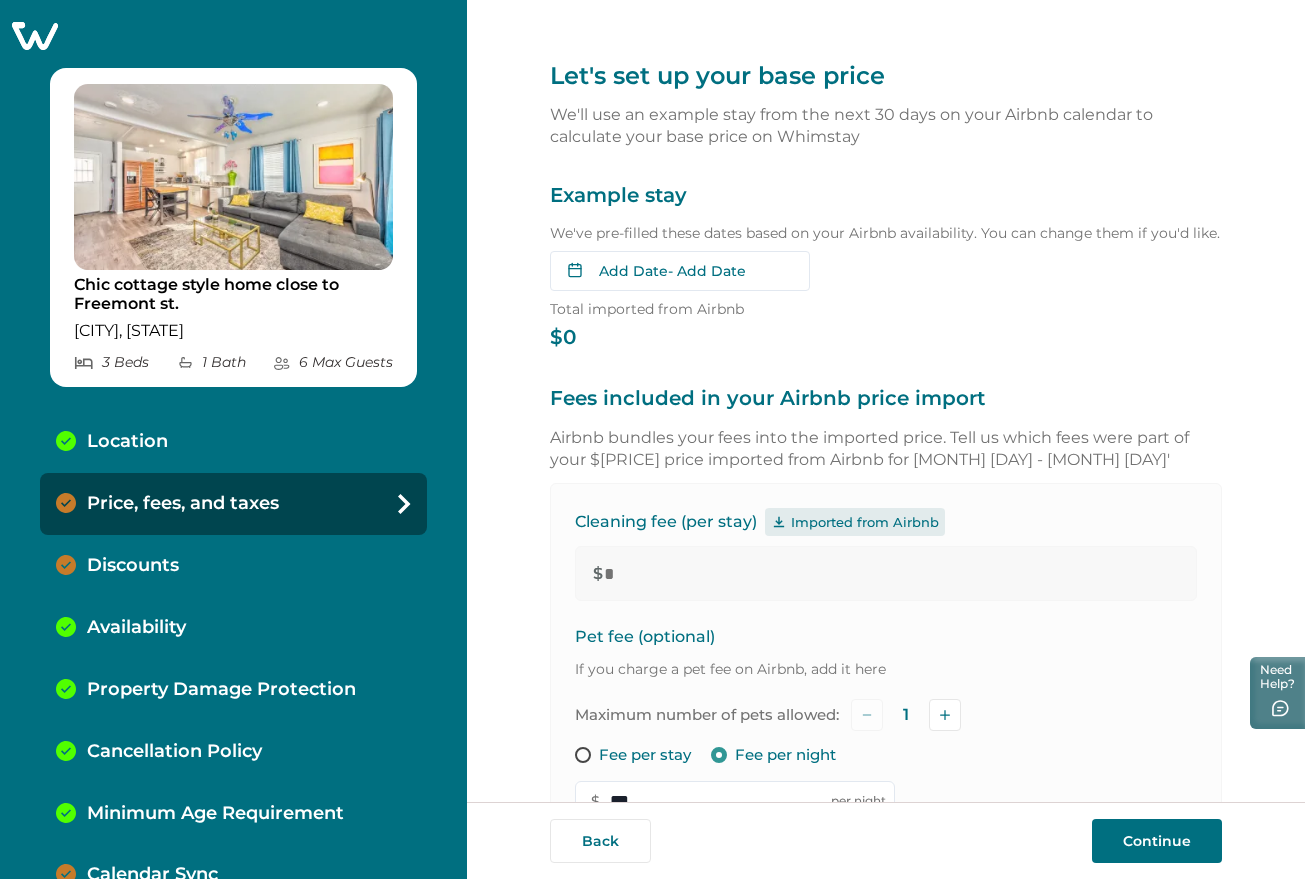 click 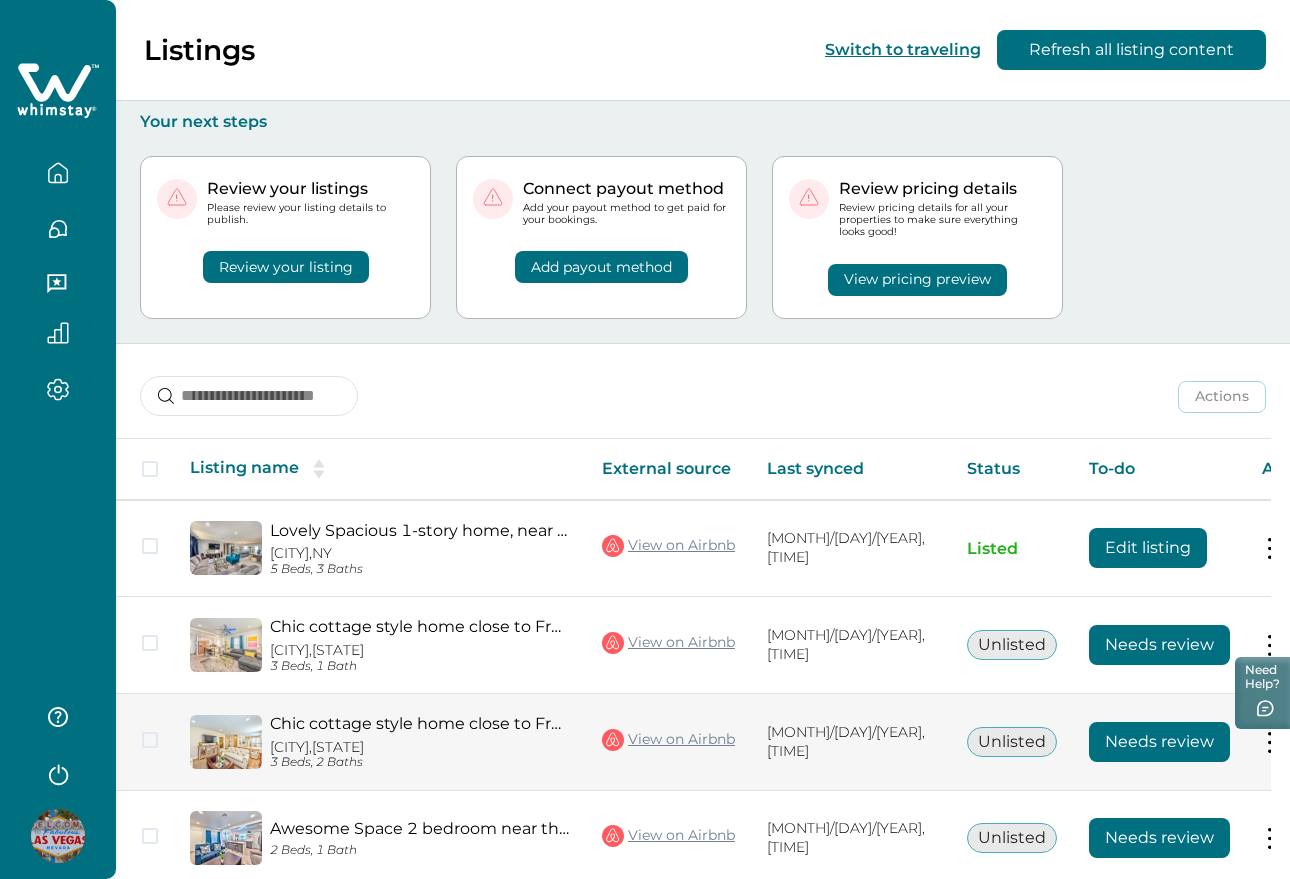 click on "Needs review" at bounding box center [1159, 742] 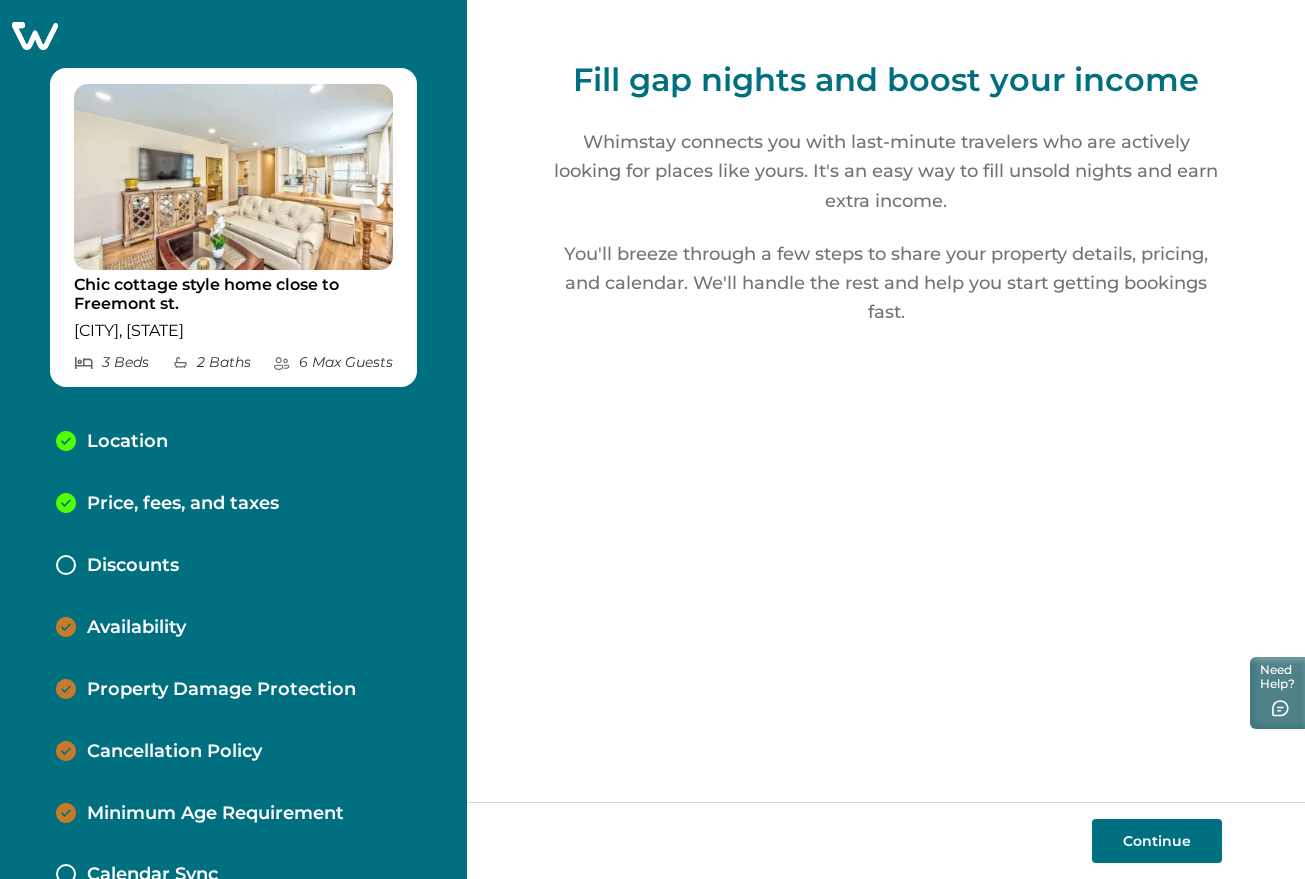 click on "Continue" at bounding box center [1157, 841] 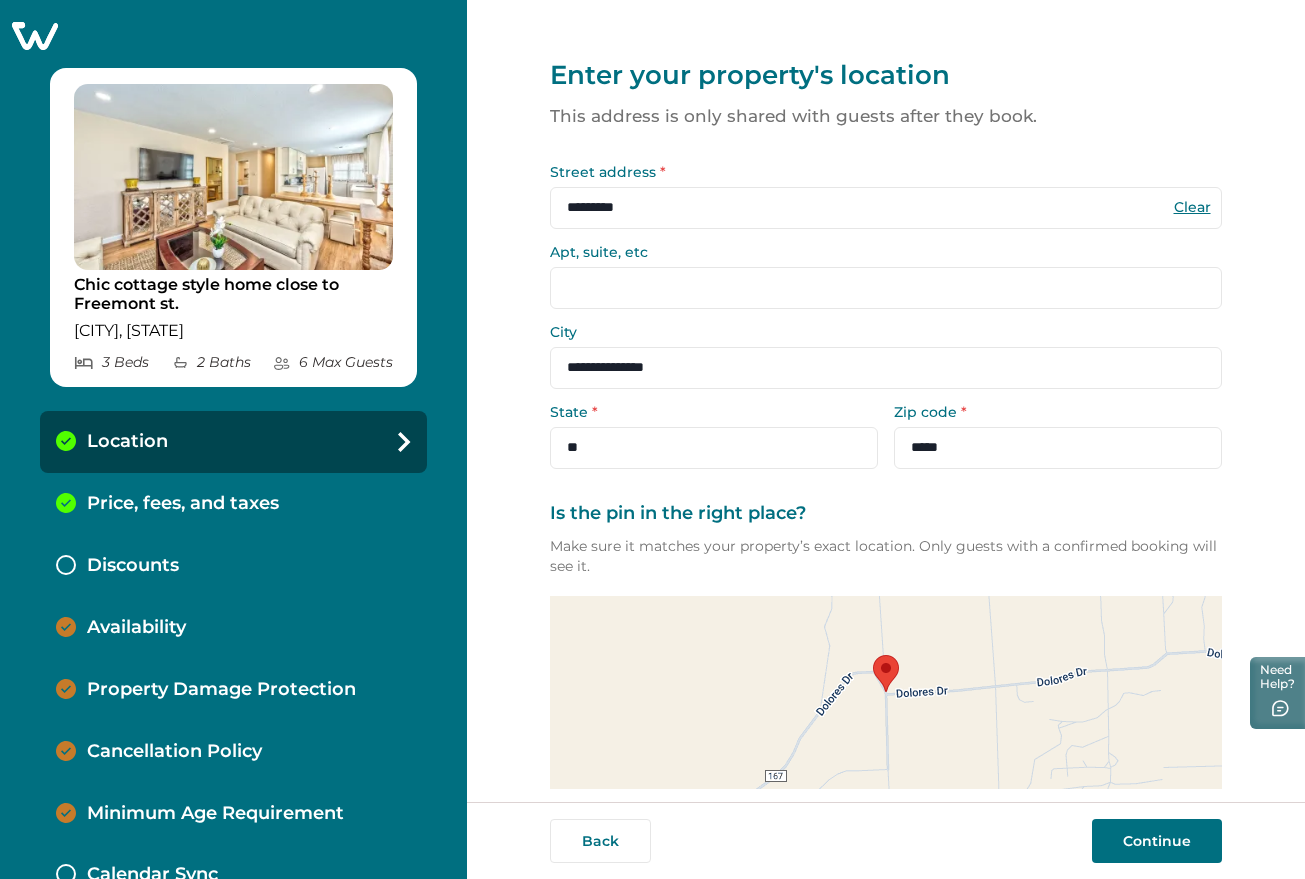 click on "Continue" at bounding box center [1157, 841] 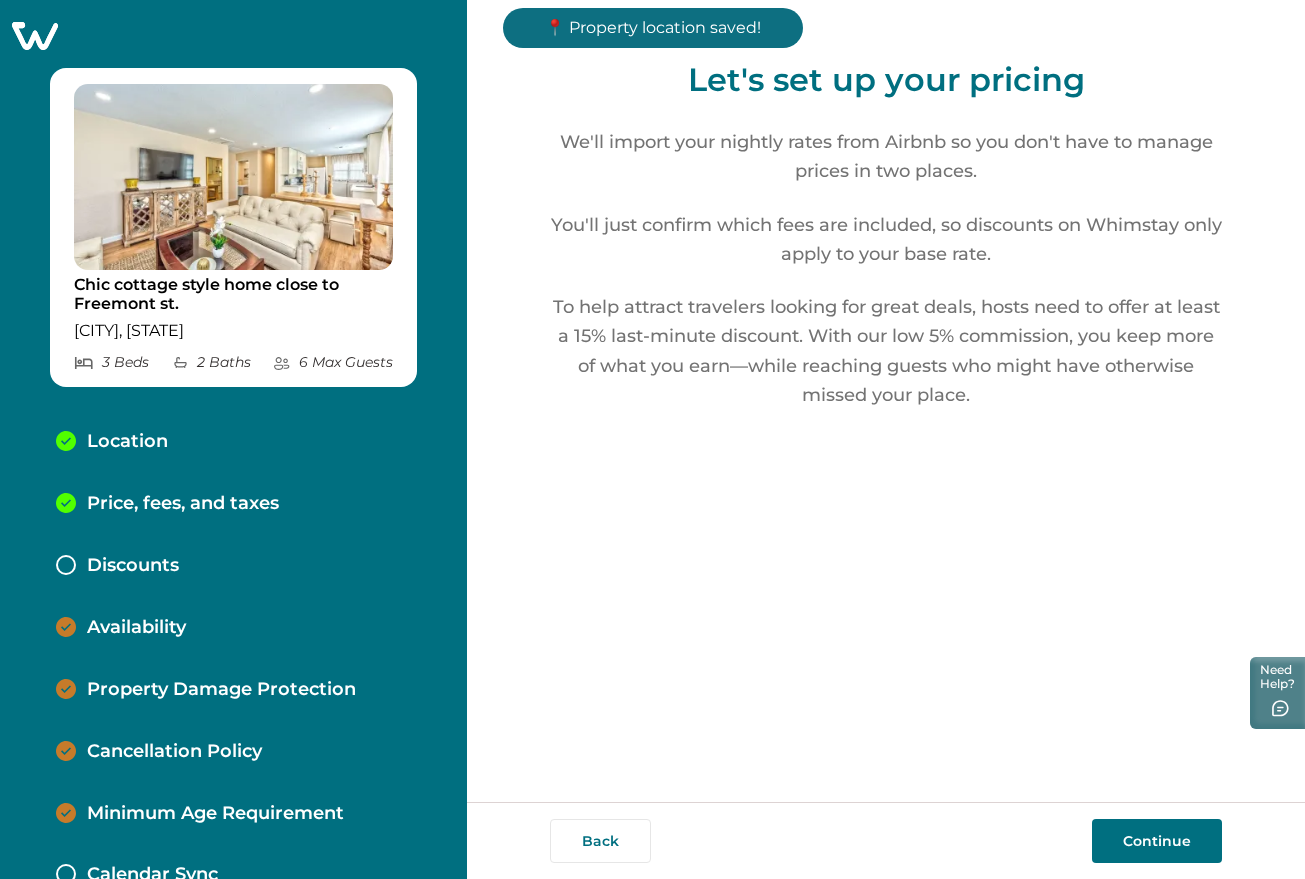click on "Continue" at bounding box center (1157, 841) 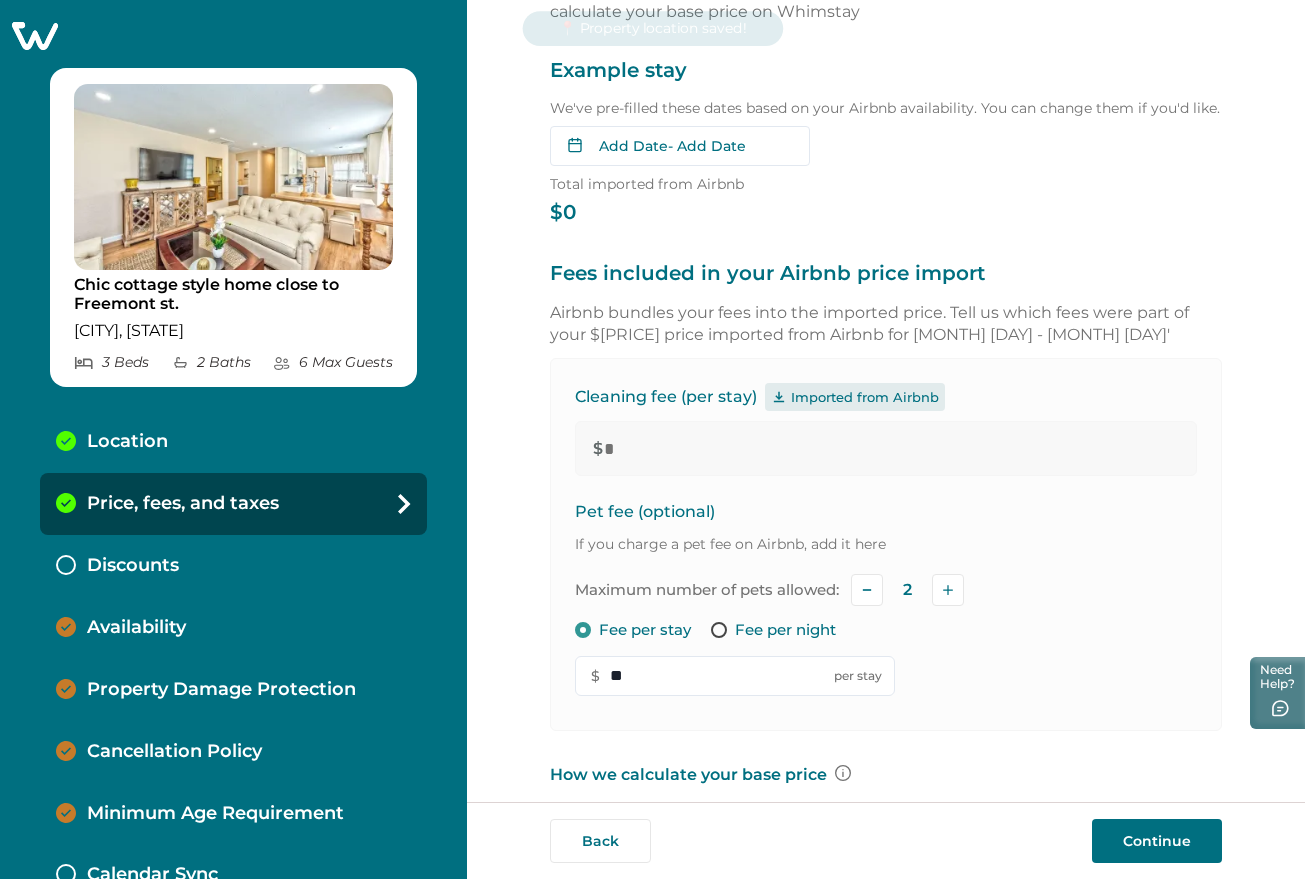 scroll, scrollTop: 250, scrollLeft: 0, axis: vertical 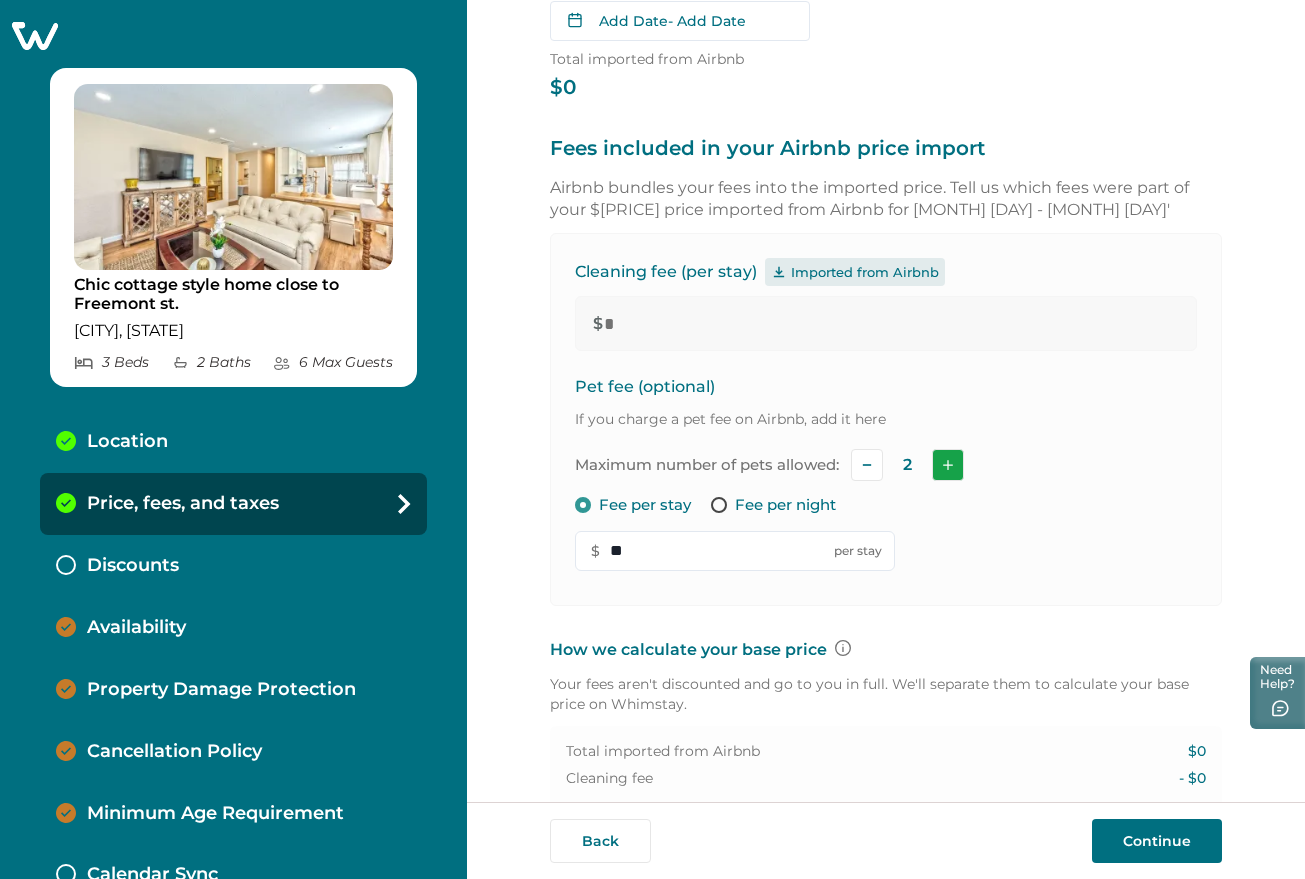 click 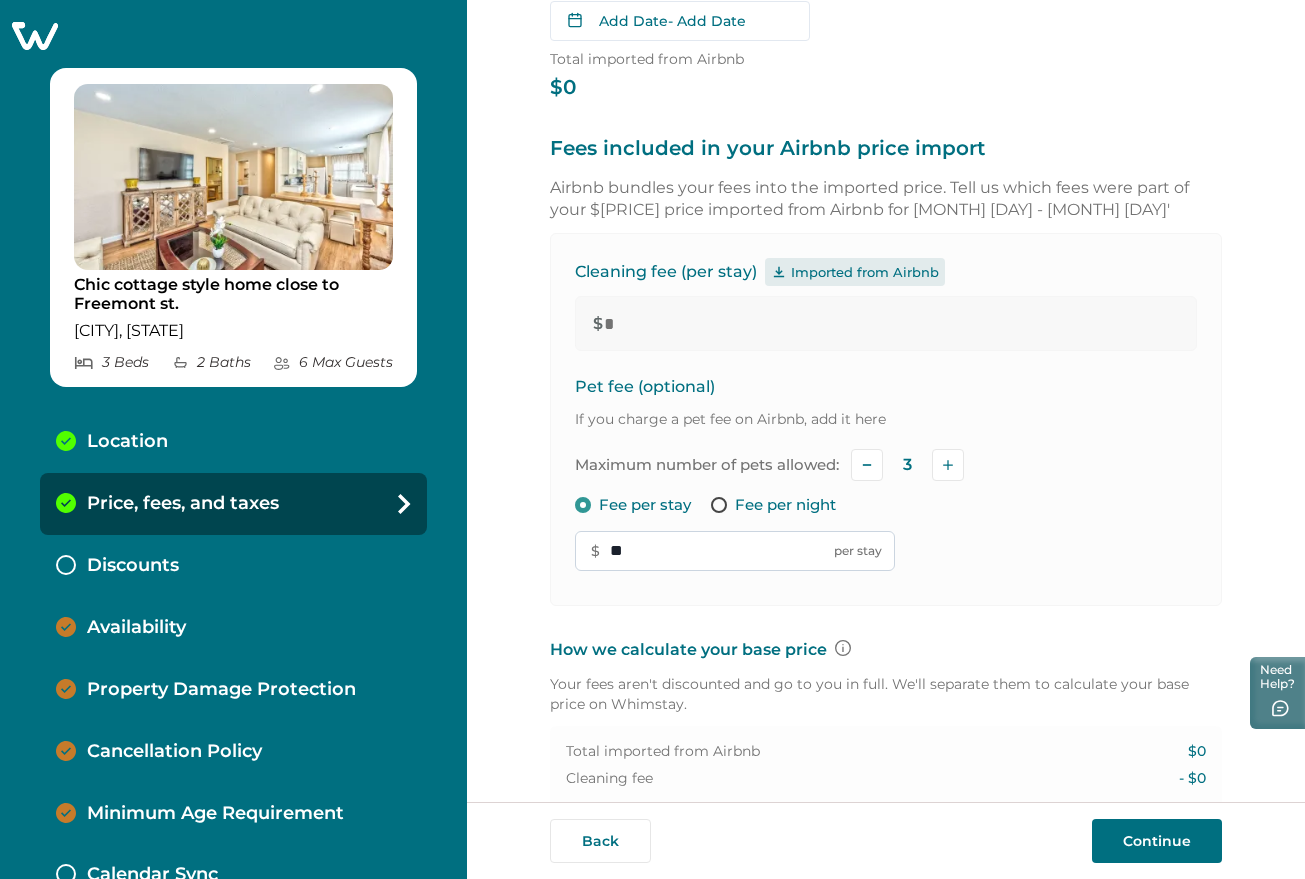 click on "**" at bounding box center (735, 551) 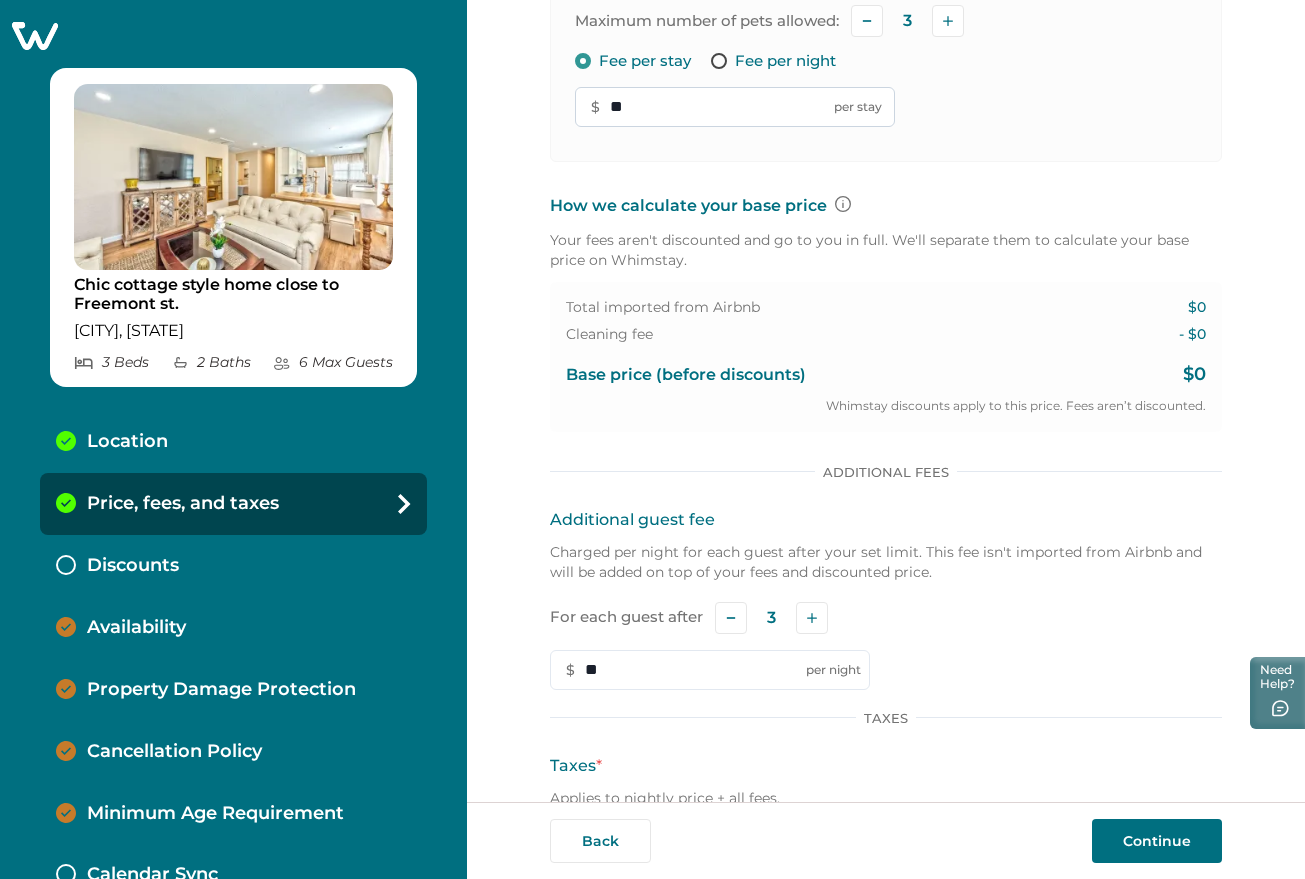 scroll, scrollTop: 750, scrollLeft: 0, axis: vertical 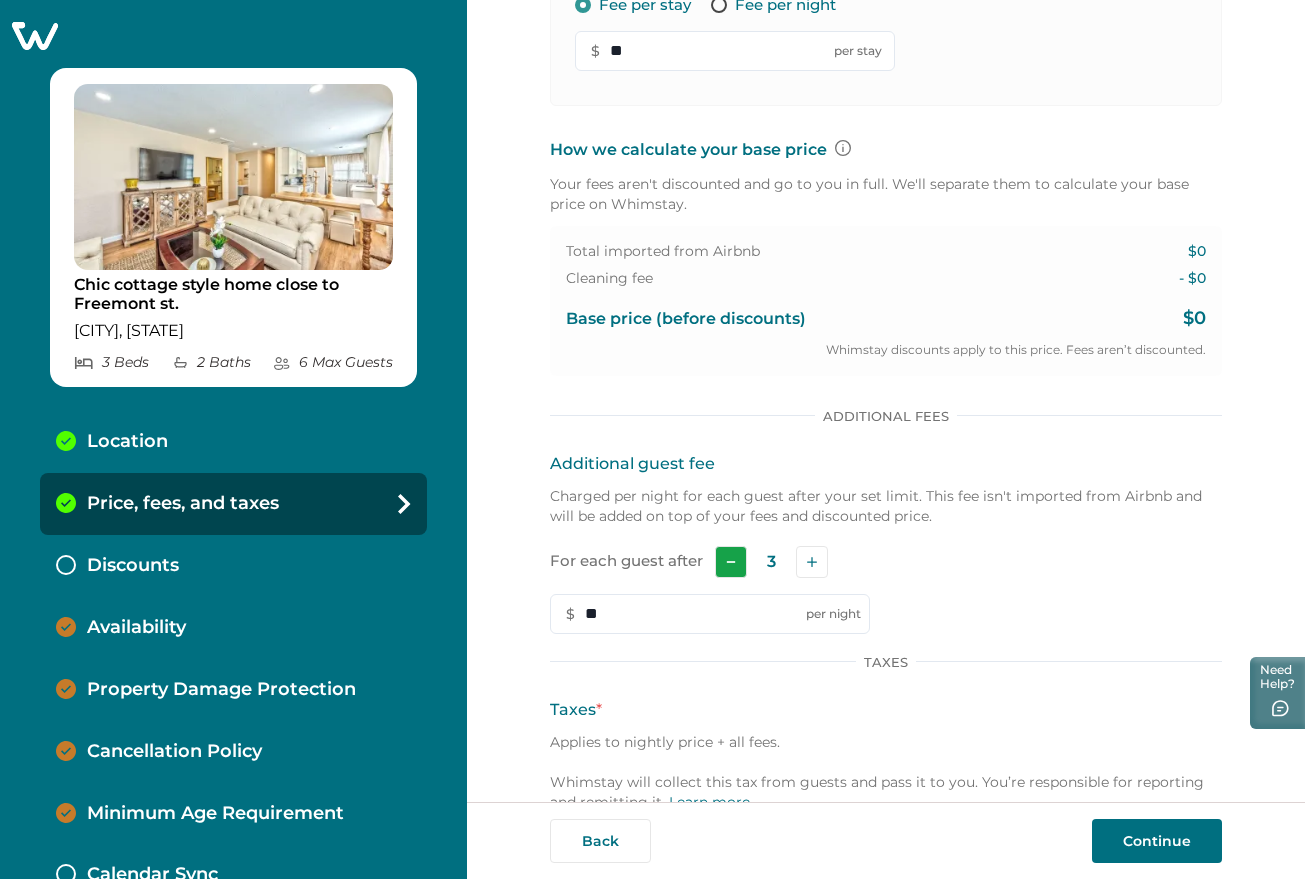 type on "**" 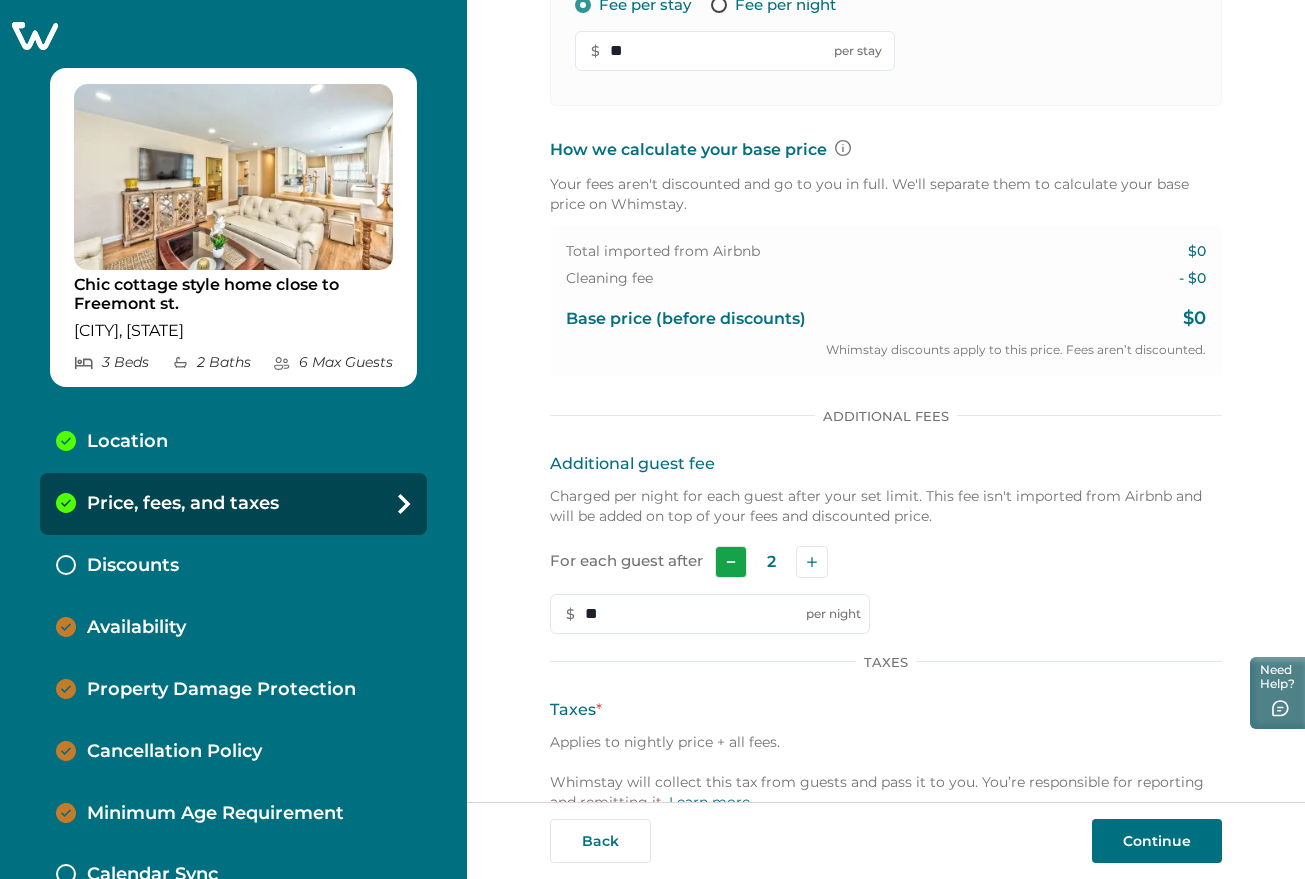 click at bounding box center (731, 562) 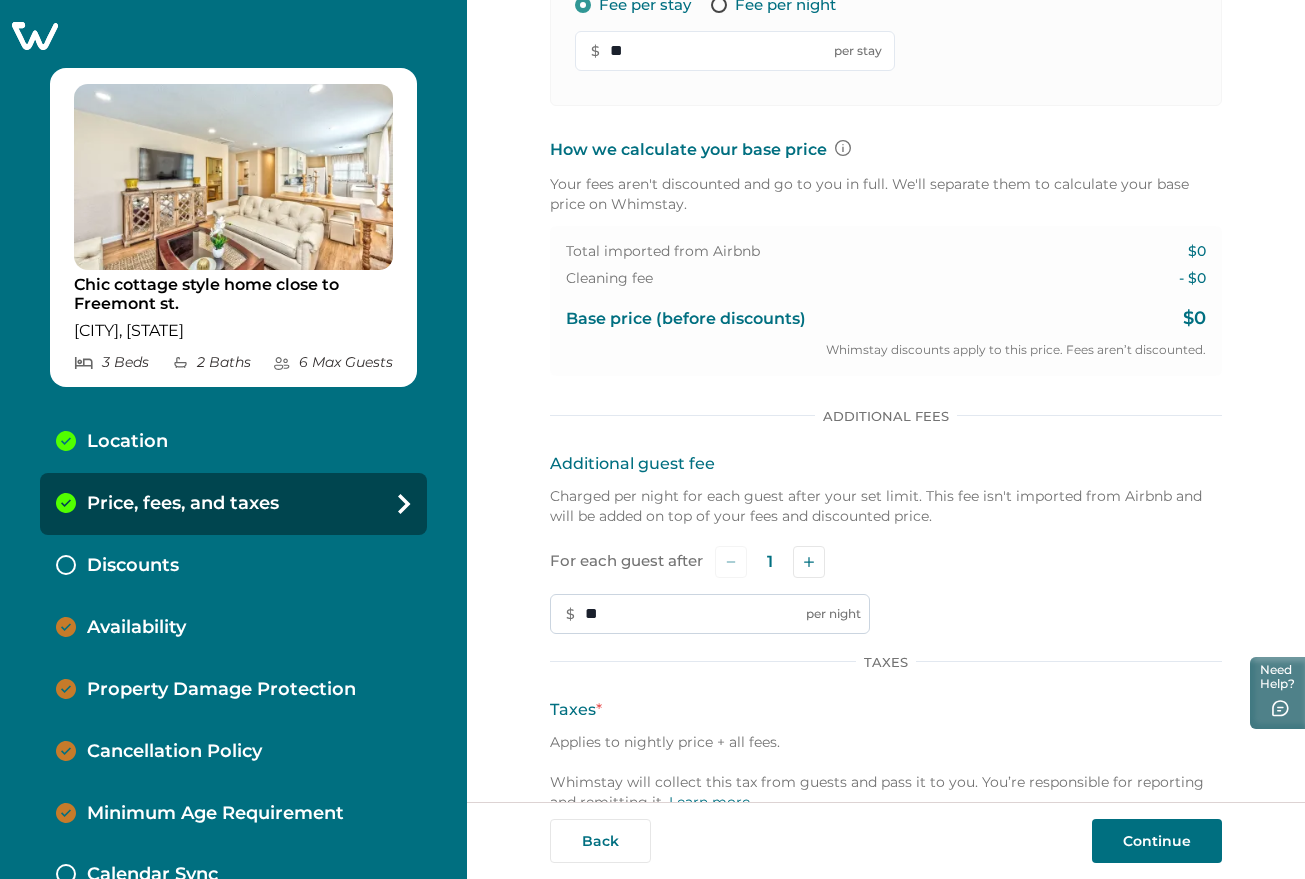 click on "**" at bounding box center [710, 614] 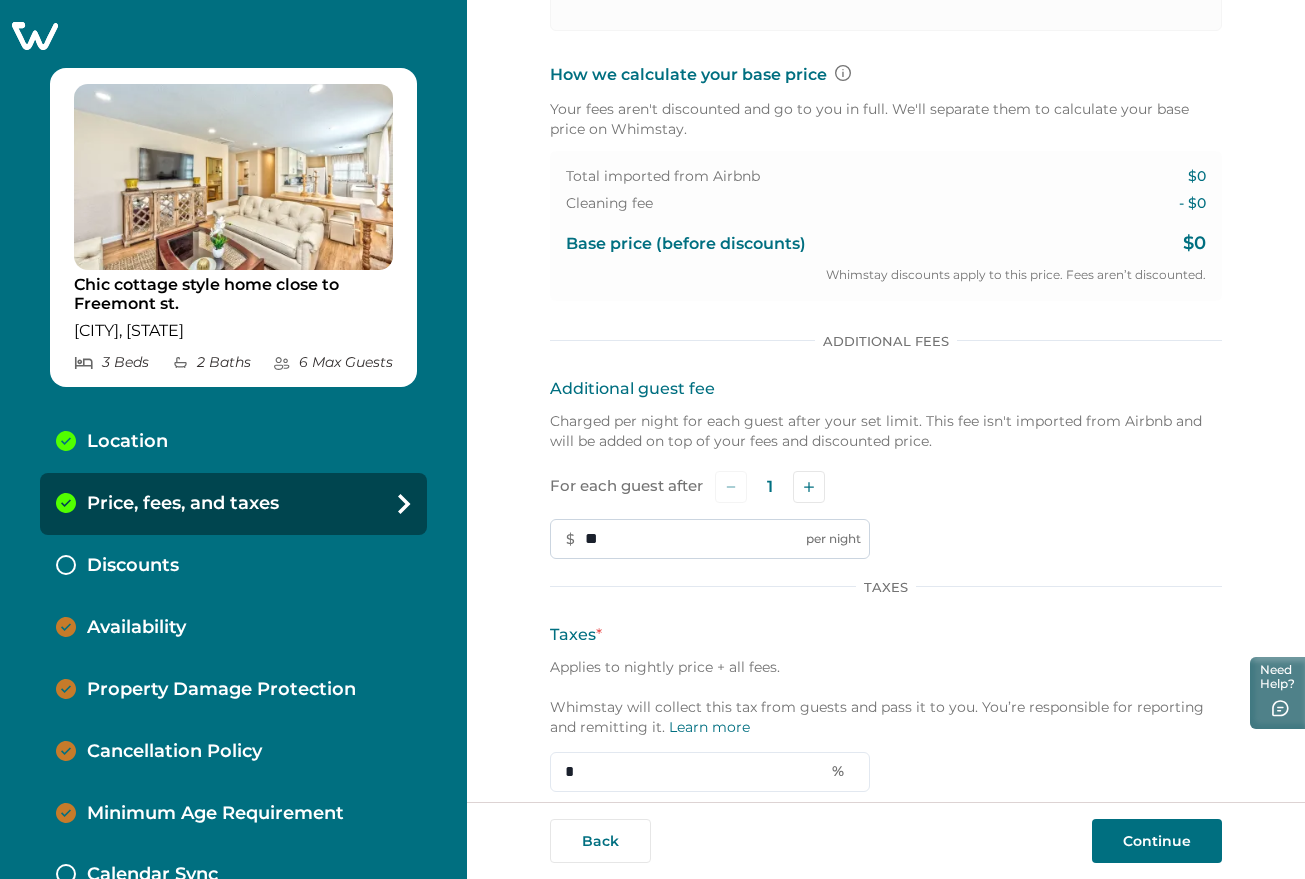 scroll, scrollTop: 888, scrollLeft: 0, axis: vertical 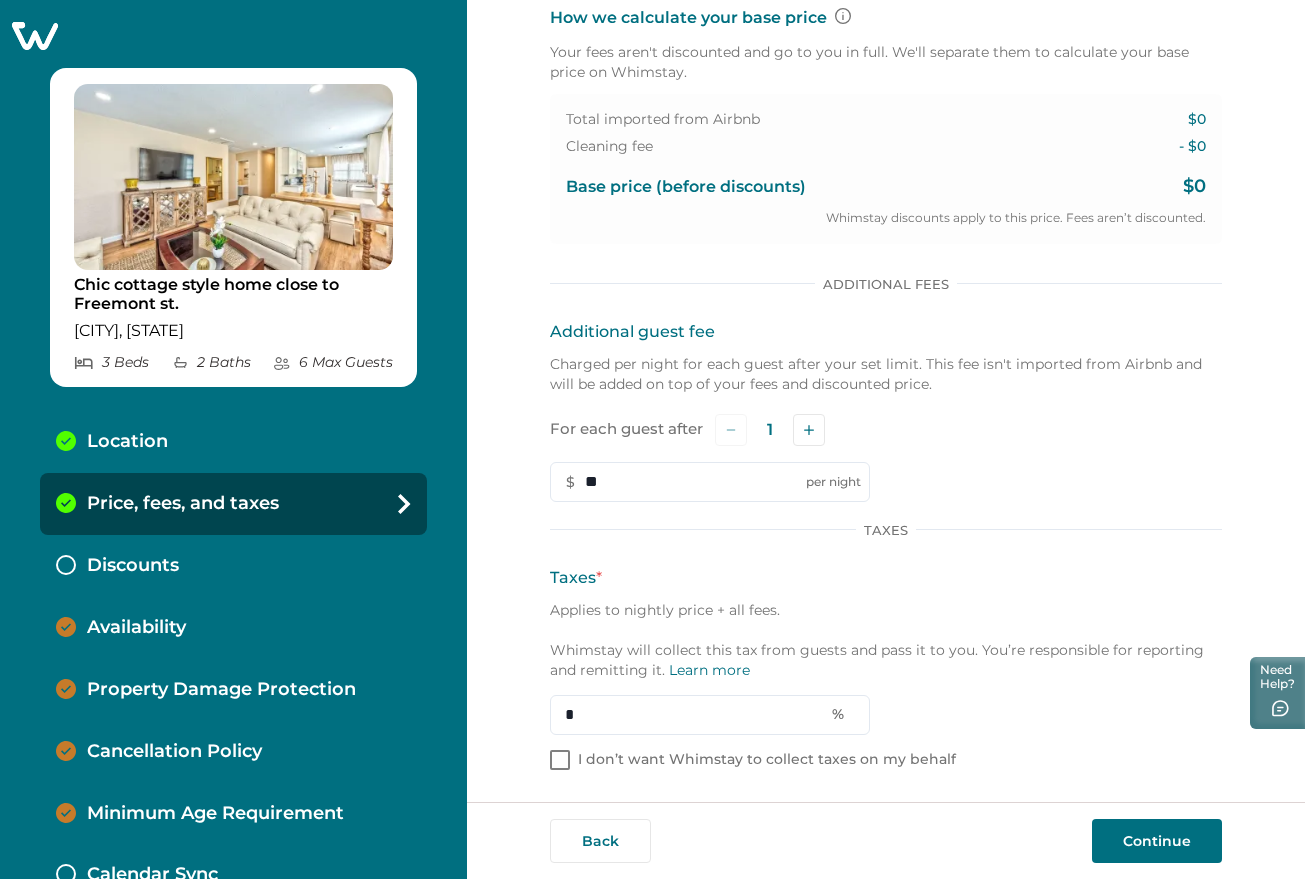 type on "**" 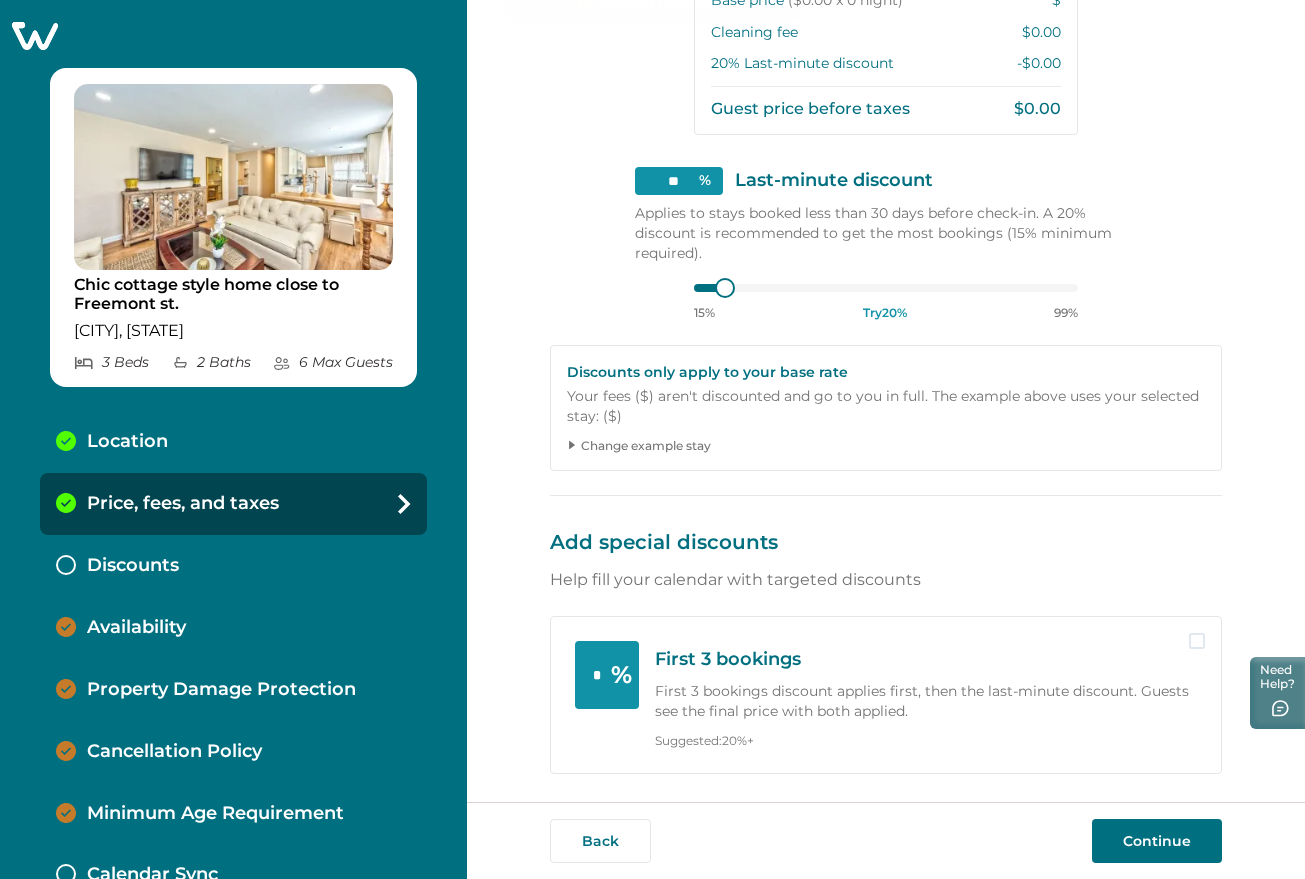 scroll, scrollTop: 286, scrollLeft: 0, axis: vertical 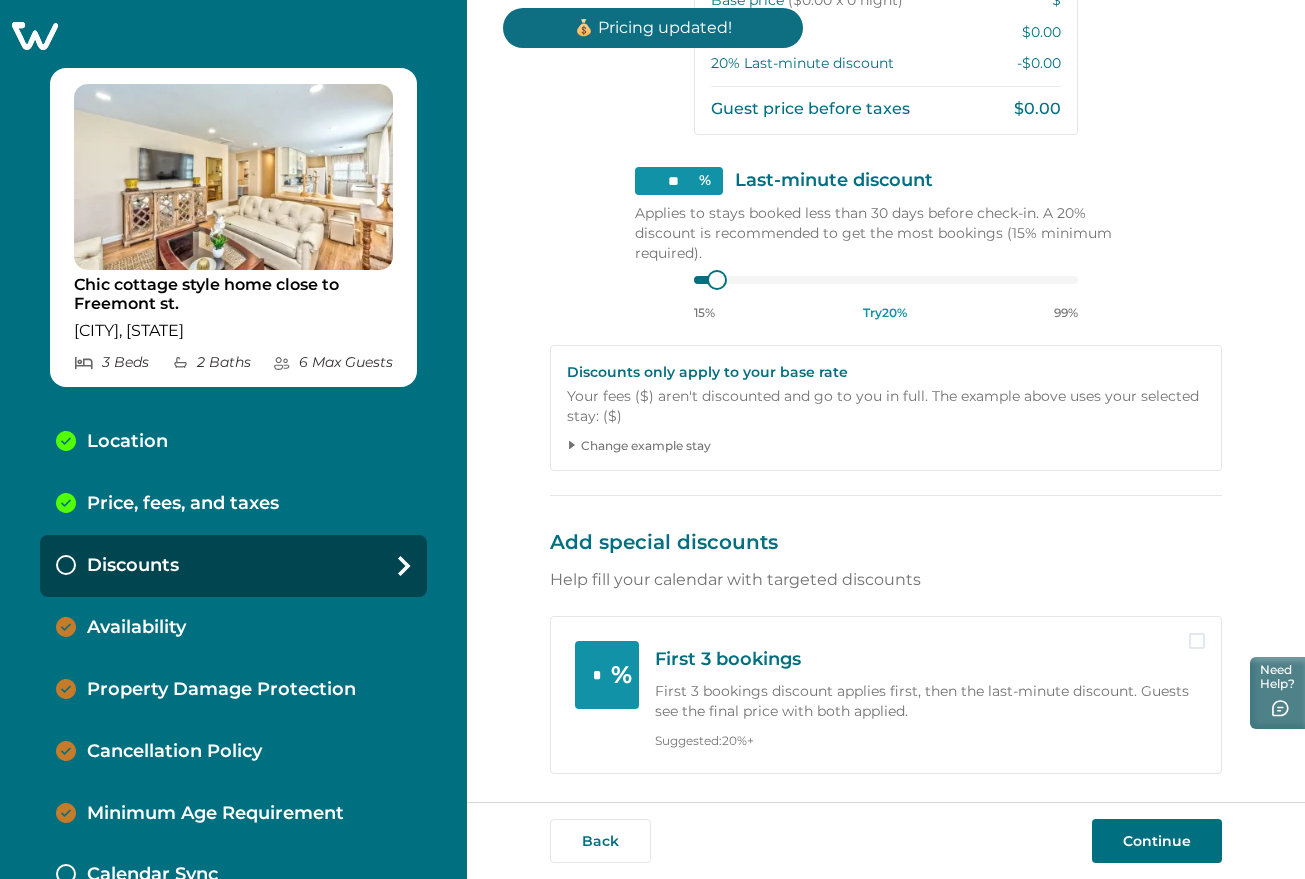 click on "Price, fees, and taxes" at bounding box center [183, 504] 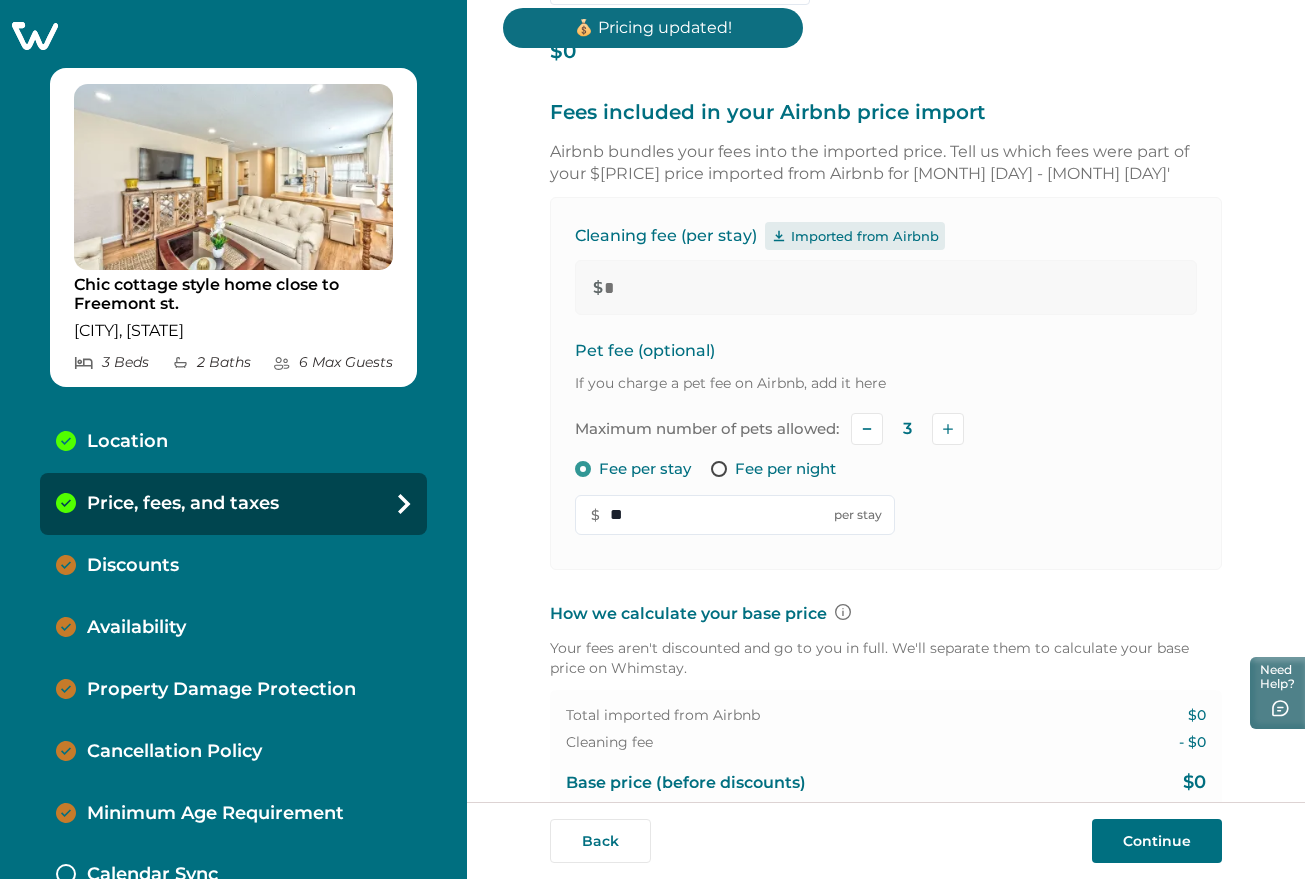 scroll, scrollTop: 888, scrollLeft: 0, axis: vertical 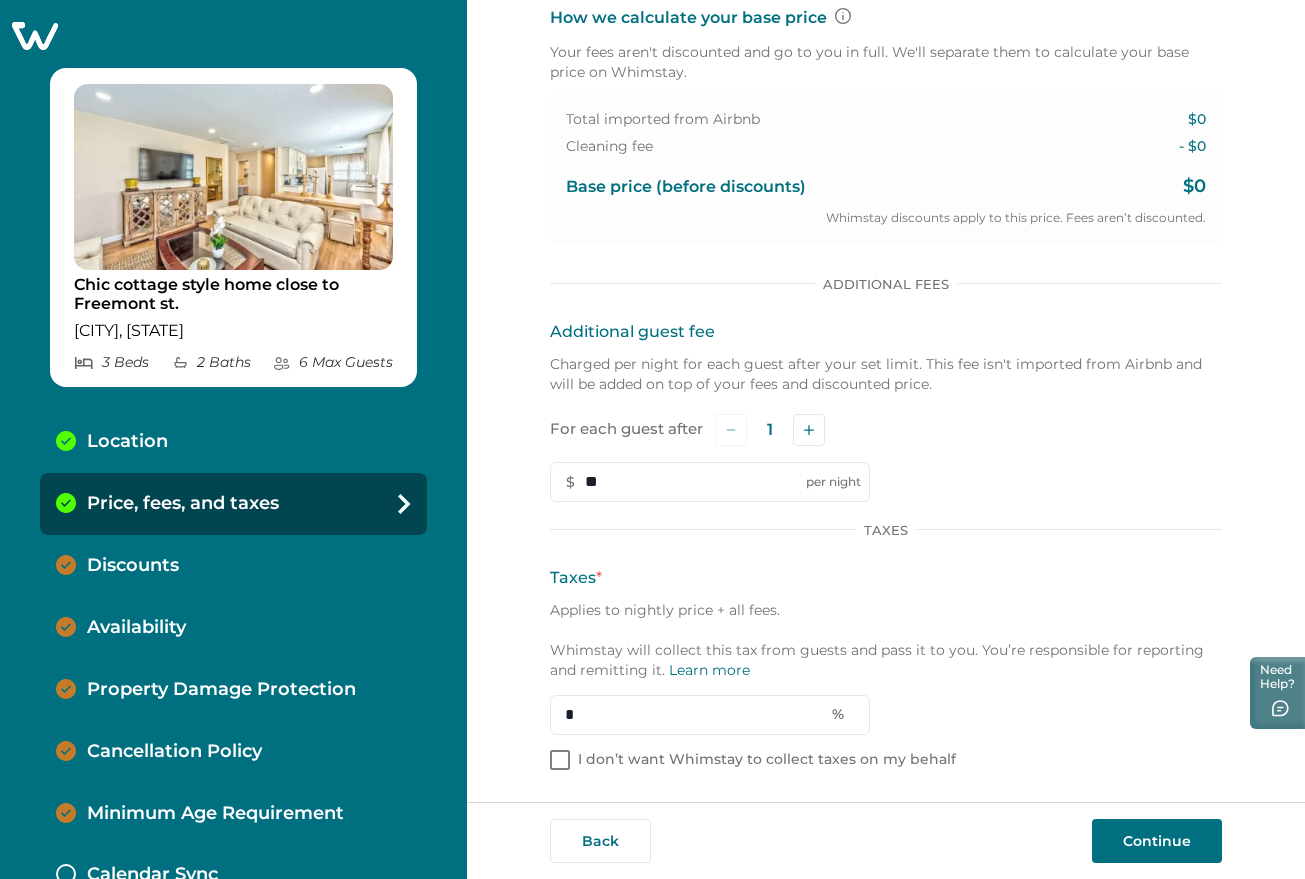 click on "Cottage style home, close to Freemont St. Spanish Springs, NV   3   Bed s   2   Bath s   6   Max Guest s Location Price, fees, and taxes Discounts Availability Property Damage Protection Cancellation Policy Minimum Age Requirement Calendar Sync" at bounding box center [233, 439] 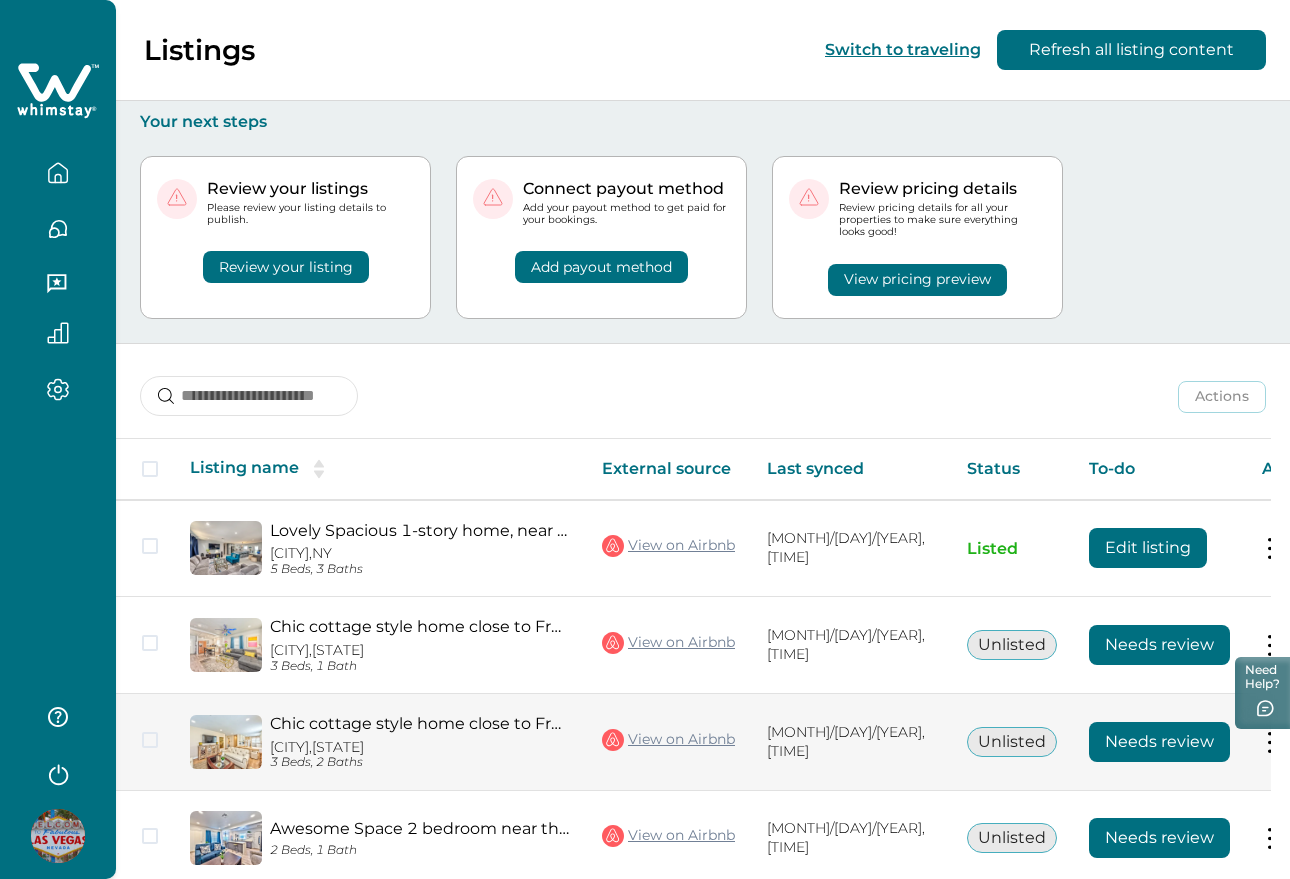 click on "Needs review" at bounding box center (1159, 742) 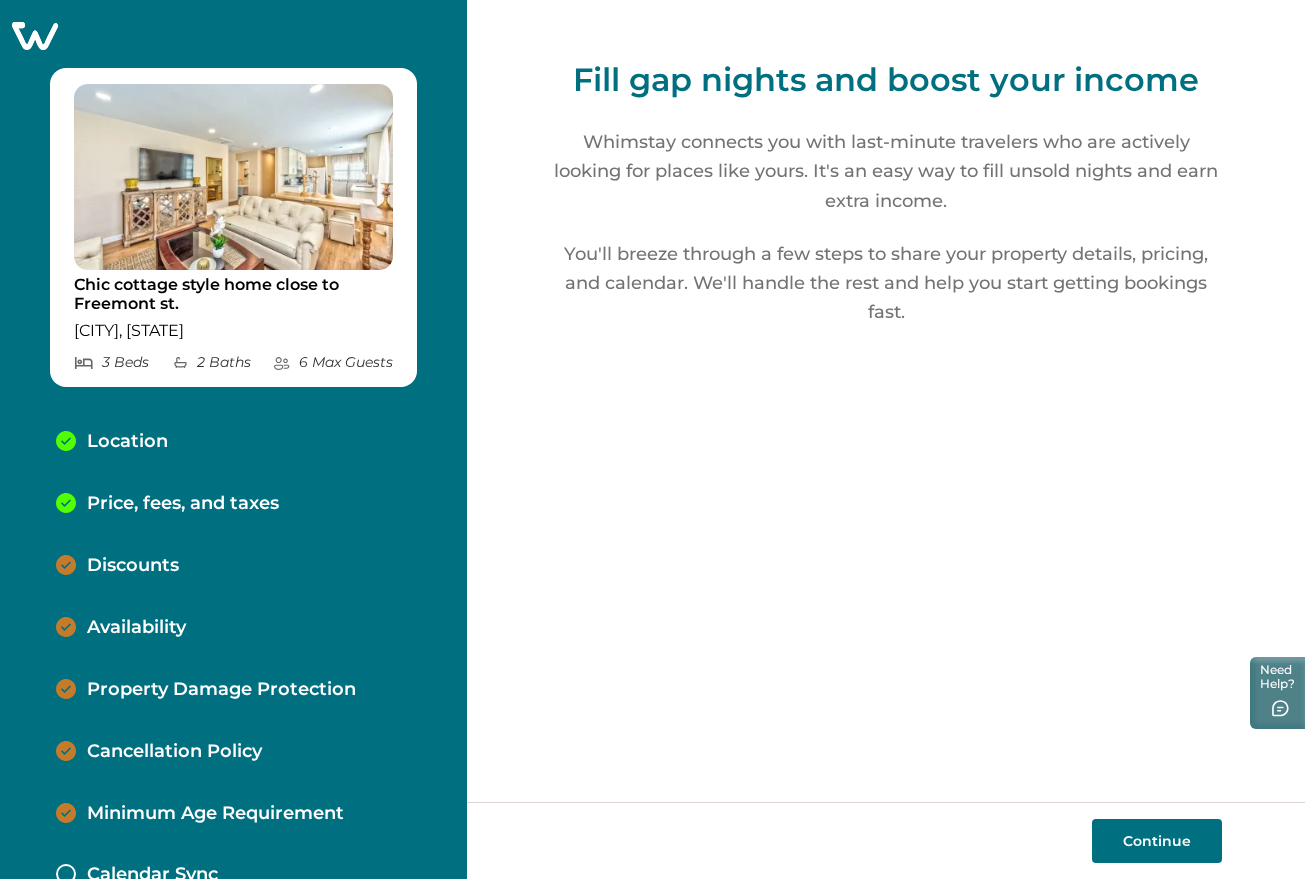 click on "Continue" at bounding box center [1157, 841] 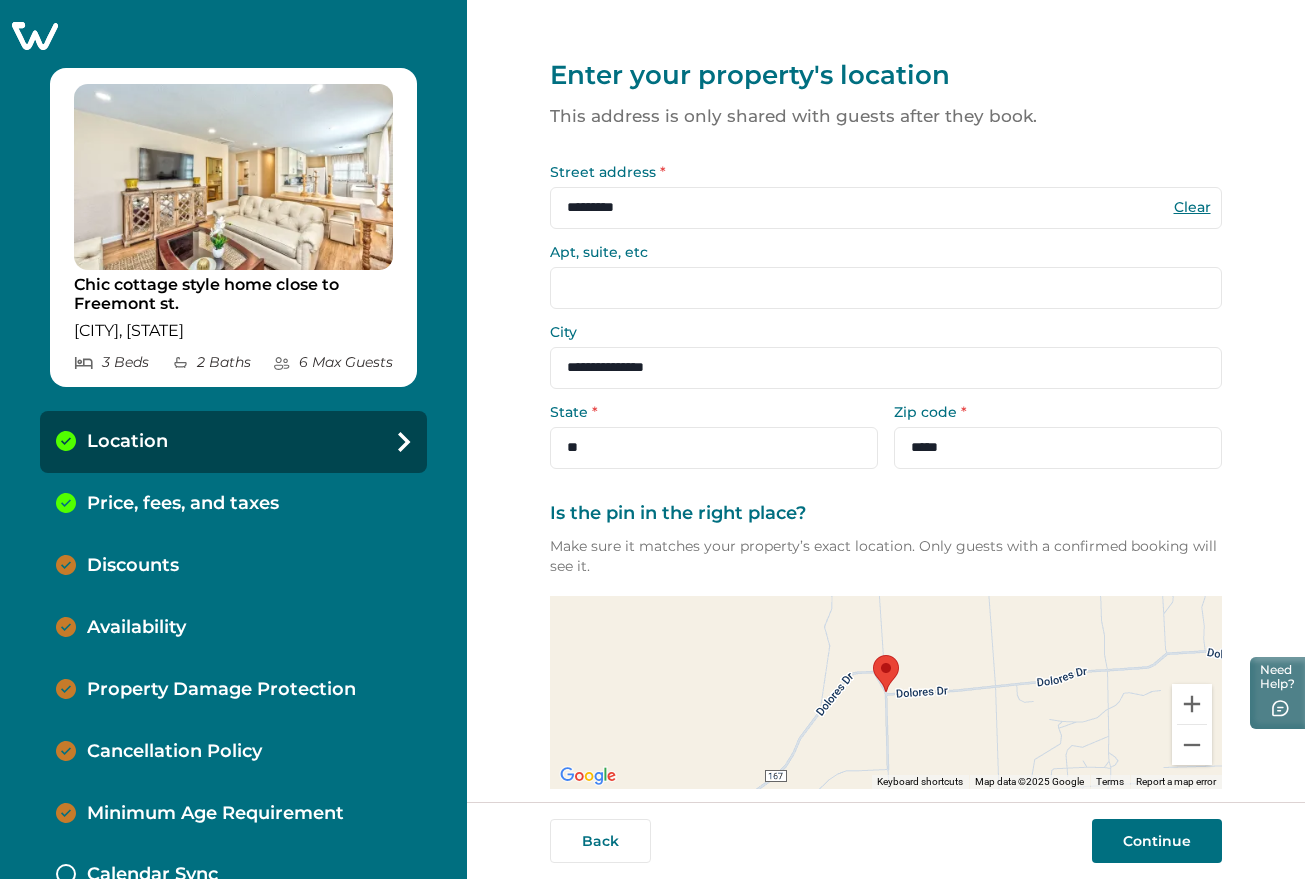 click on "Continue" at bounding box center (1157, 841) 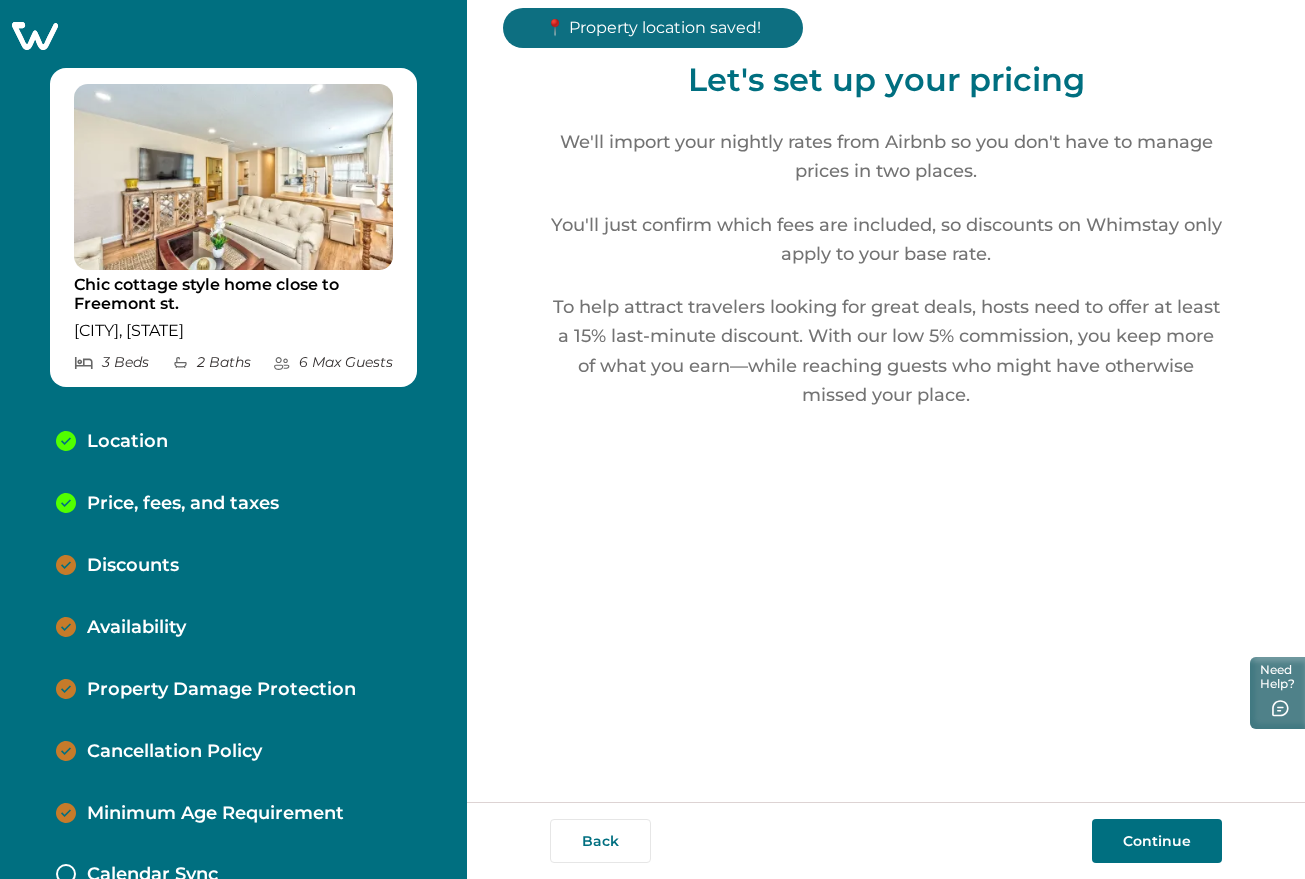 click on "Continue" at bounding box center (1157, 841) 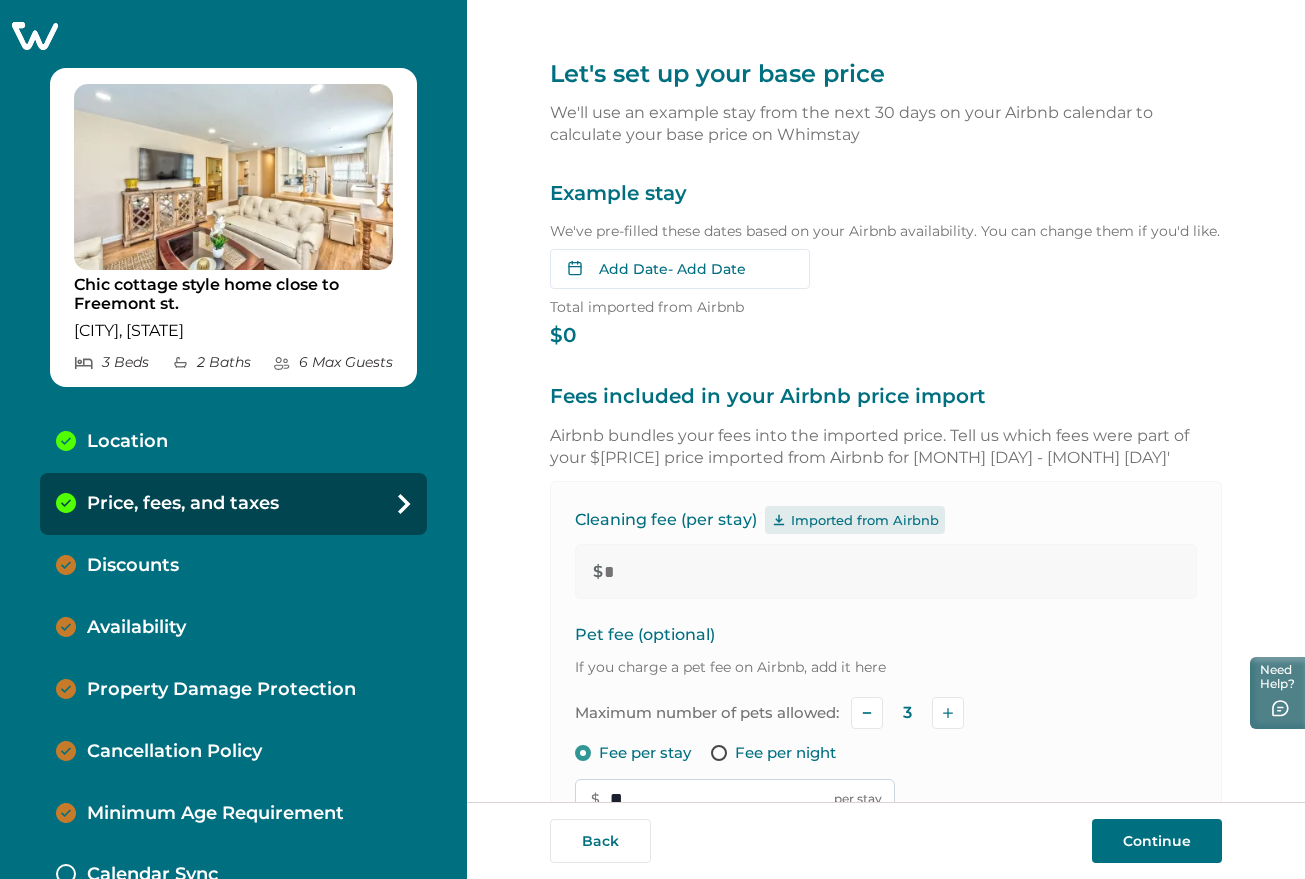 scroll, scrollTop: 0, scrollLeft: 0, axis: both 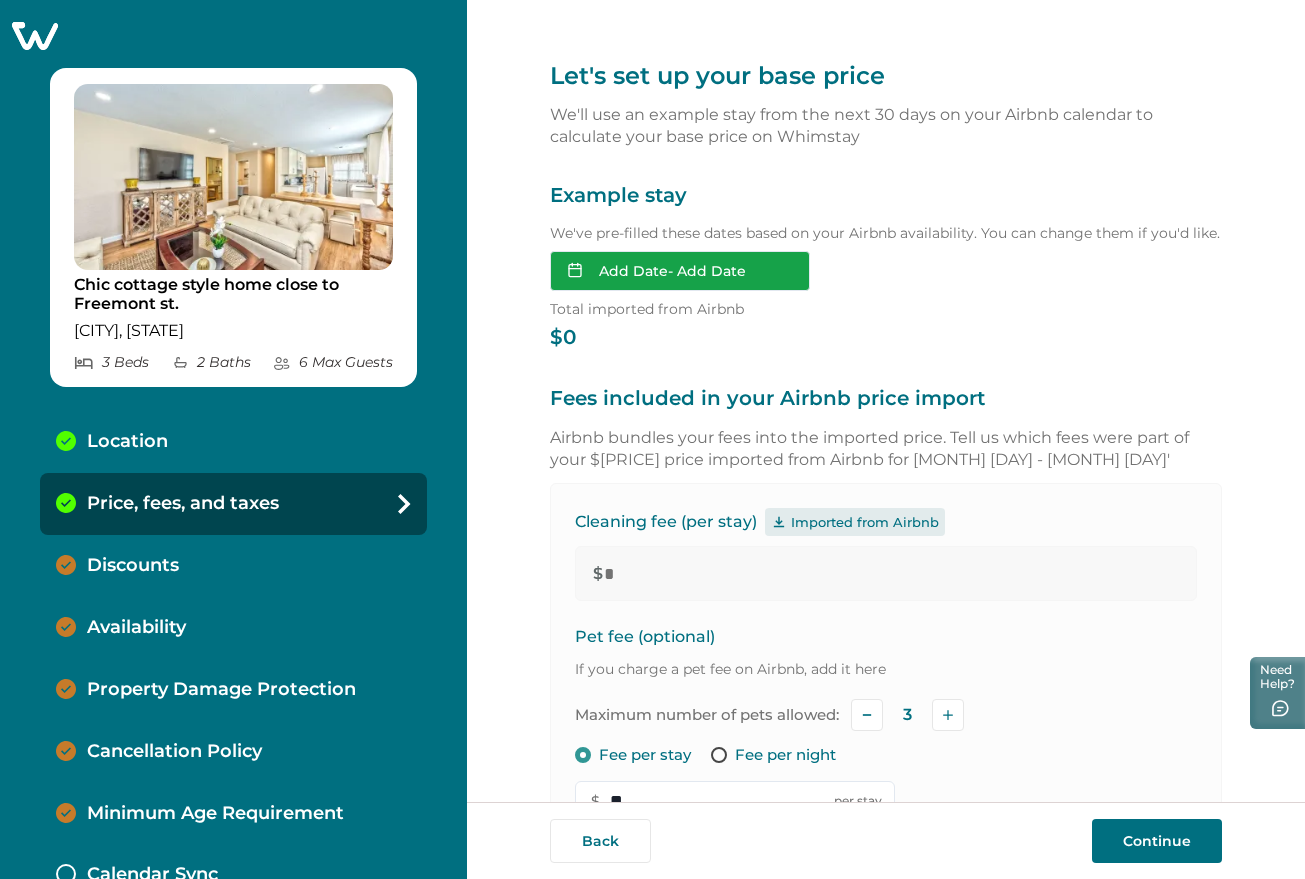 click on "Add Date  -   Add Date" at bounding box center [680, 271] 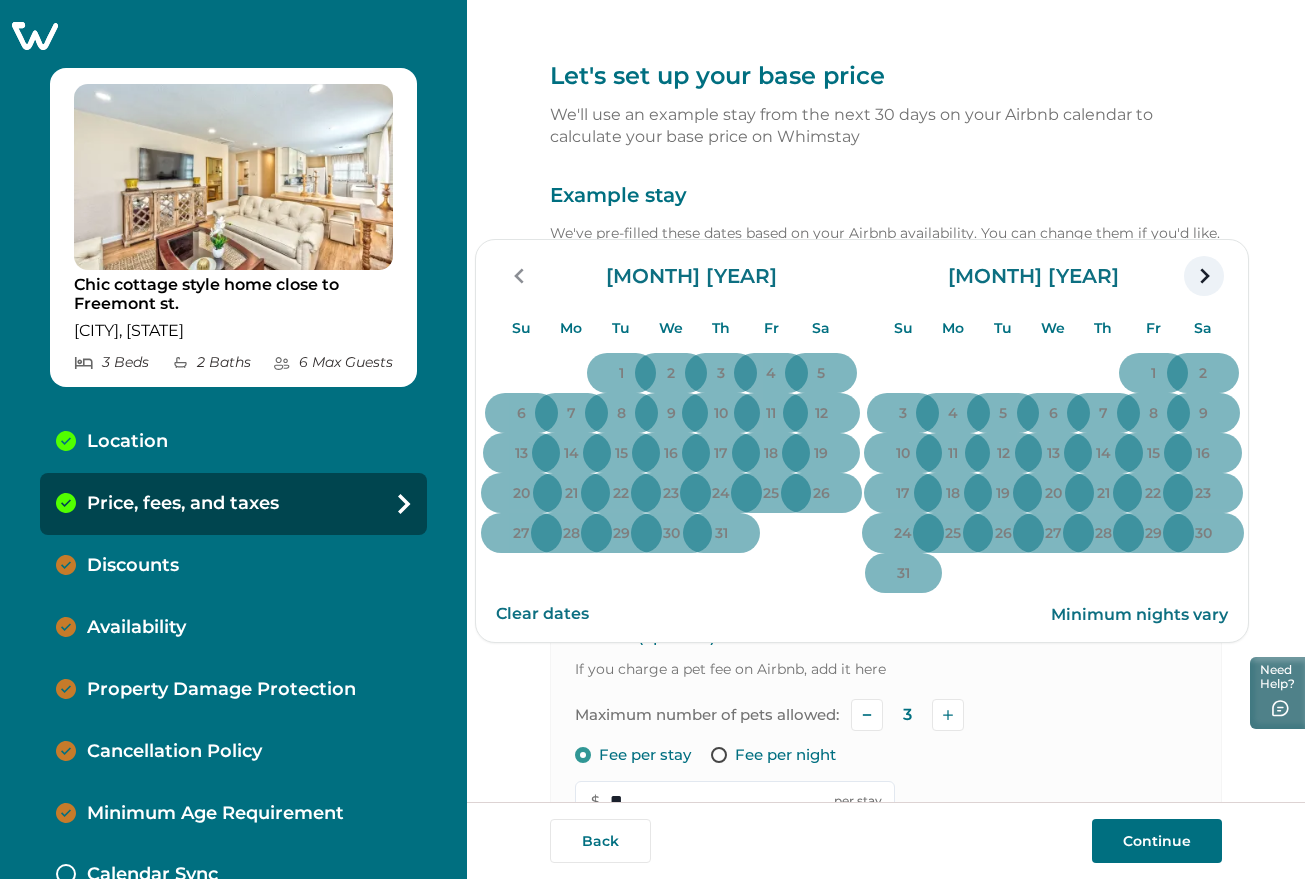 click 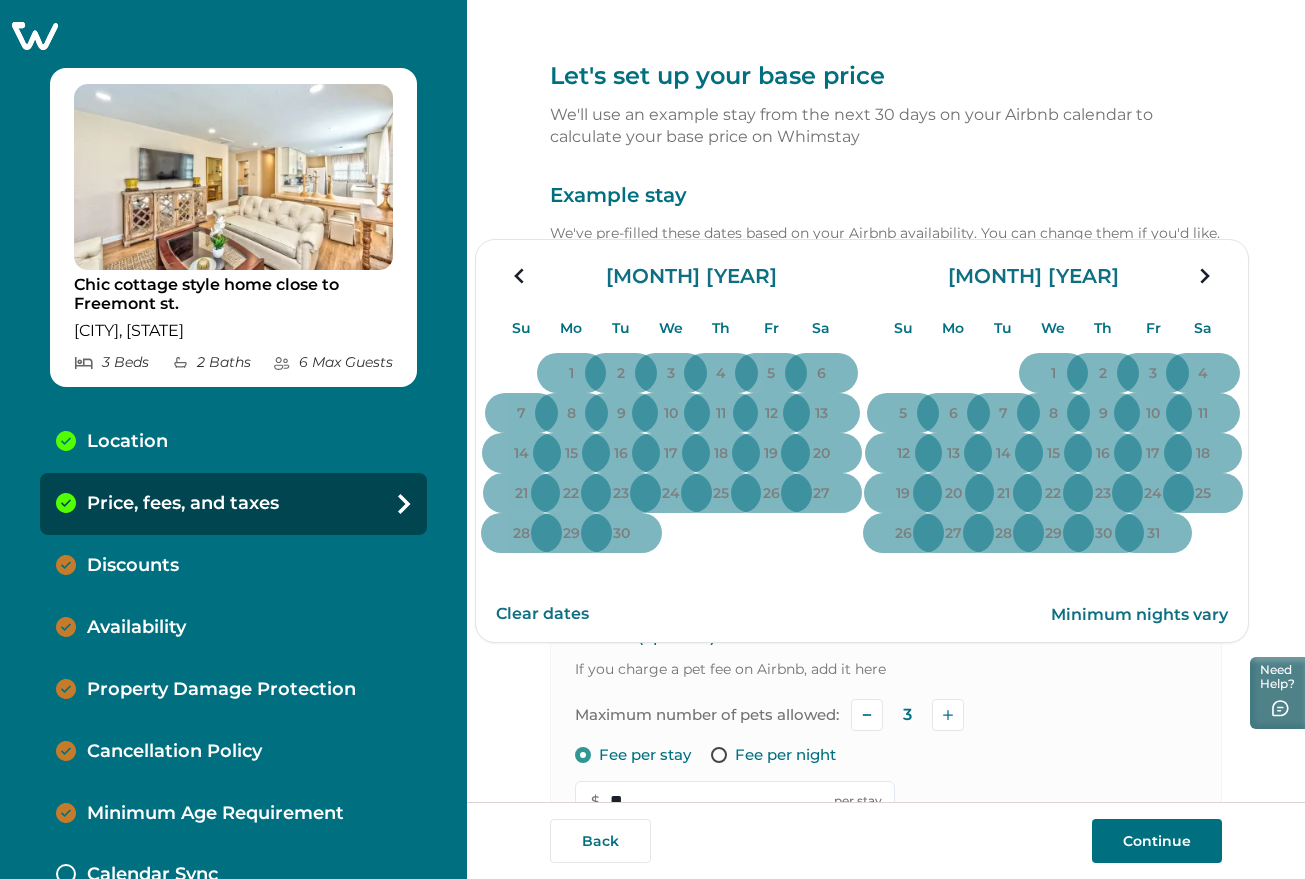 click 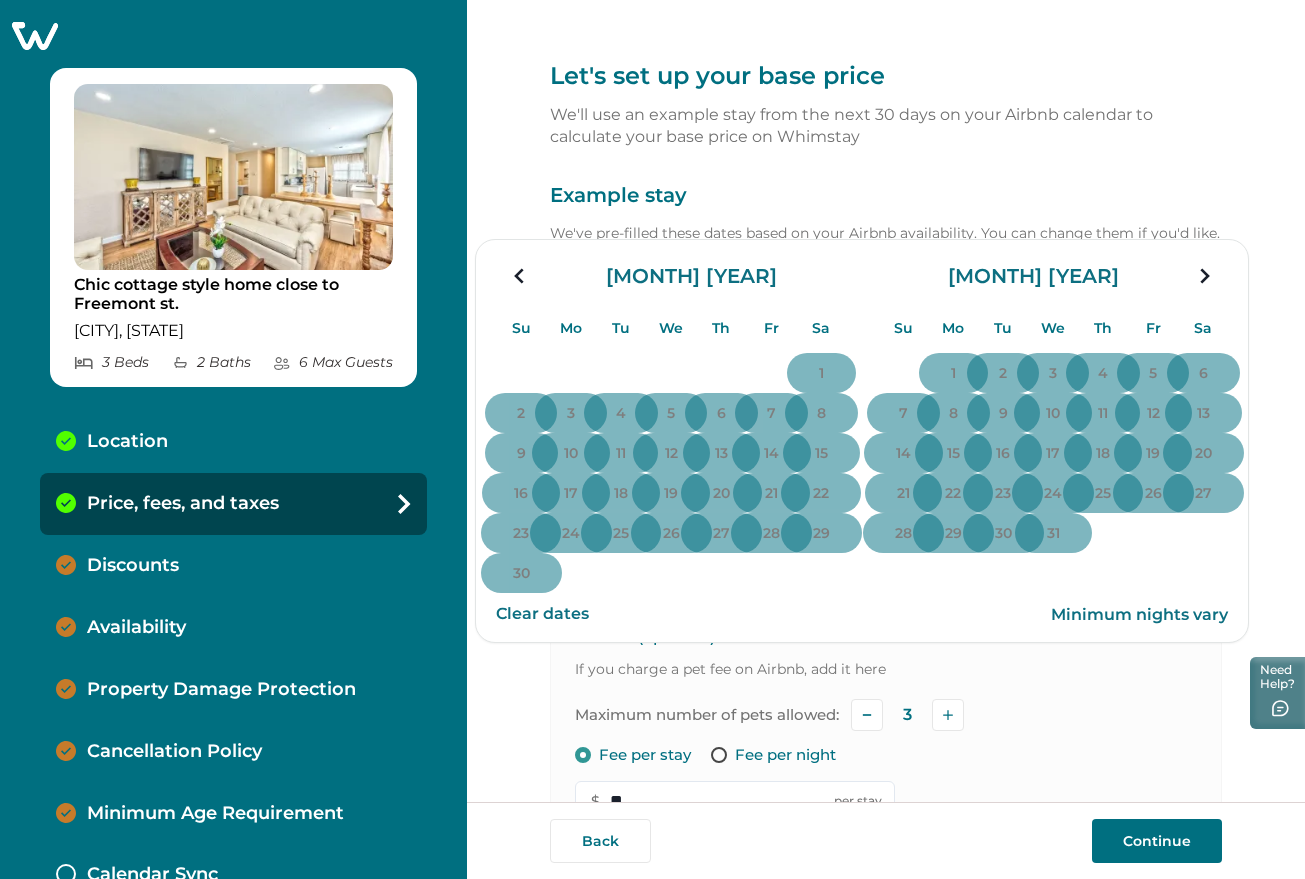 click on "Let's set up your base price We'll use an example stay from the next 30 days on your Airbnb calendar to calculate your base price on Whimstay Example stay We've pre-filled these dates based on your Airbnb availability. You can change them if you'd like. Add Date  -   Add Date Su Mo Tu We Th Fr Sa Su Mo Tu We Th Fr Sa November 2025 Su Mo Tu We Th Fr Sa 1 2 3 4 5 6 7 8 9 10 11 12 13 14 15 16 17 18 19 20 21 22 23 24 25 26 27 28 29 30 December 2025 Su Mo Tu We Th Fr Sa 1 2 3 4 5 6 7 8 9 10 11 12 13 14 15 16 17 18 19 20 21 22 23 24 25 26 27 28 29 30 31 Clear dates Minimum nights vary Total imported from Airbnb $0 Fees included in your Airbnb price import Airbnb bundles your fees into the imported price. Tell us which fees
were part of your $undefined price imported from Airbnb for July 29 - August 1' Cleaning fee (per stay) Imported from Airbnb $ * Pet fee (optional) If you charge a pet fee on Airbnb, add it here Maximum number of pets allowed: 3 Fee per stay Fee per night $ ** per stay $0 Cleaning fee $0" at bounding box center [886, 858] 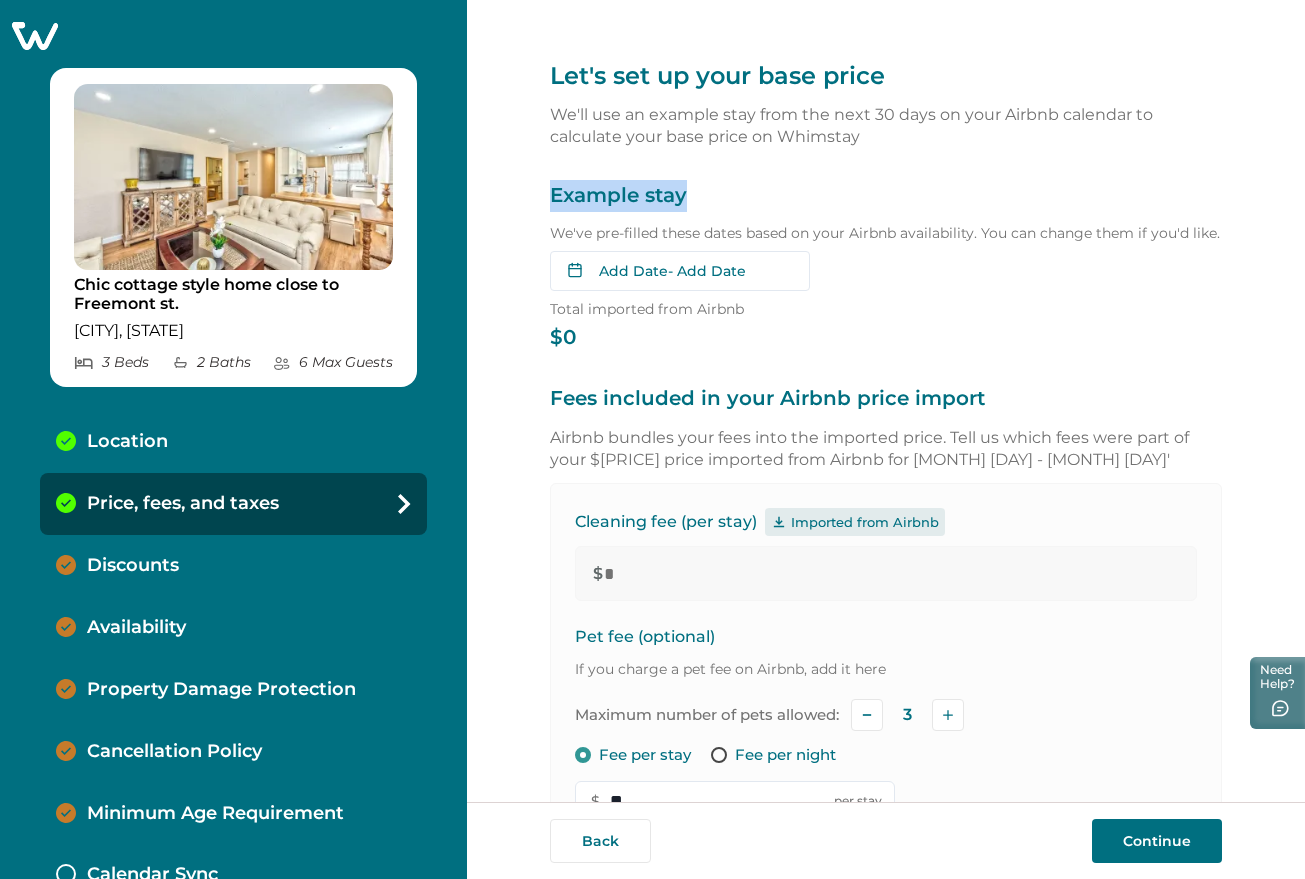 drag, startPoint x: 542, startPoint y: 194, endPoint x: 782, endPoint y: 204, distance: 240.20824 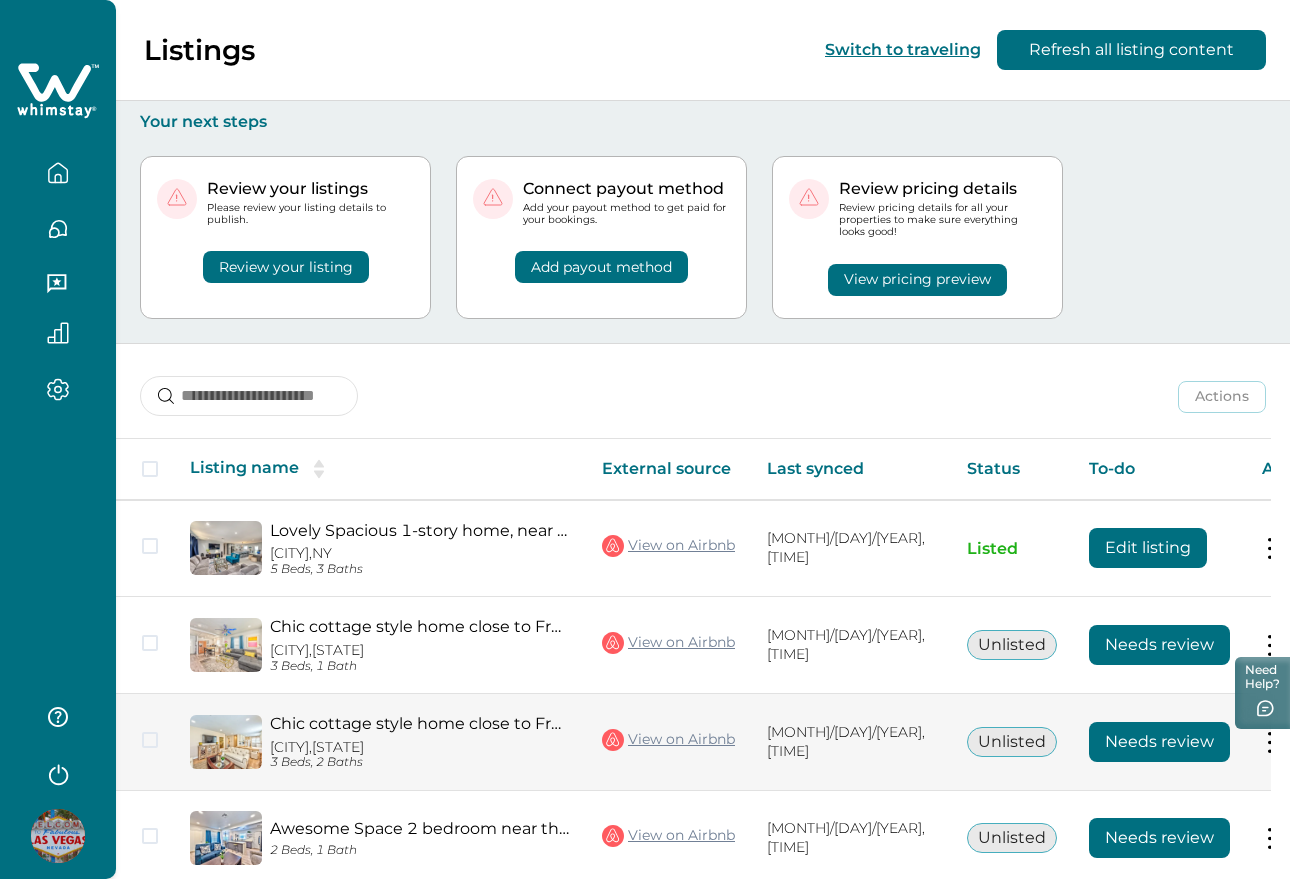 click on "Needs review" at bounding box center [1159, 742] 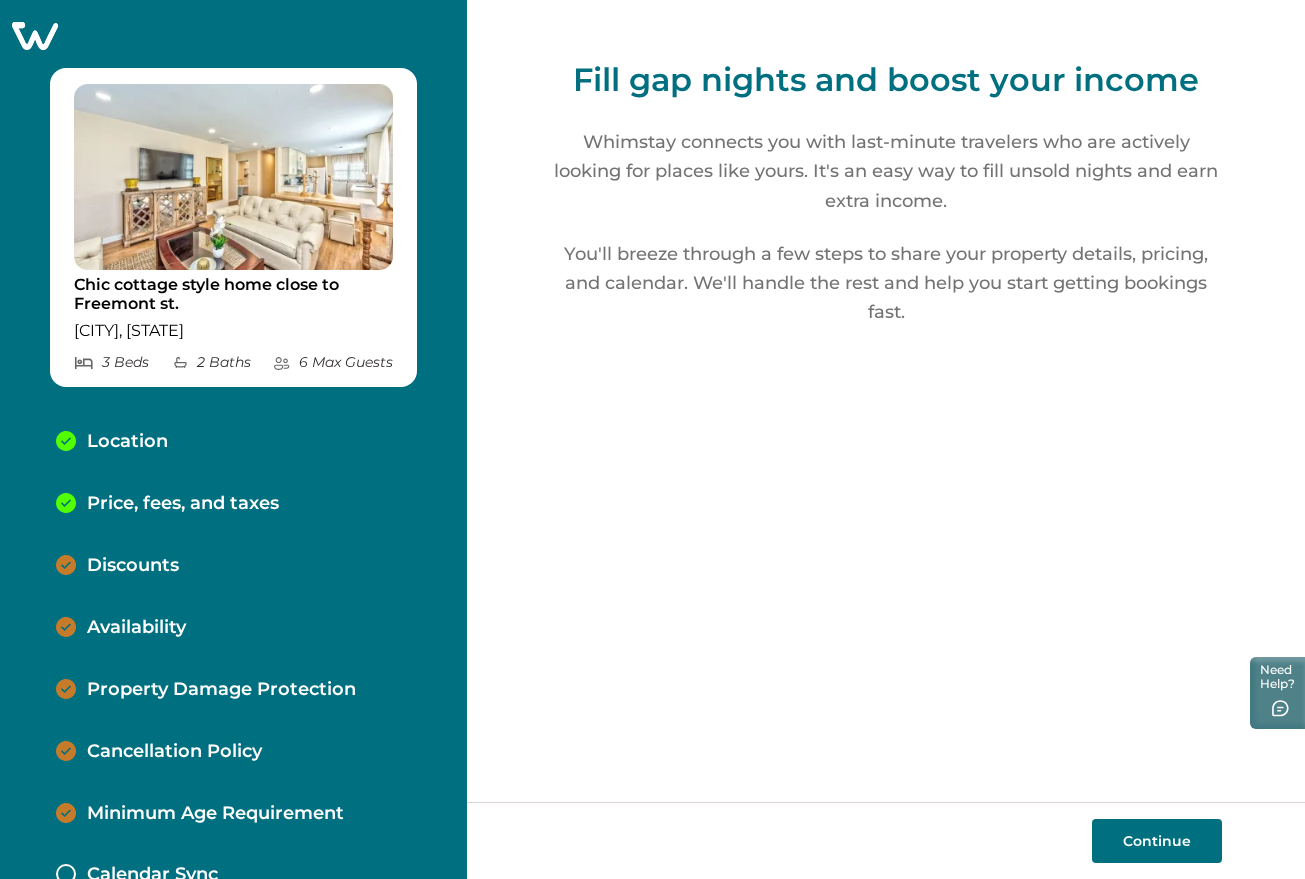 click on "Continue" at bounding box center [1157, 841] 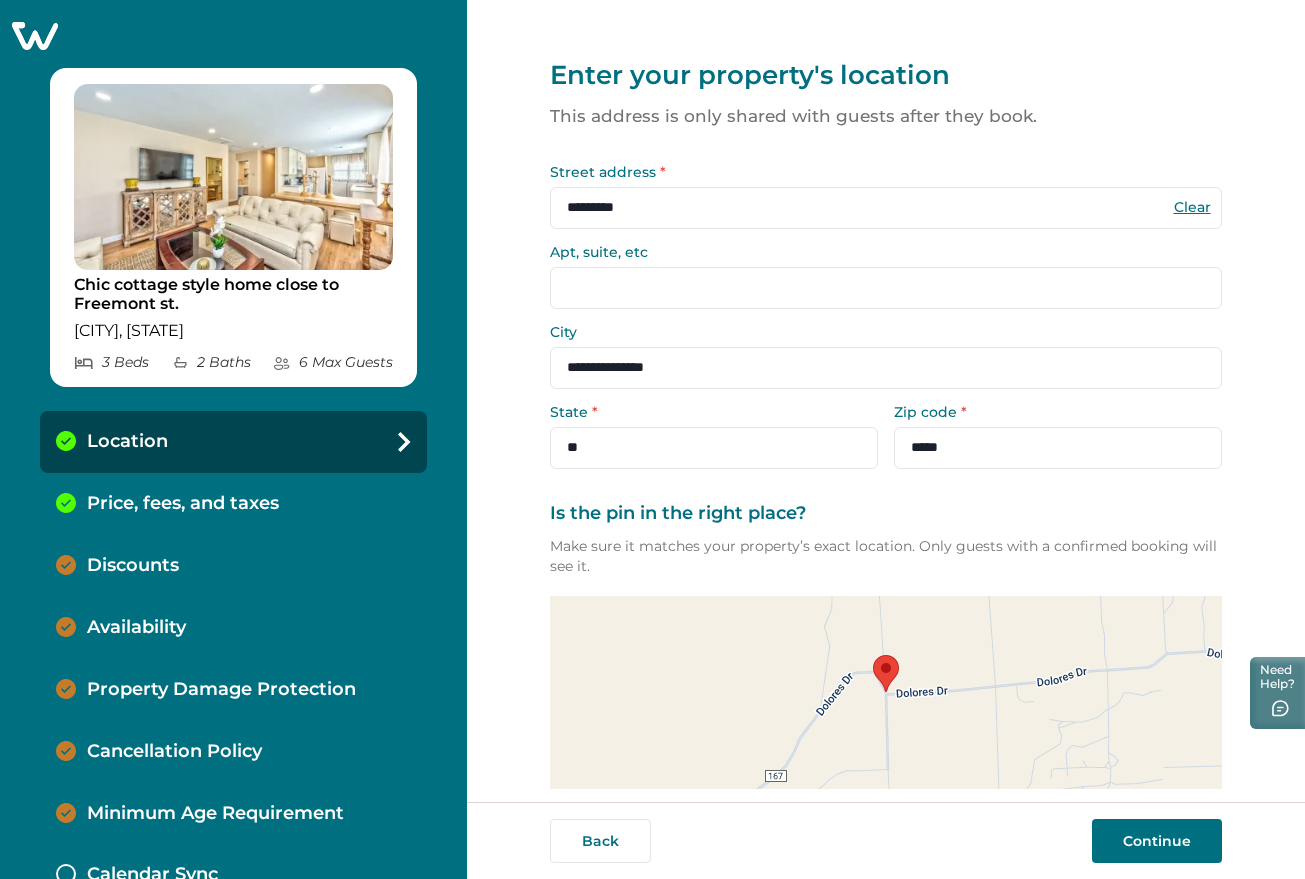 click on "Continue" at bounding box center [1157, 841] 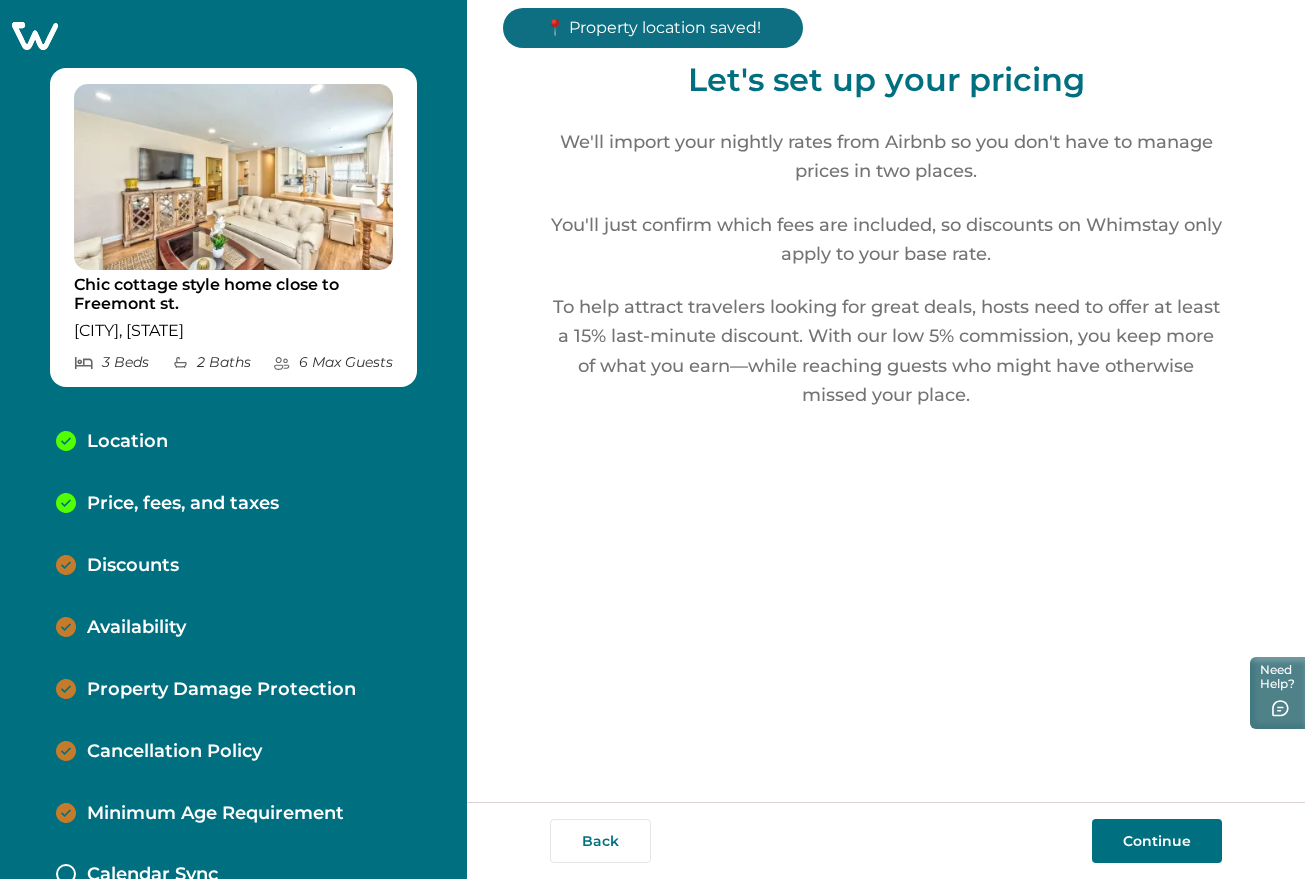 click on "Continue" at bounding box center [1157, 841] 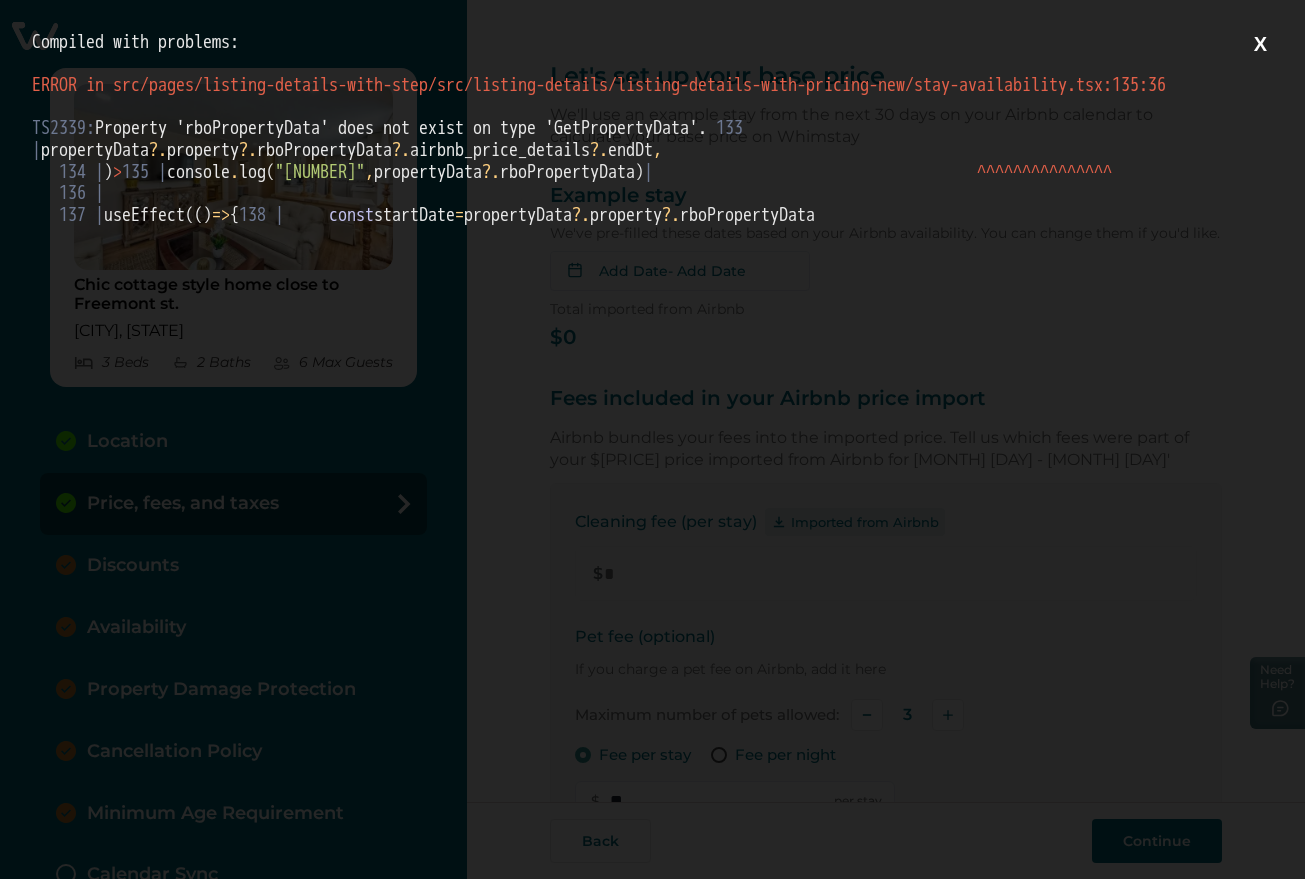 scroll, scrollTop: 0, scrollLeft: 0, axis: both 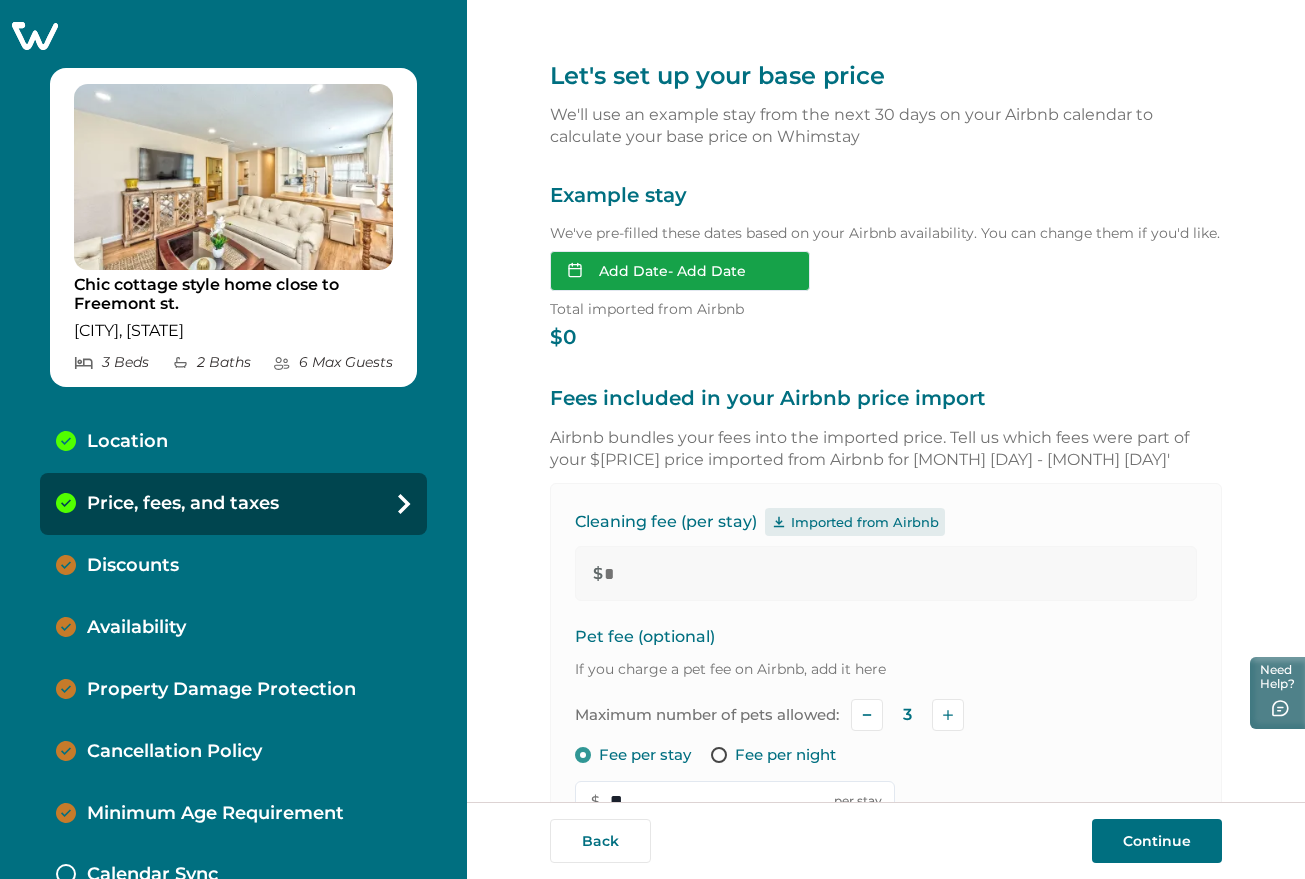 click on "Add Date  -   Add Date" at bounding box center [680, 271] 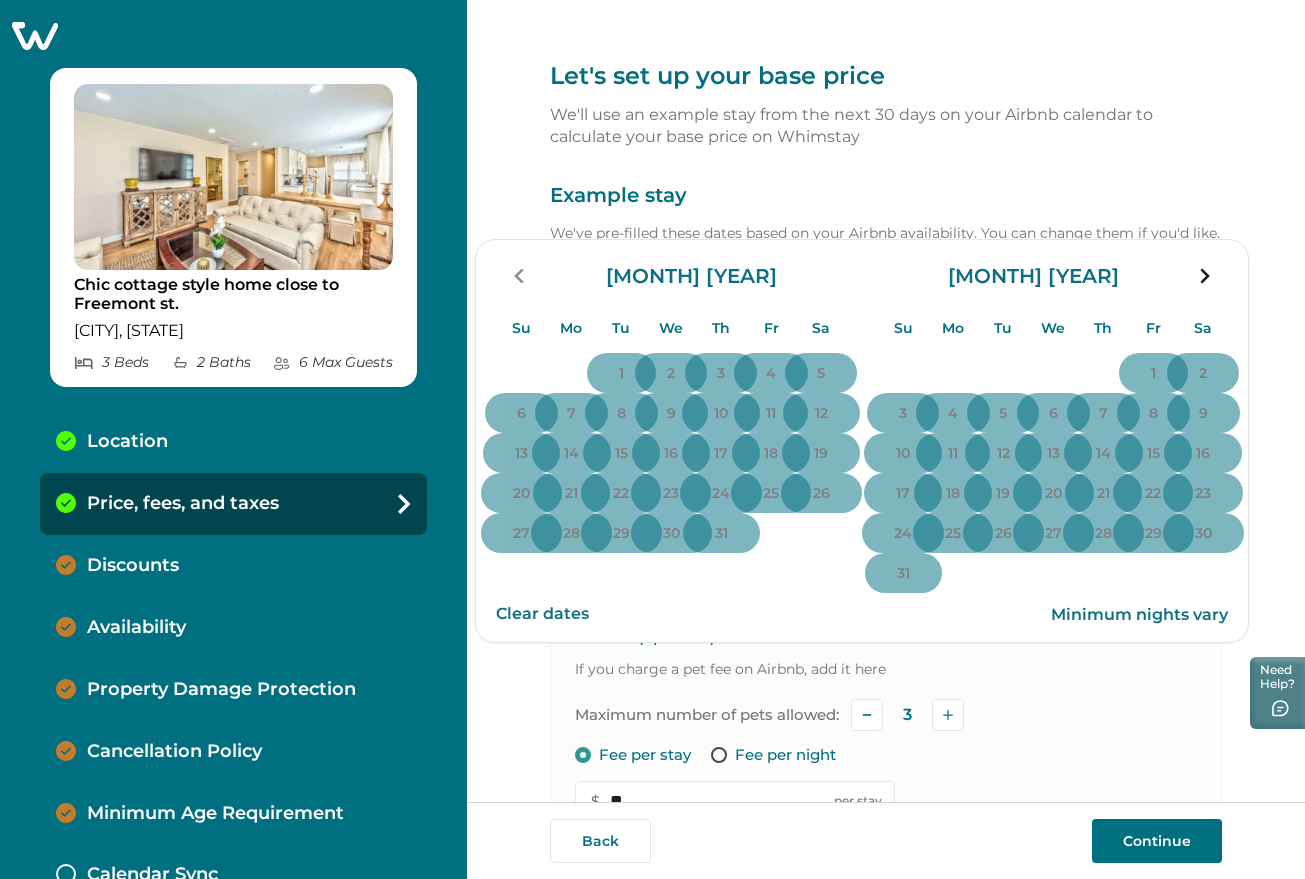 click on "Example stay" at bounding box center (886, 196) 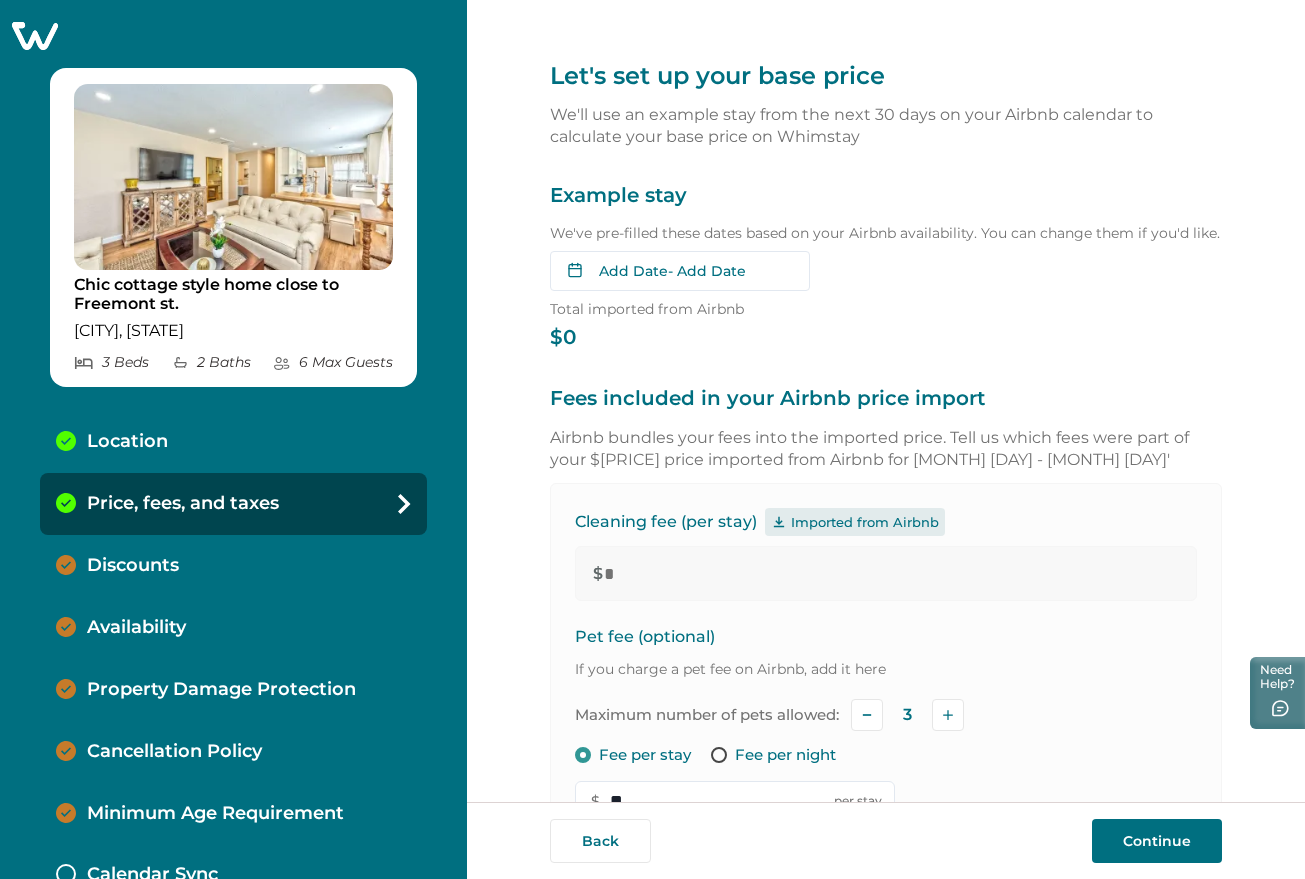 click 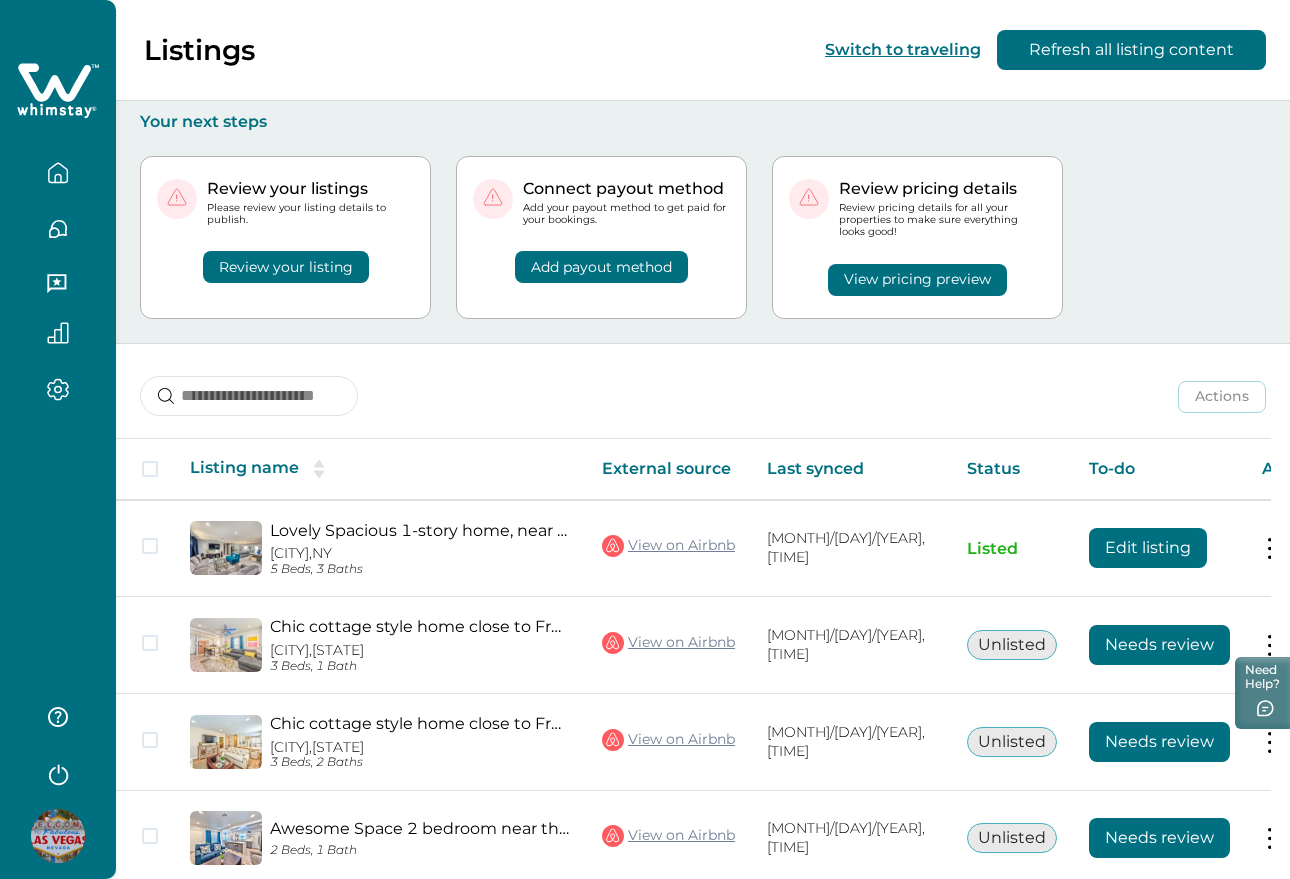click 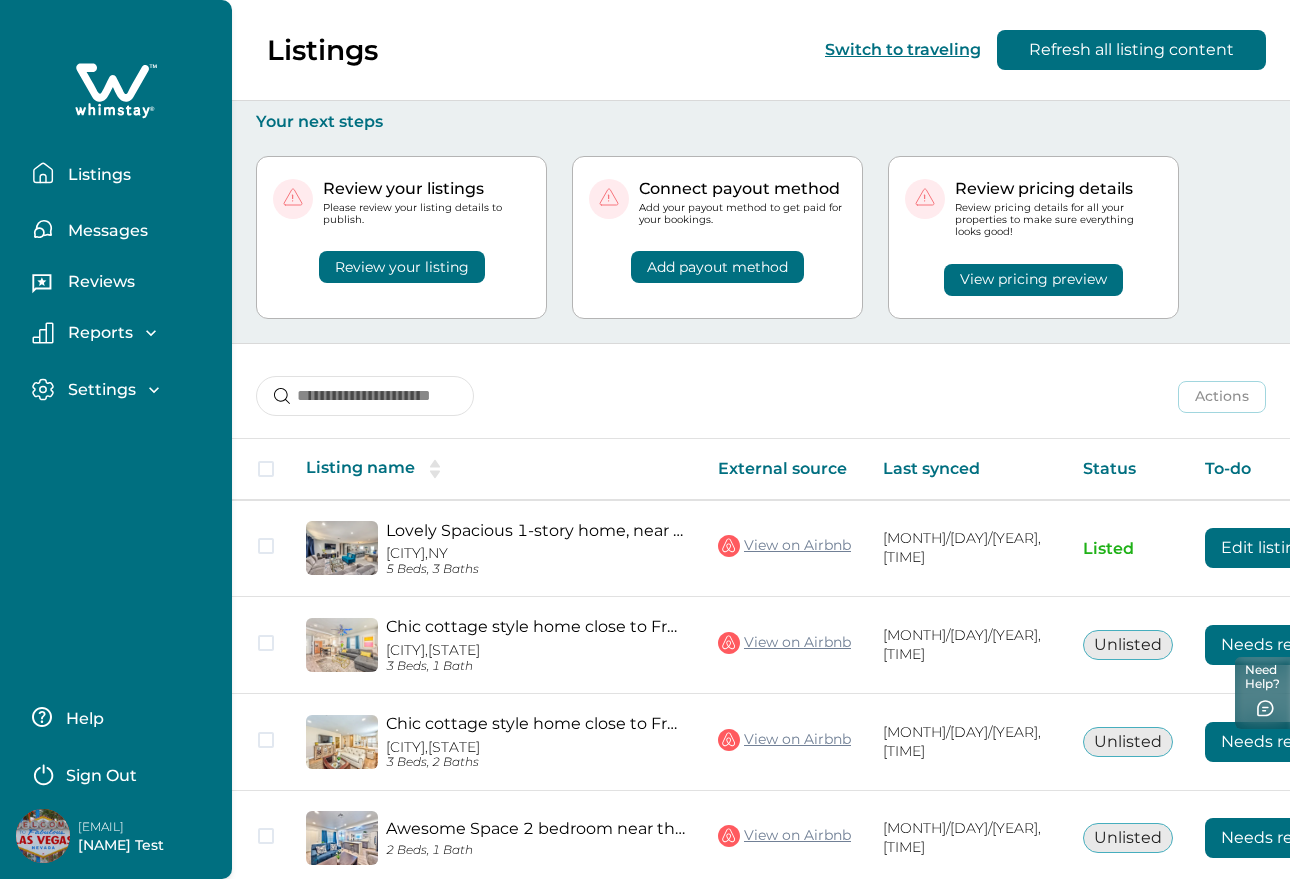 click on "Sign Out" at bounding box center (101, 776) 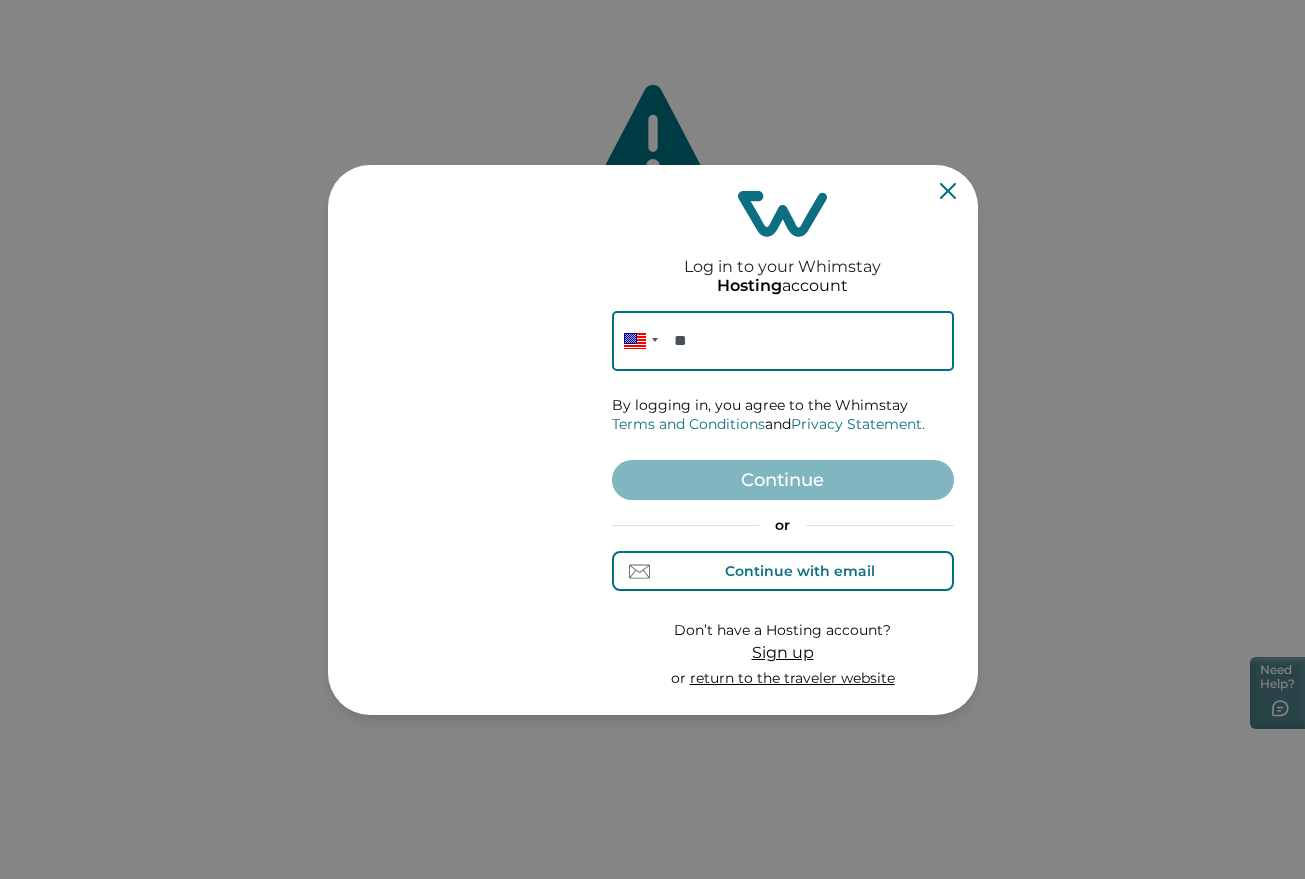 click on "Continue with email" at bounding box center (783, 571) 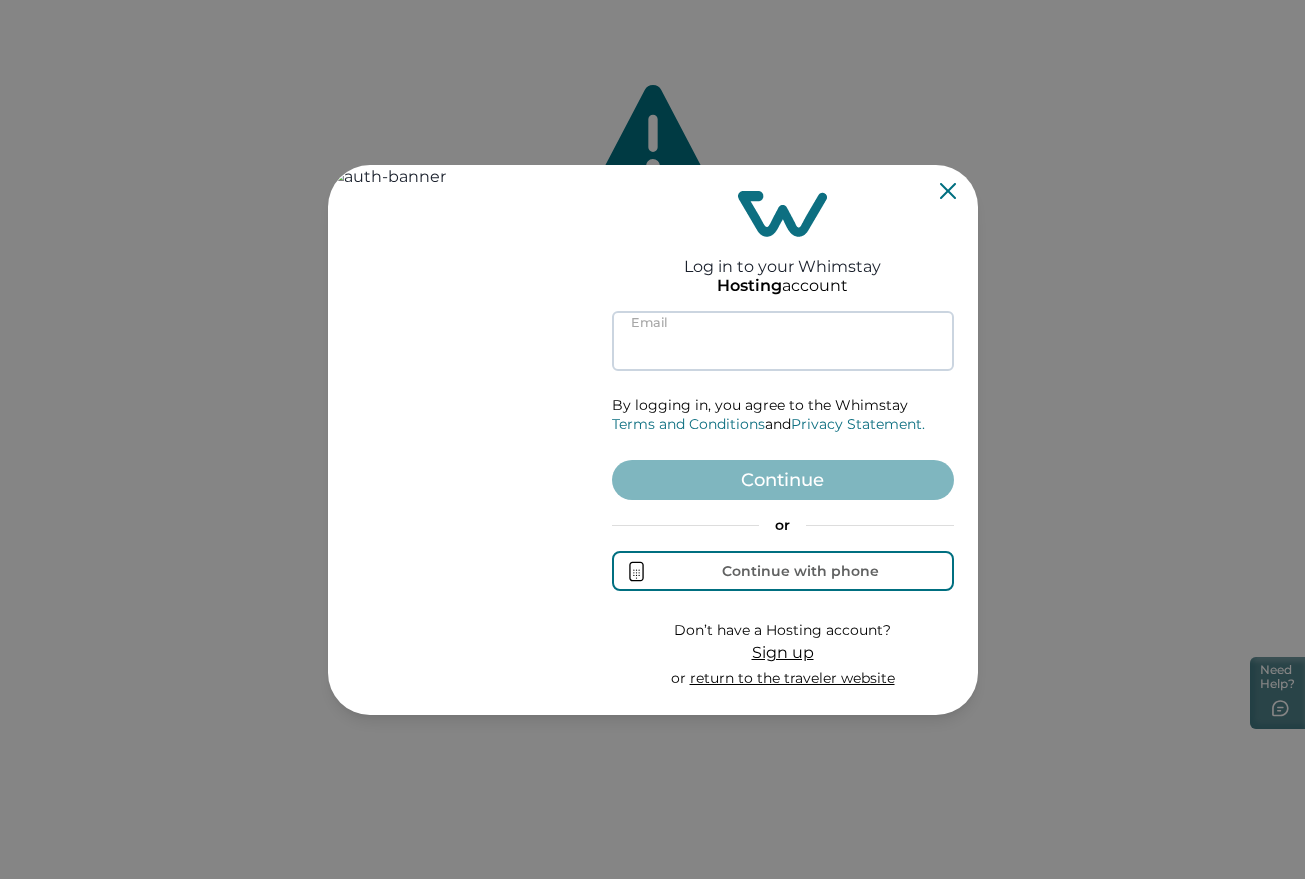 click at bounding box center (783, 341) 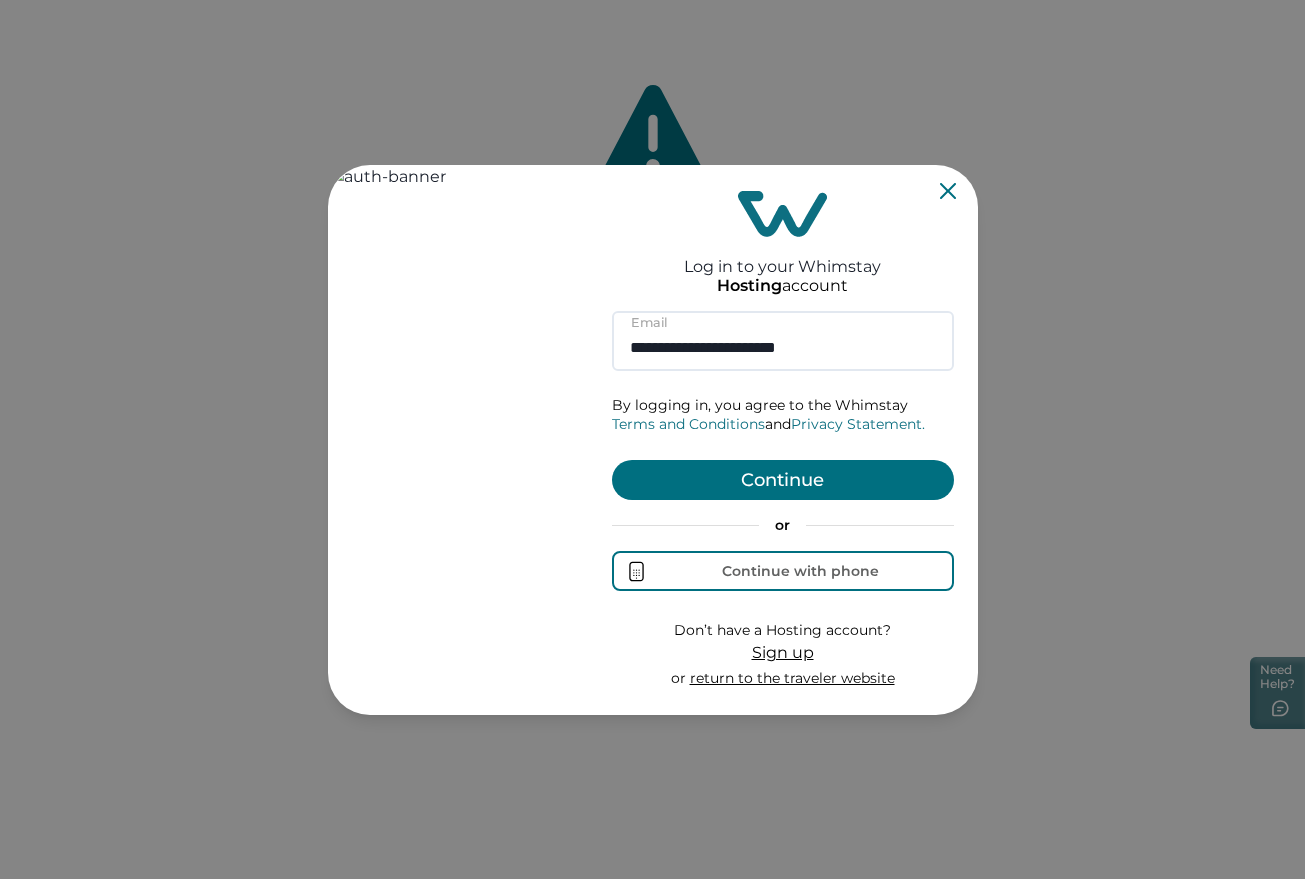 type on "**********" 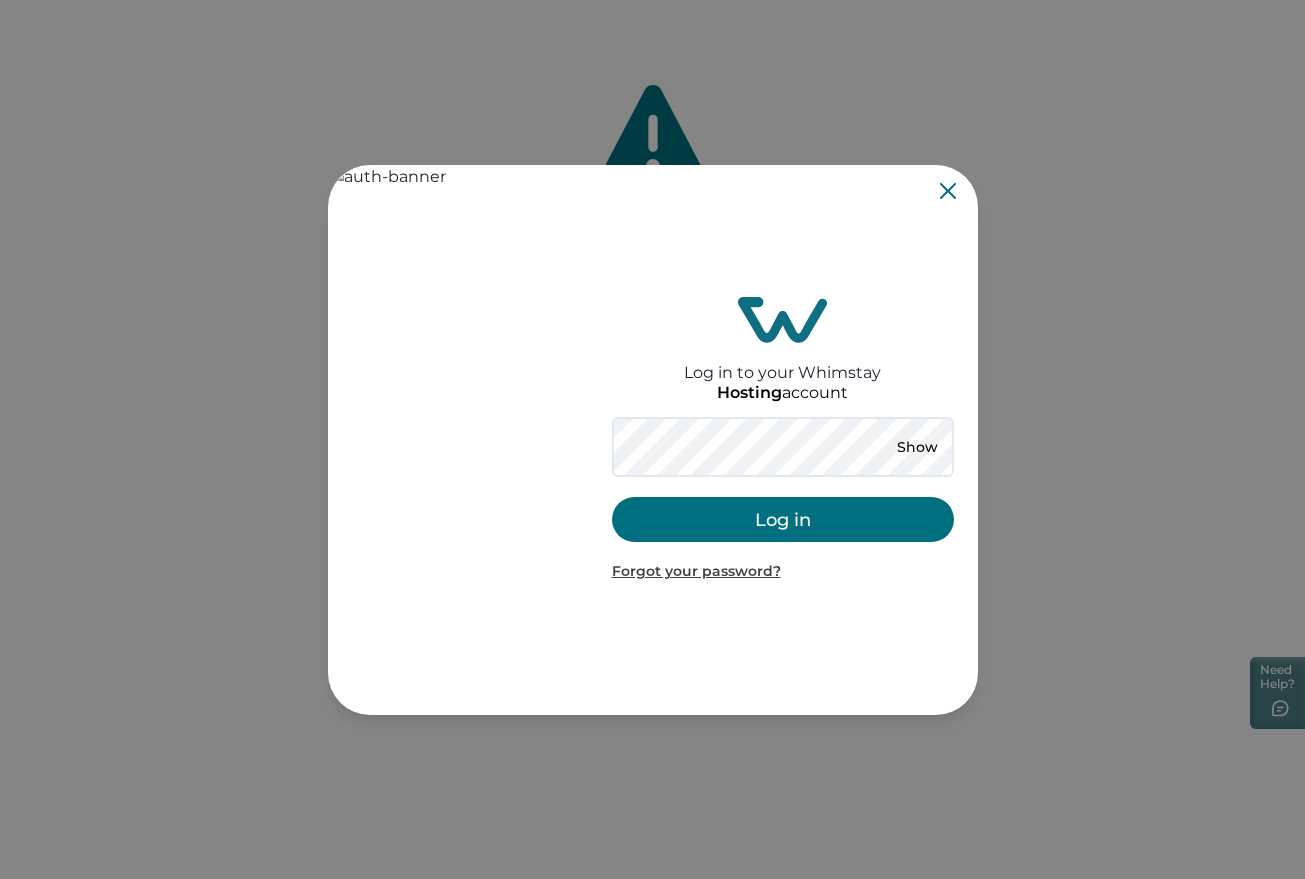 click on "Log in" at bounding box center (783, 519) 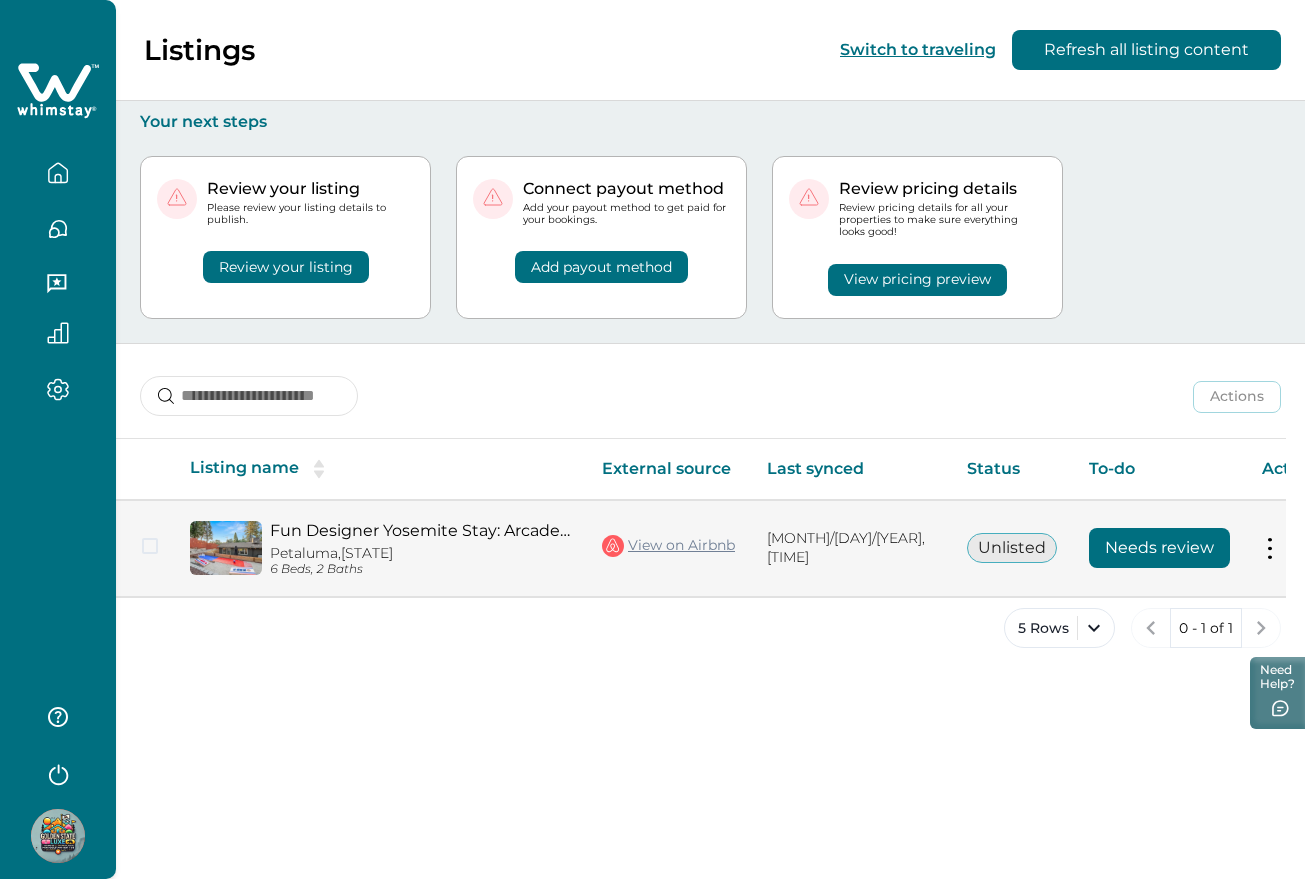 click on "Needs review" at bounding box center (1159, 548) 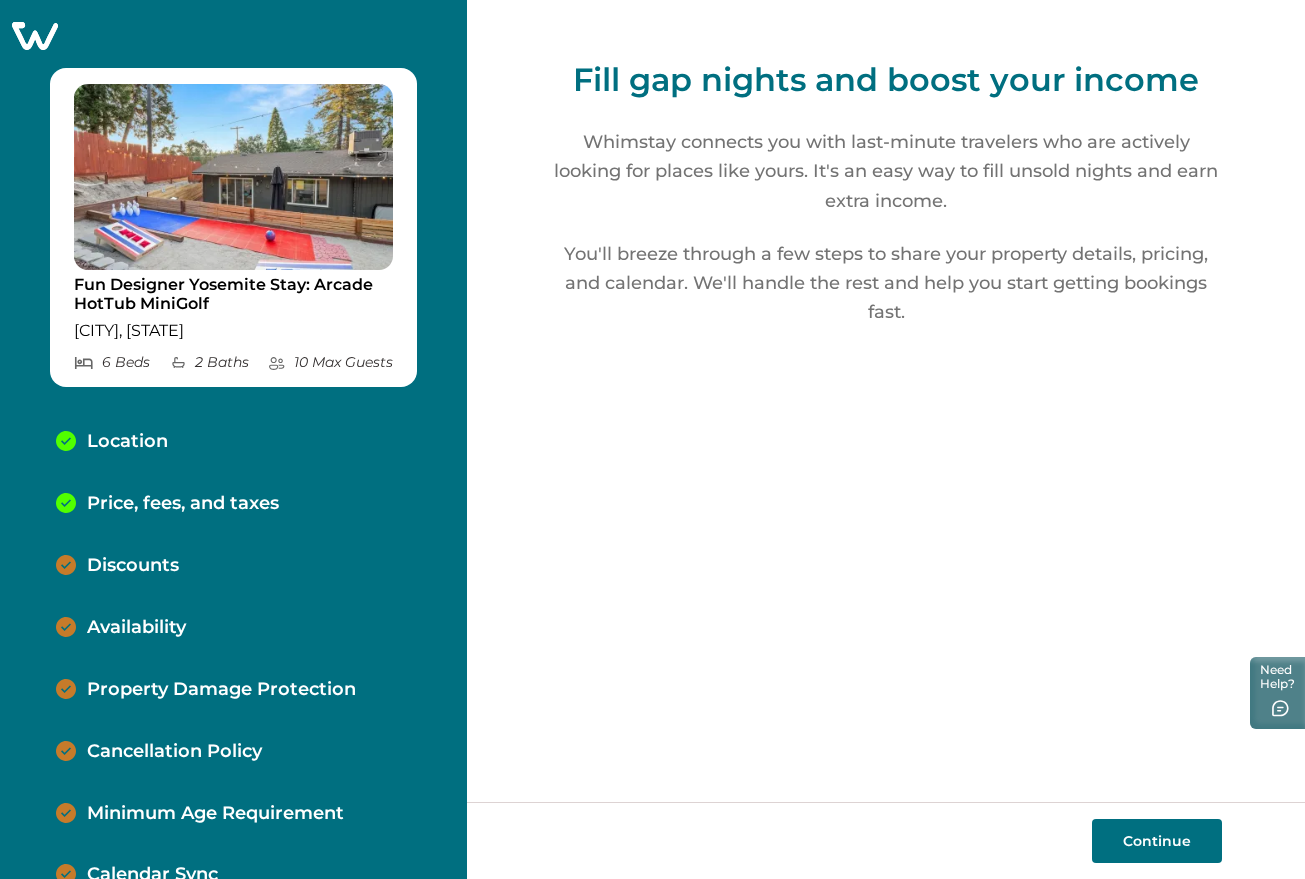 click on "Continue" at bounding box center (1157, 841) 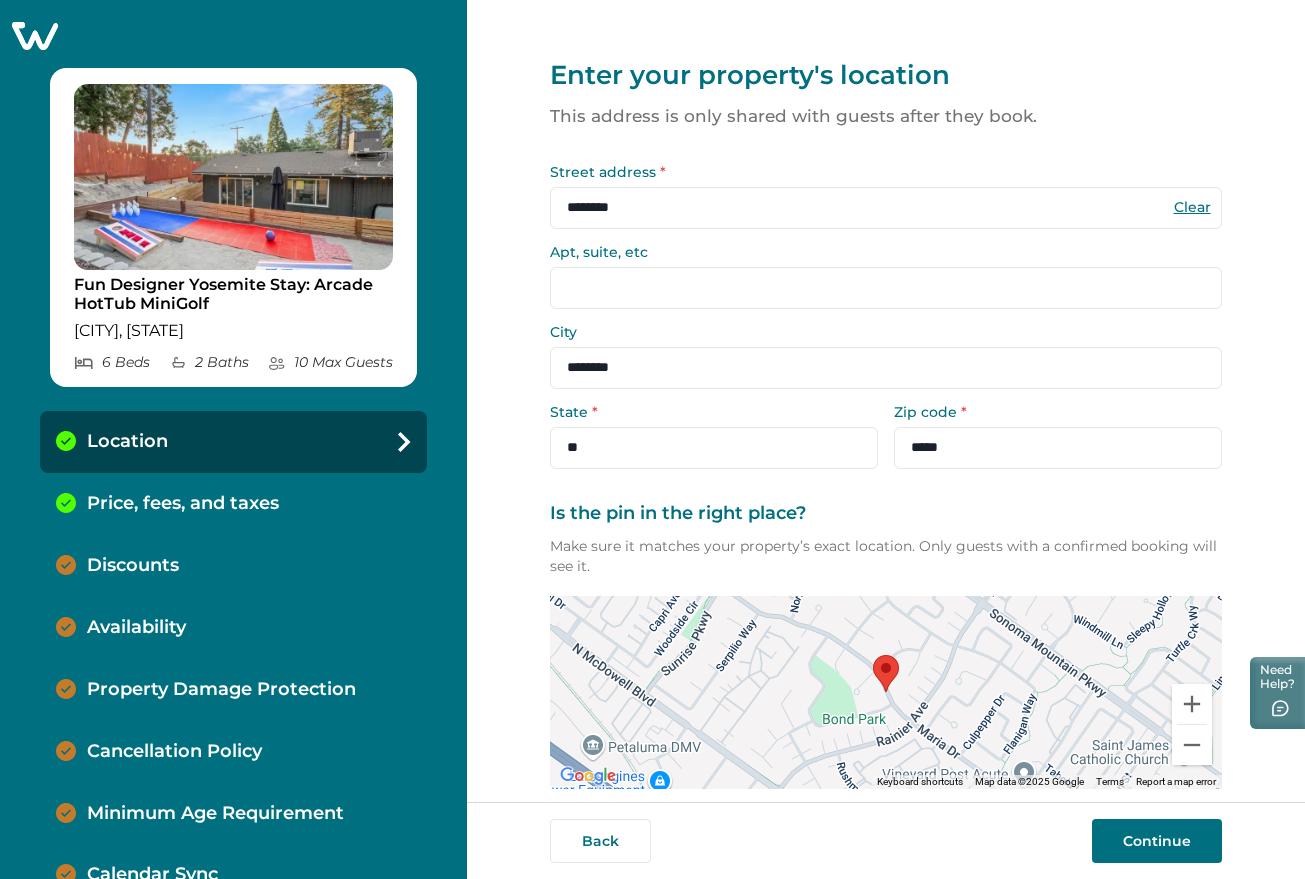 click on "Continue" at bounding box center (1157, 841) 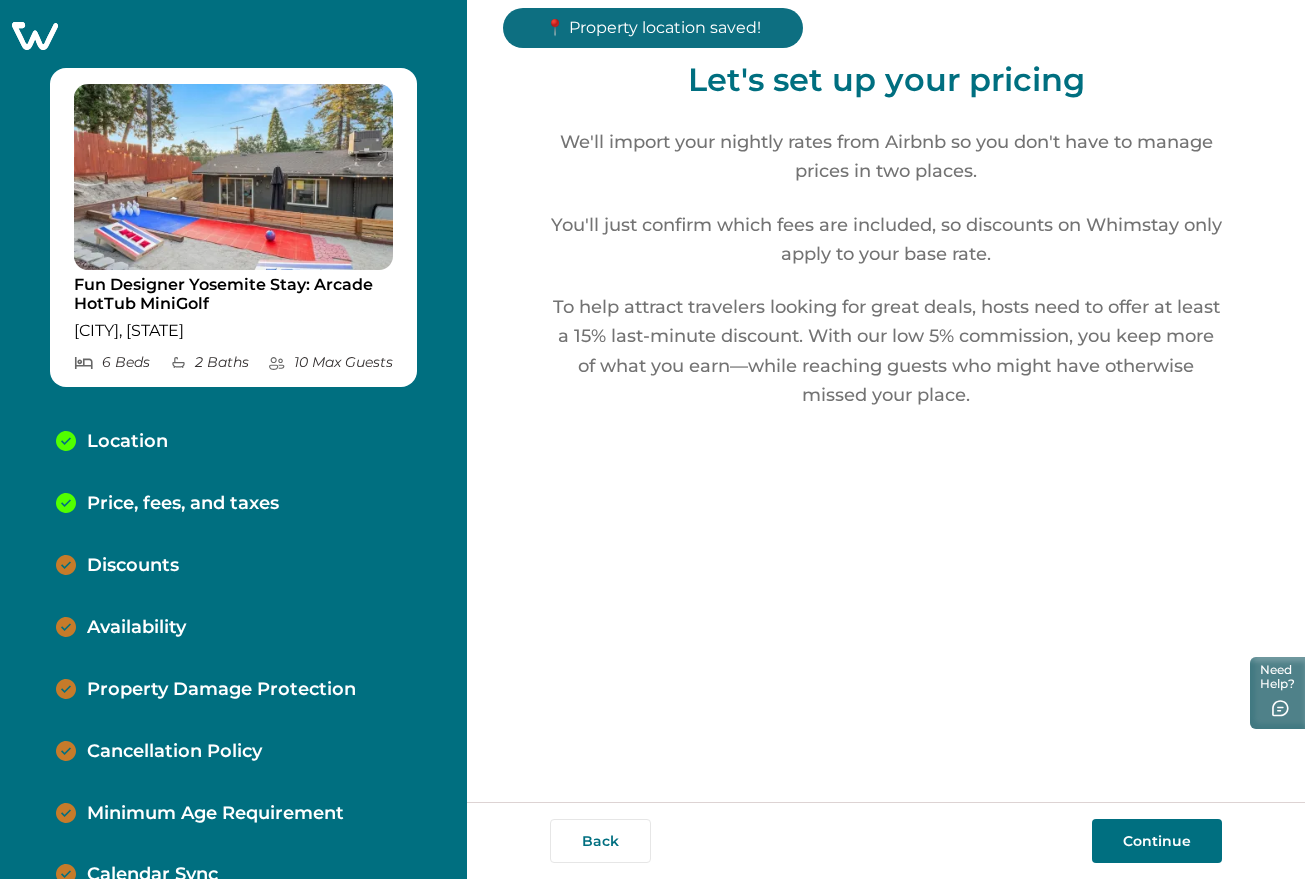 click on "Continue" at bounding box center [1157, 841] 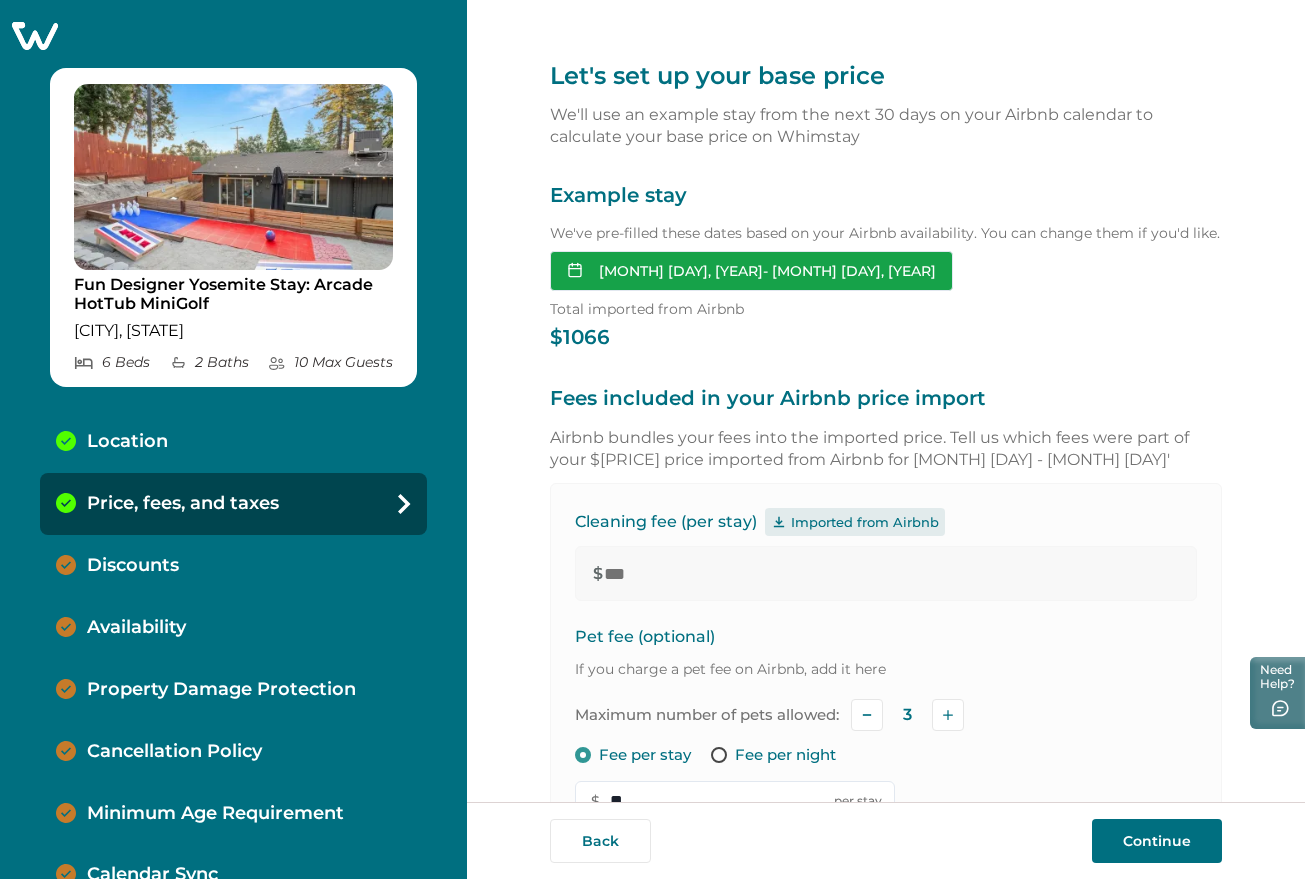 click on "Aug 13, 2025  -   Aug 15, 2025" at bounding box center [751, 271] 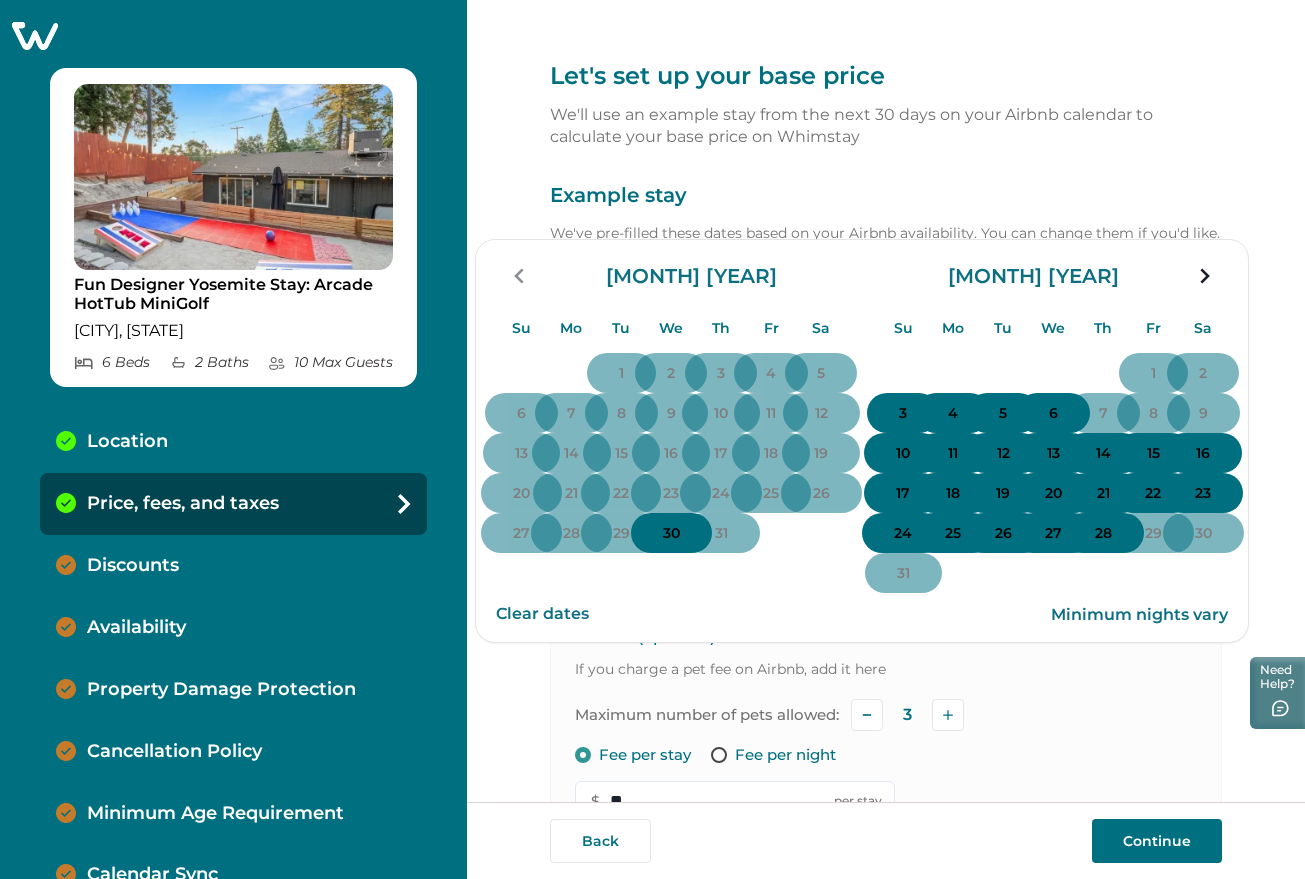 click on "26" at bounding box center [1003, 534] 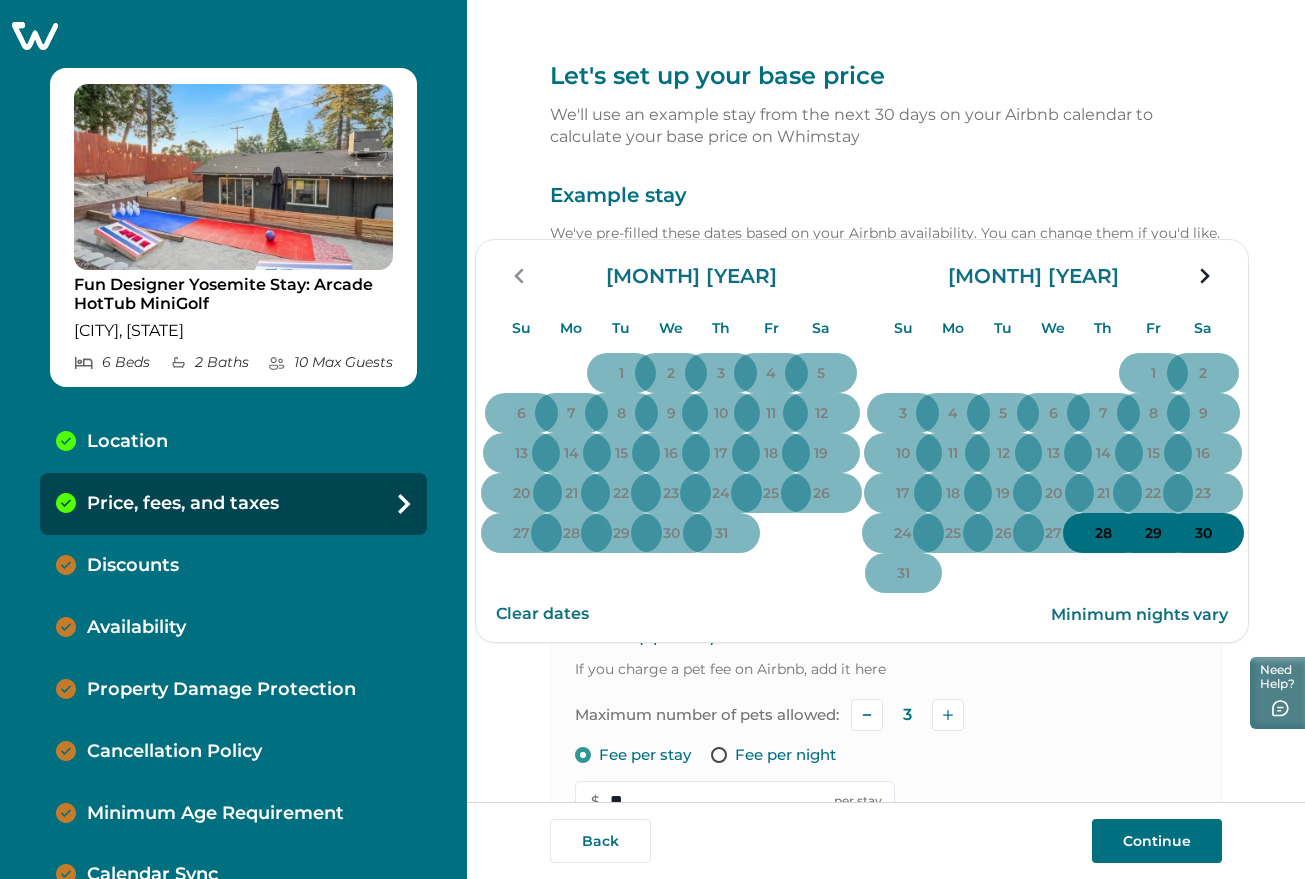 click on "29" at bounding box center (1153, 533) 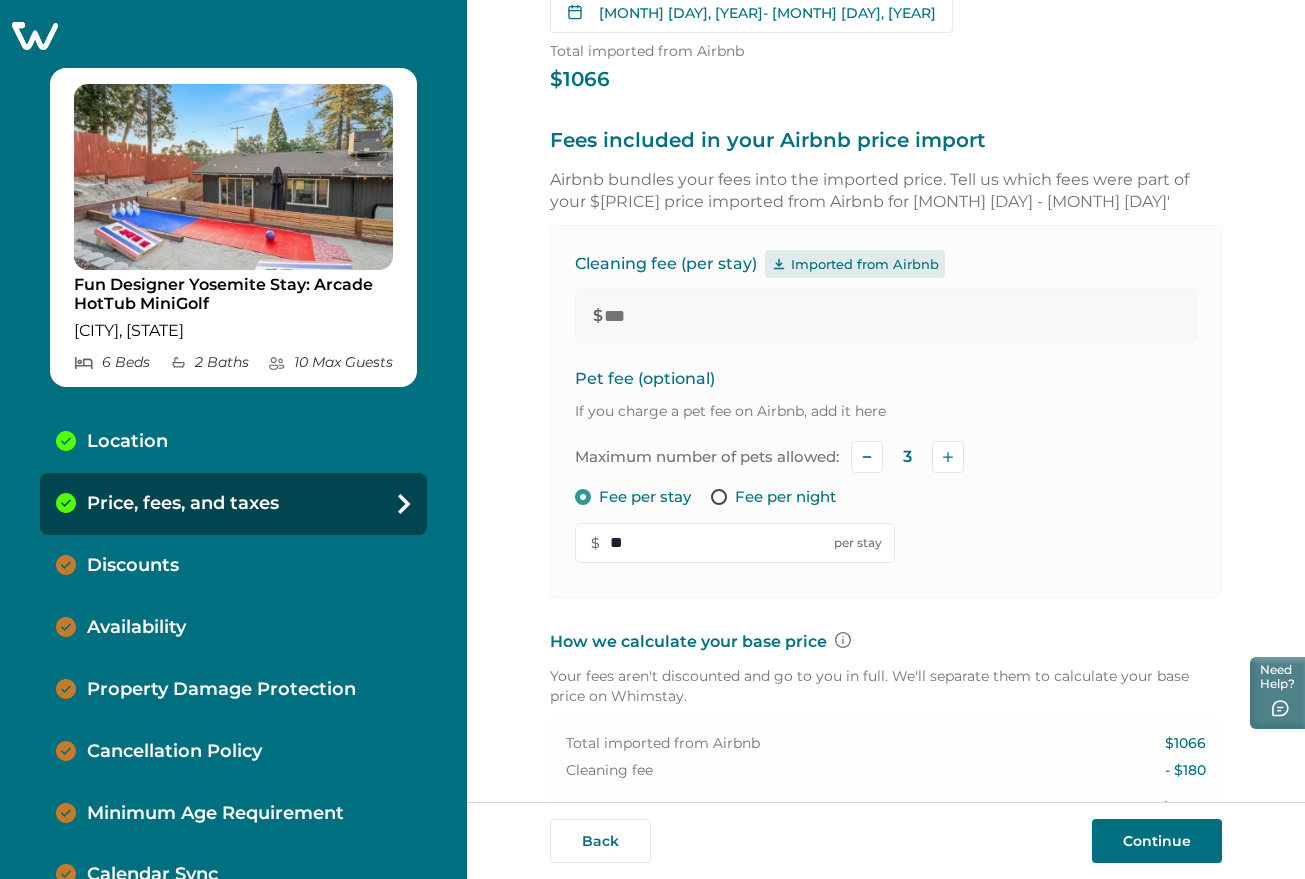 scroll, scrollTop: 0, scrollLeft: 0, axis: both 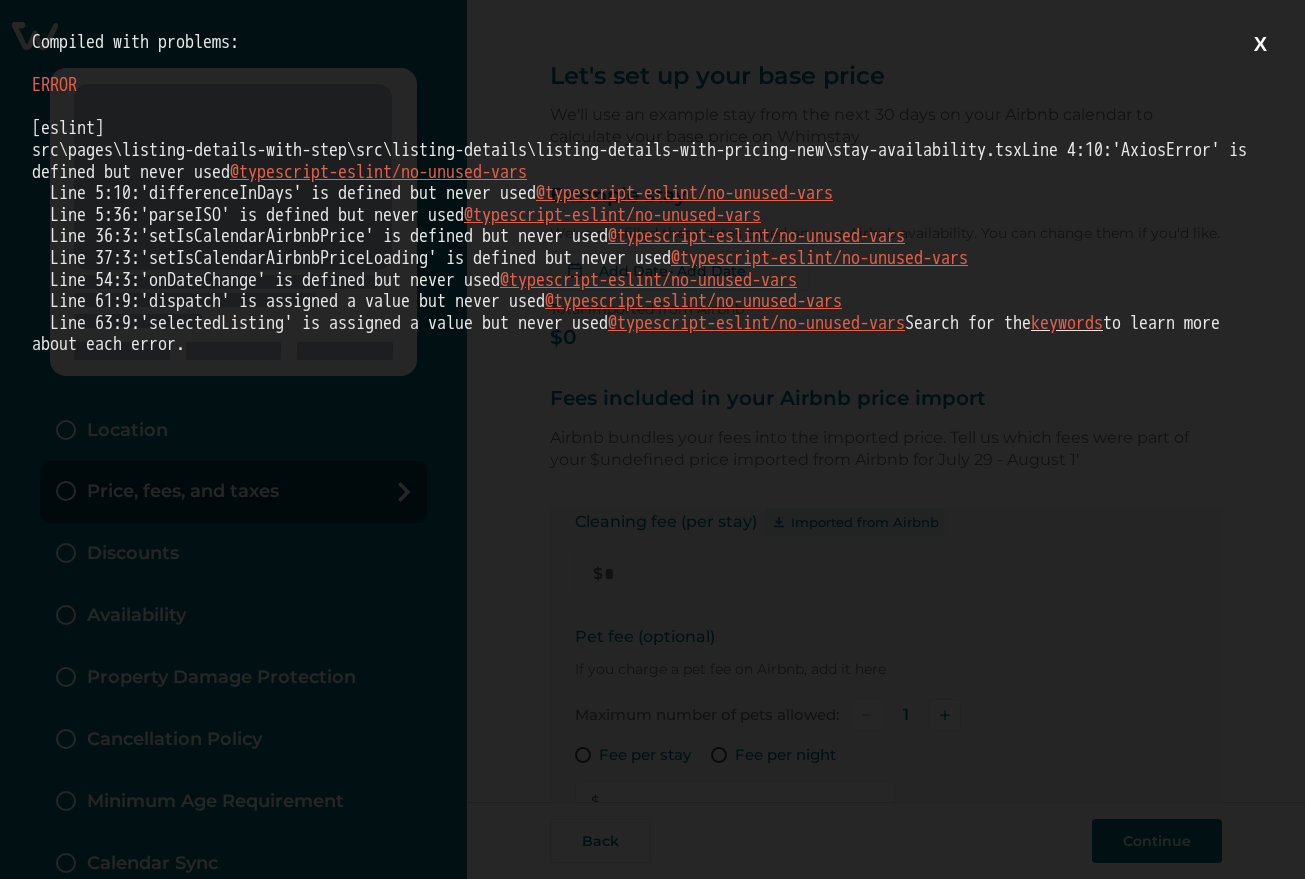 type on "***" 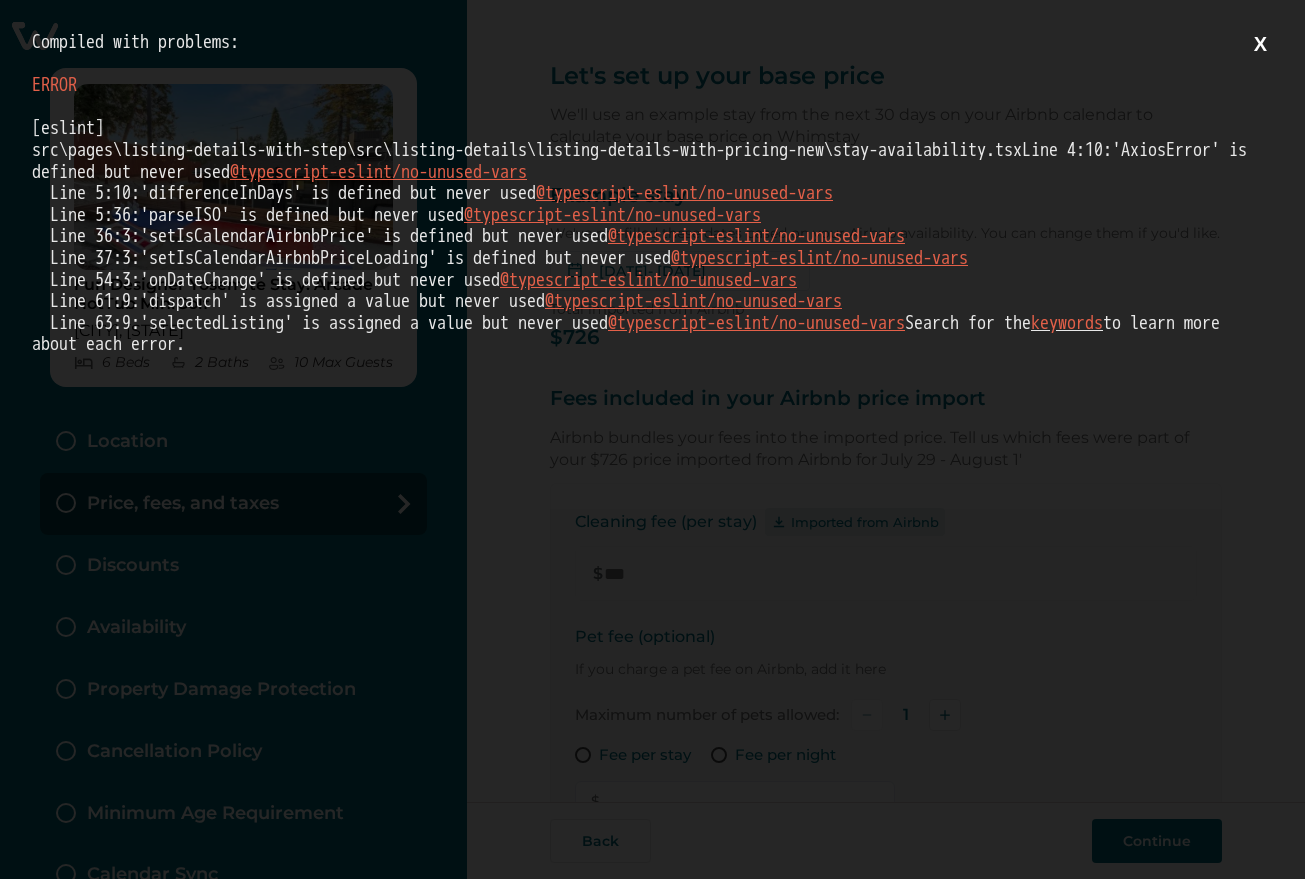 type on "**" 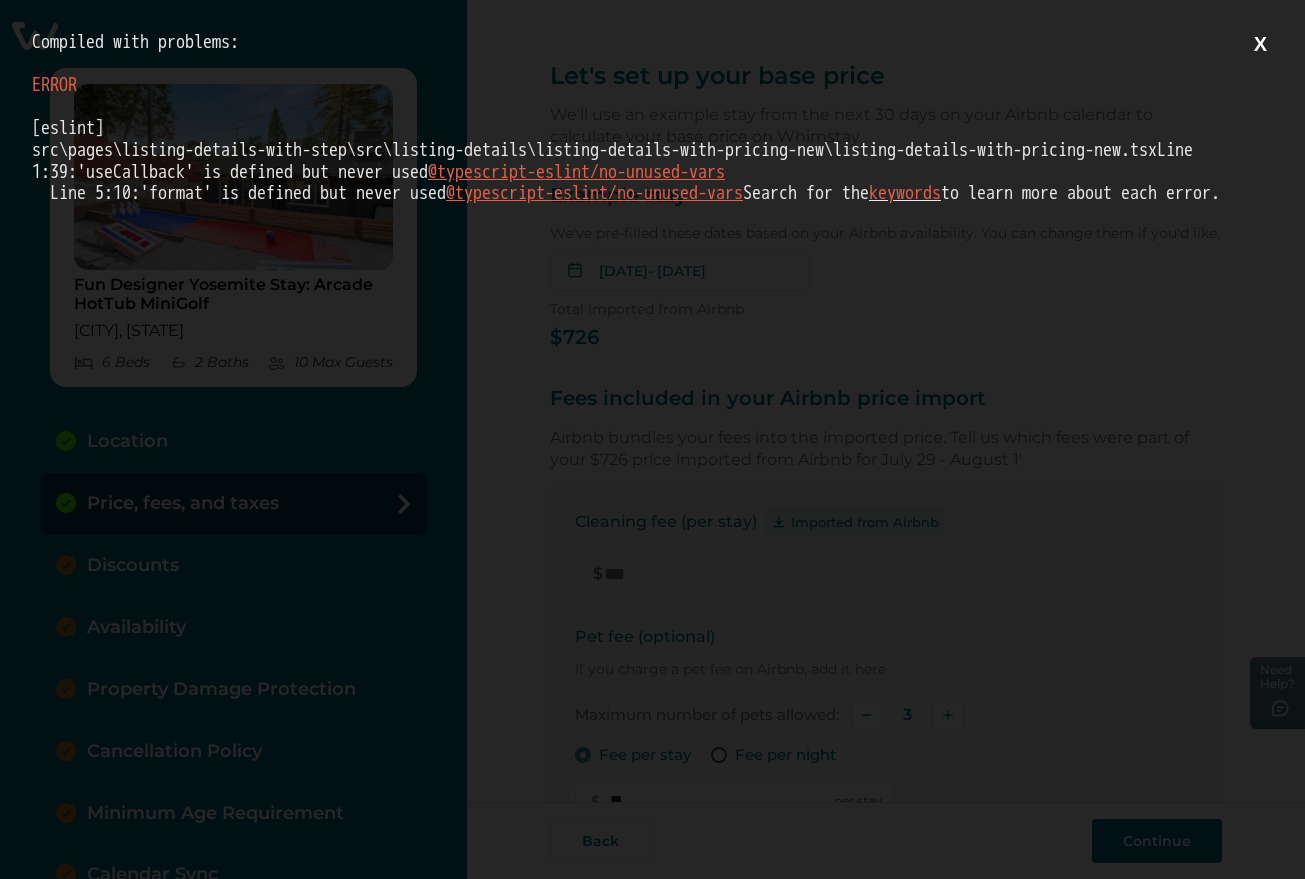scroll, scrollTop: 0, scrollLeft: 0, axis: both 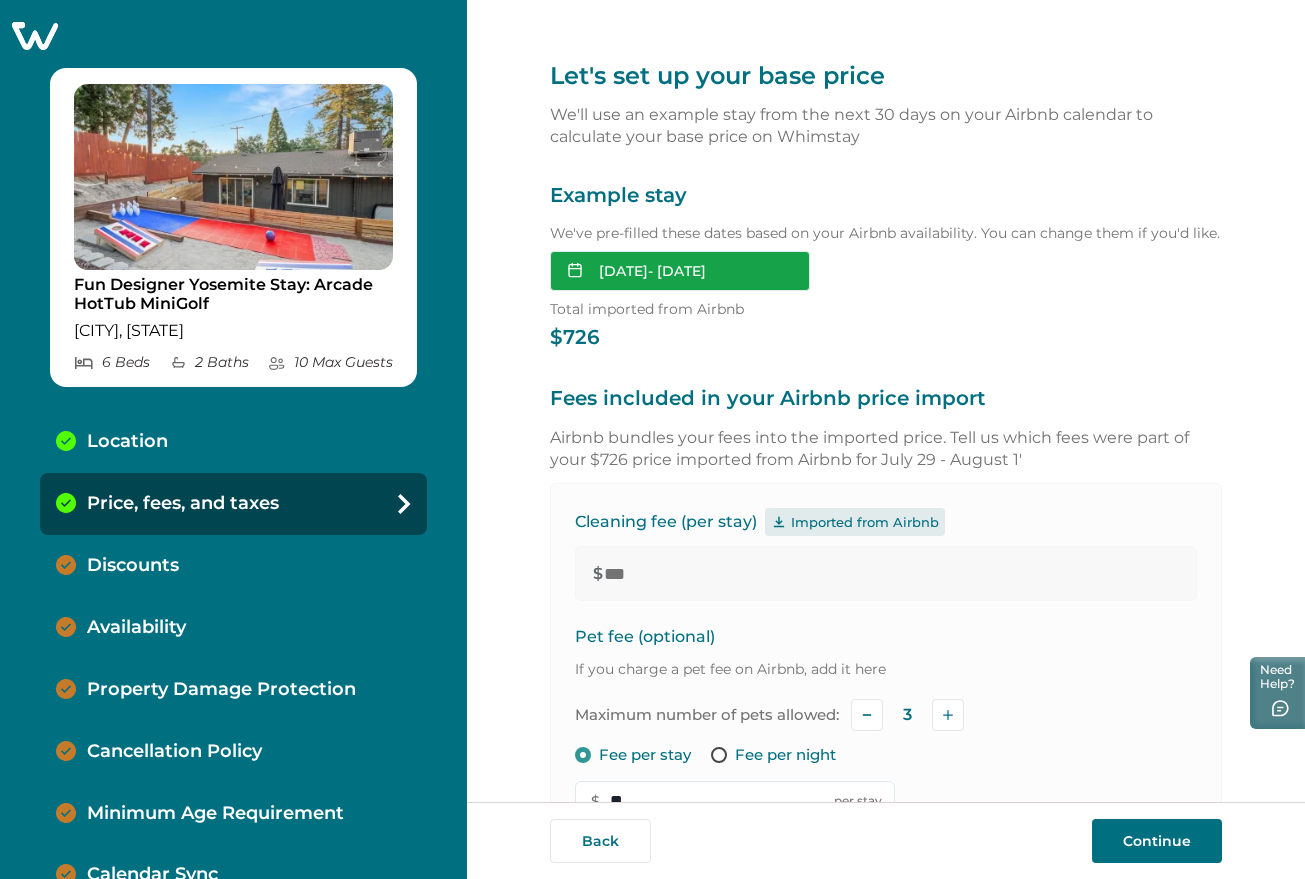 click on "[DATE]  -   [DATE]" at bounding box center [680, 271] 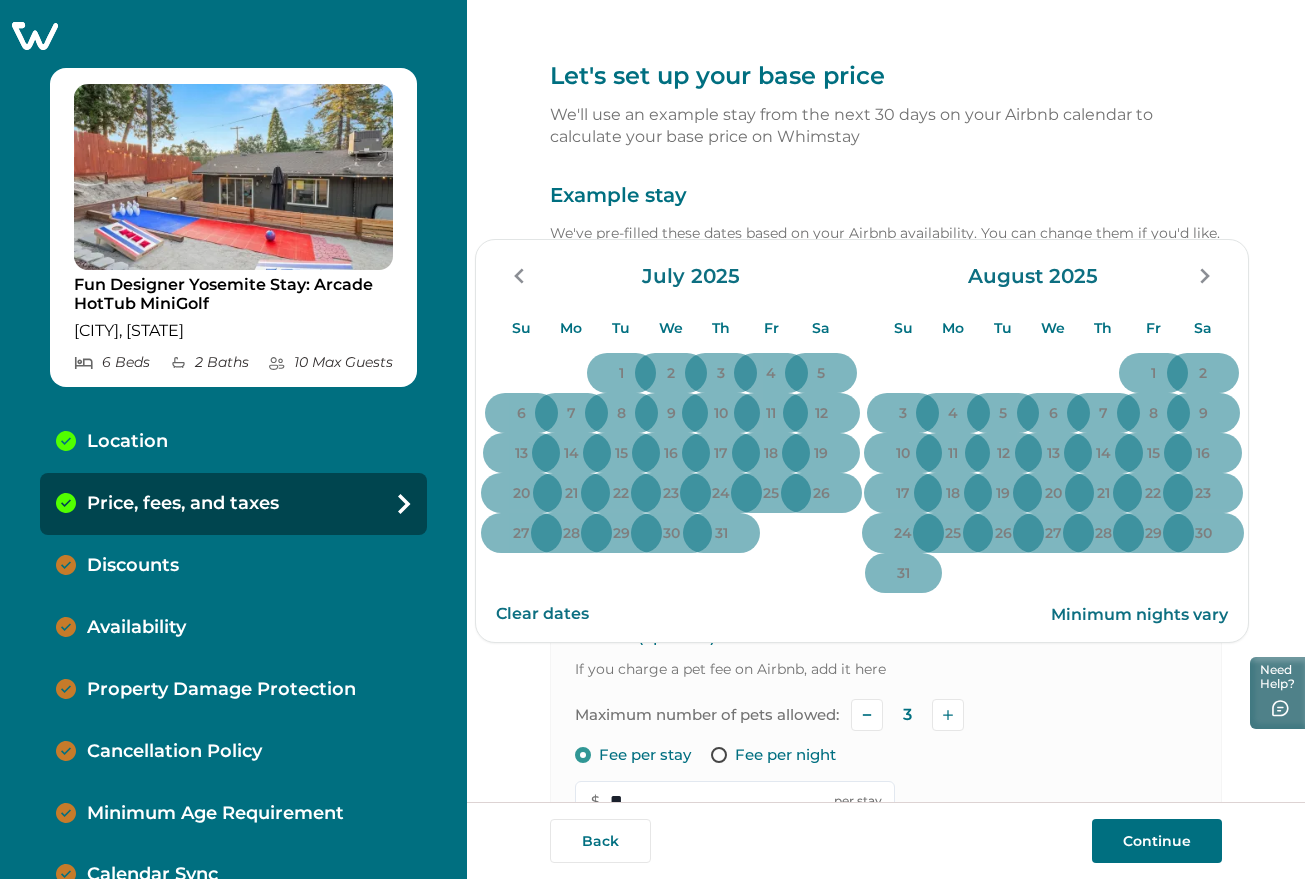 click 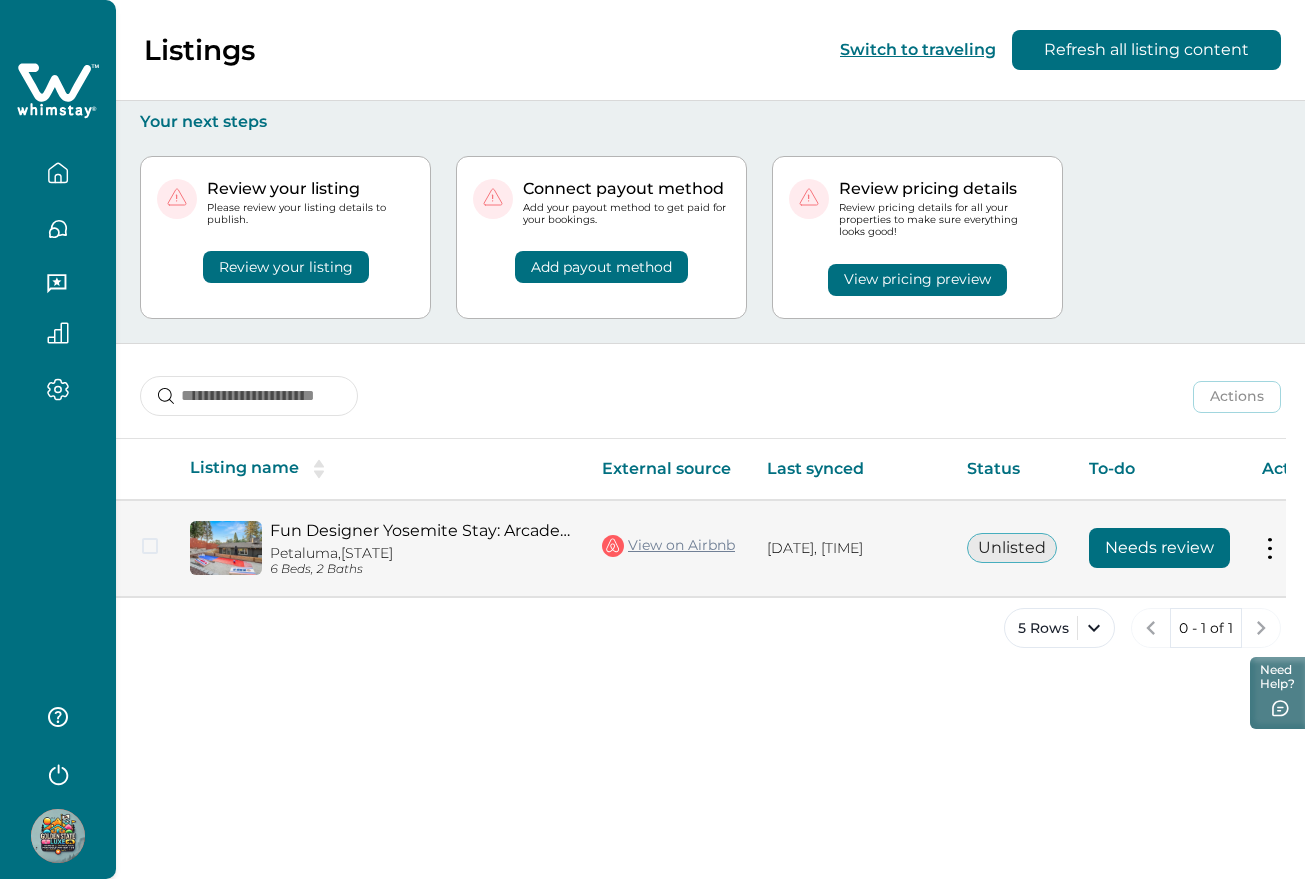 click on "Needs review" at bounding box center [1159, 548] 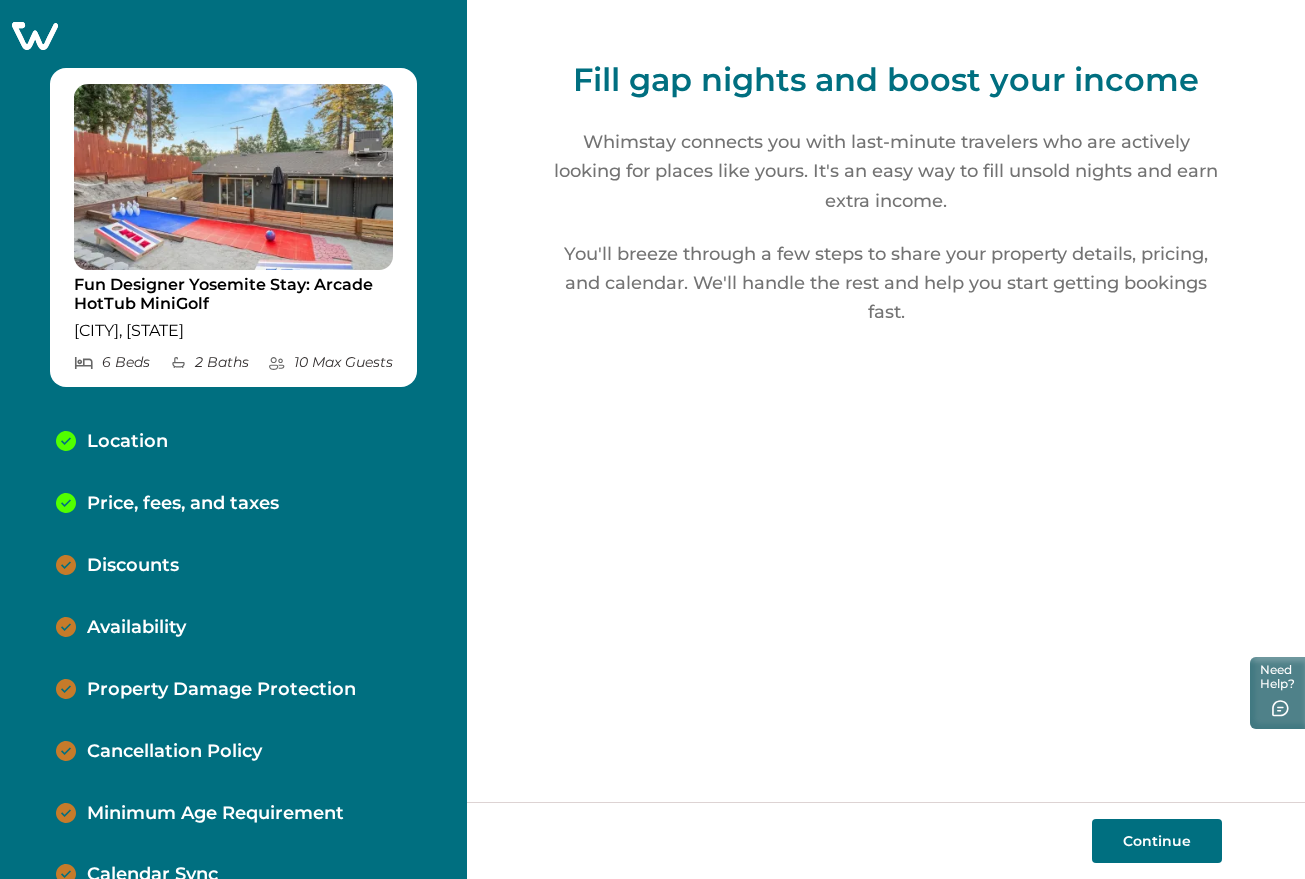 click on "Continue" at bounding box center (1157, 841) 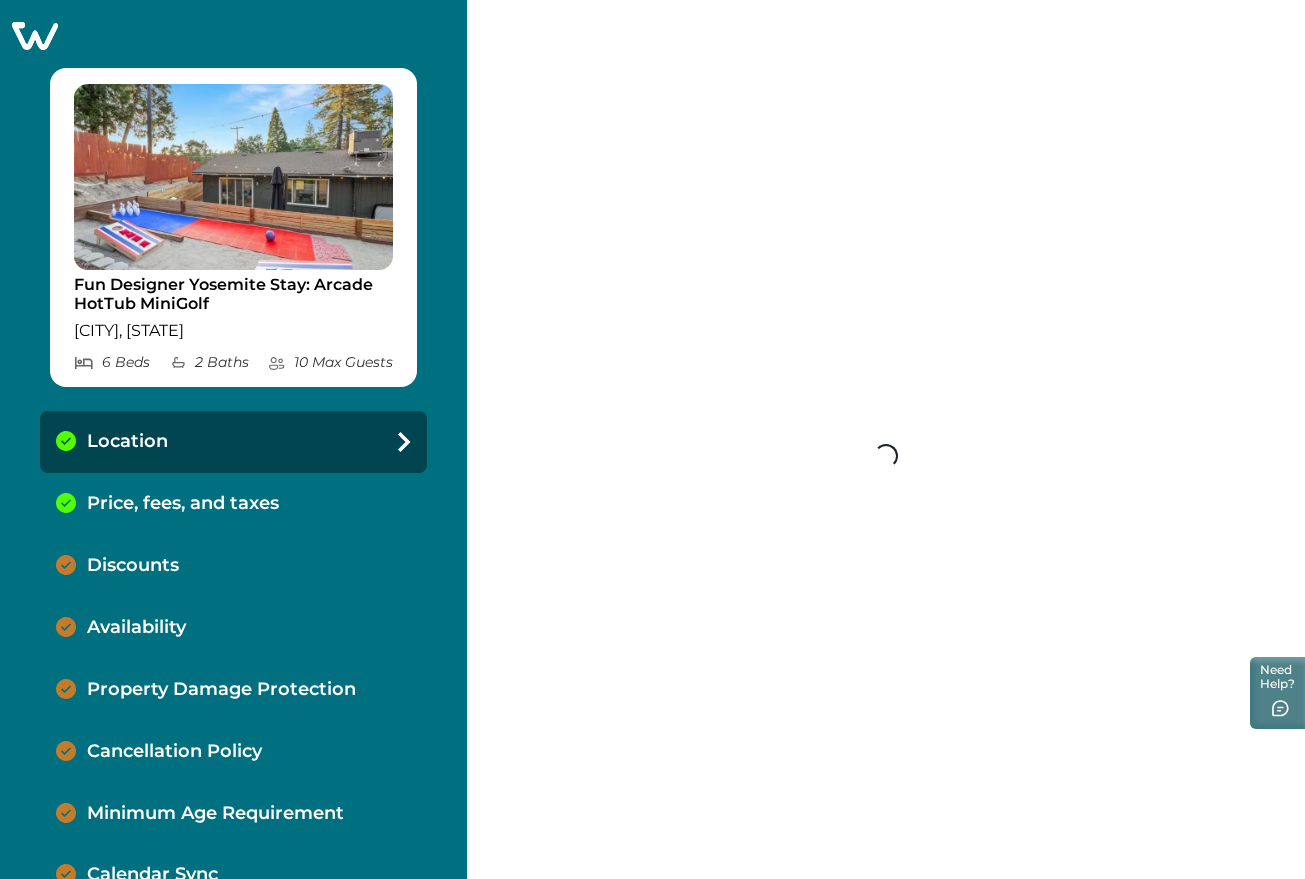 select on "**" 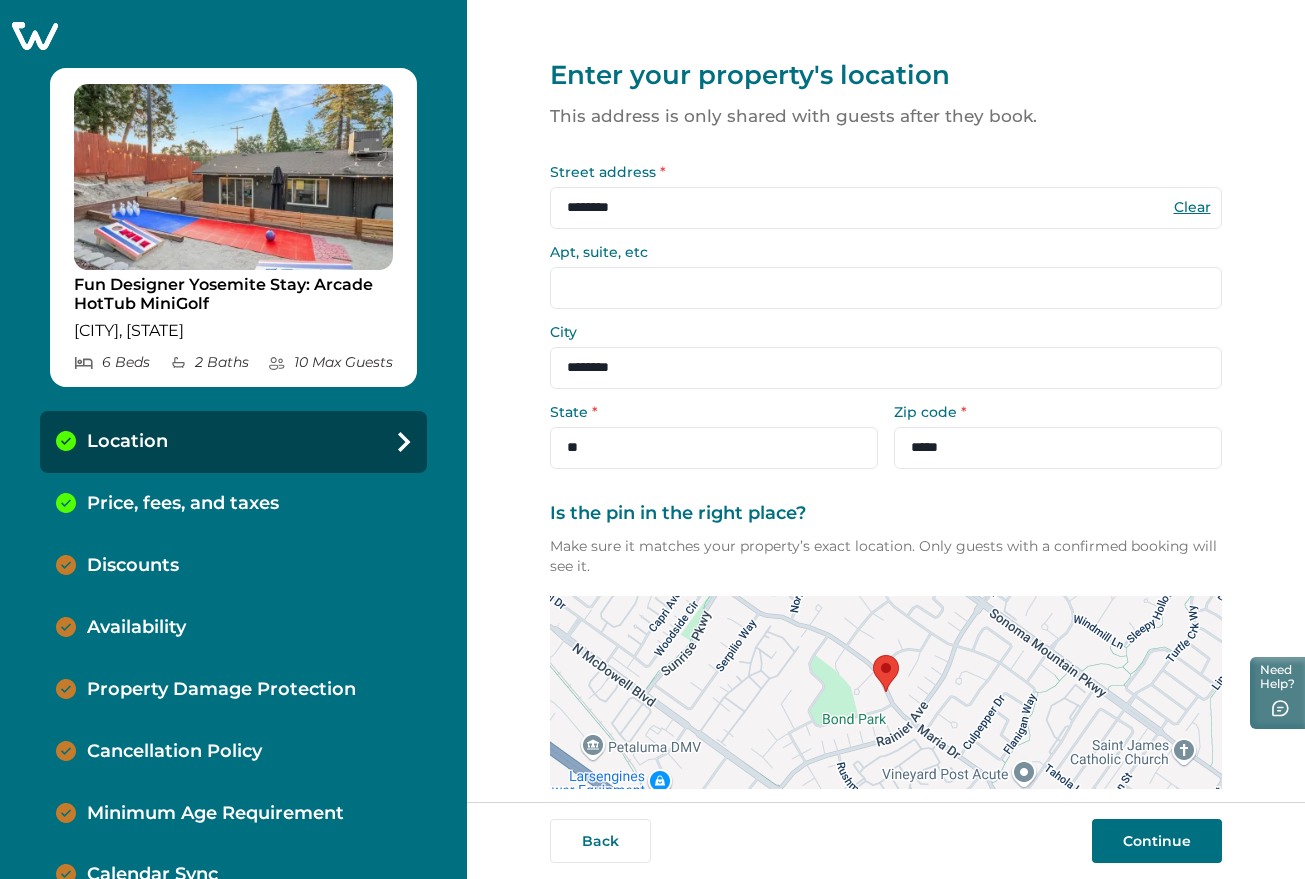click on "Continue" at bounding box center [1157, 841] 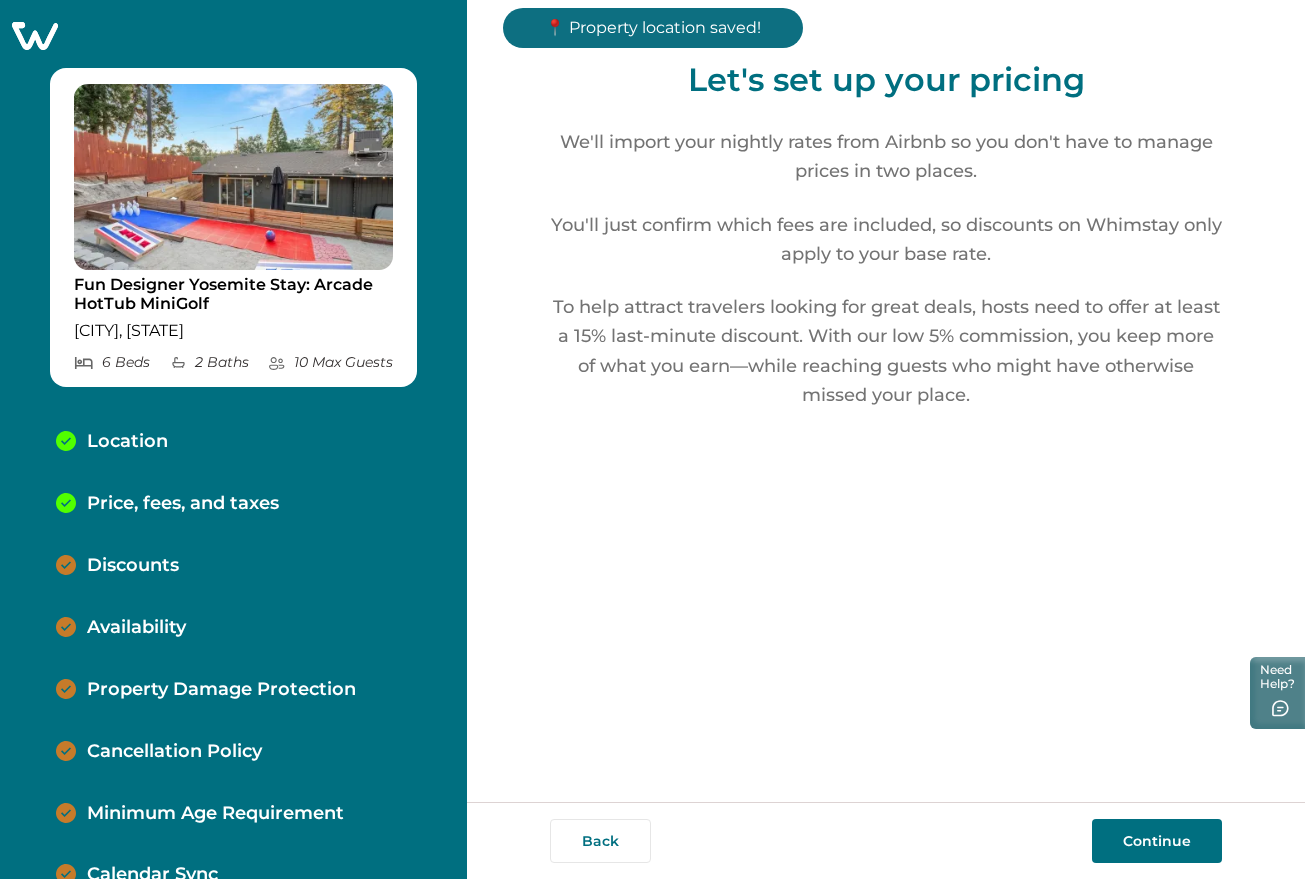 click on "Continue" at bounding box center (1157, 841) 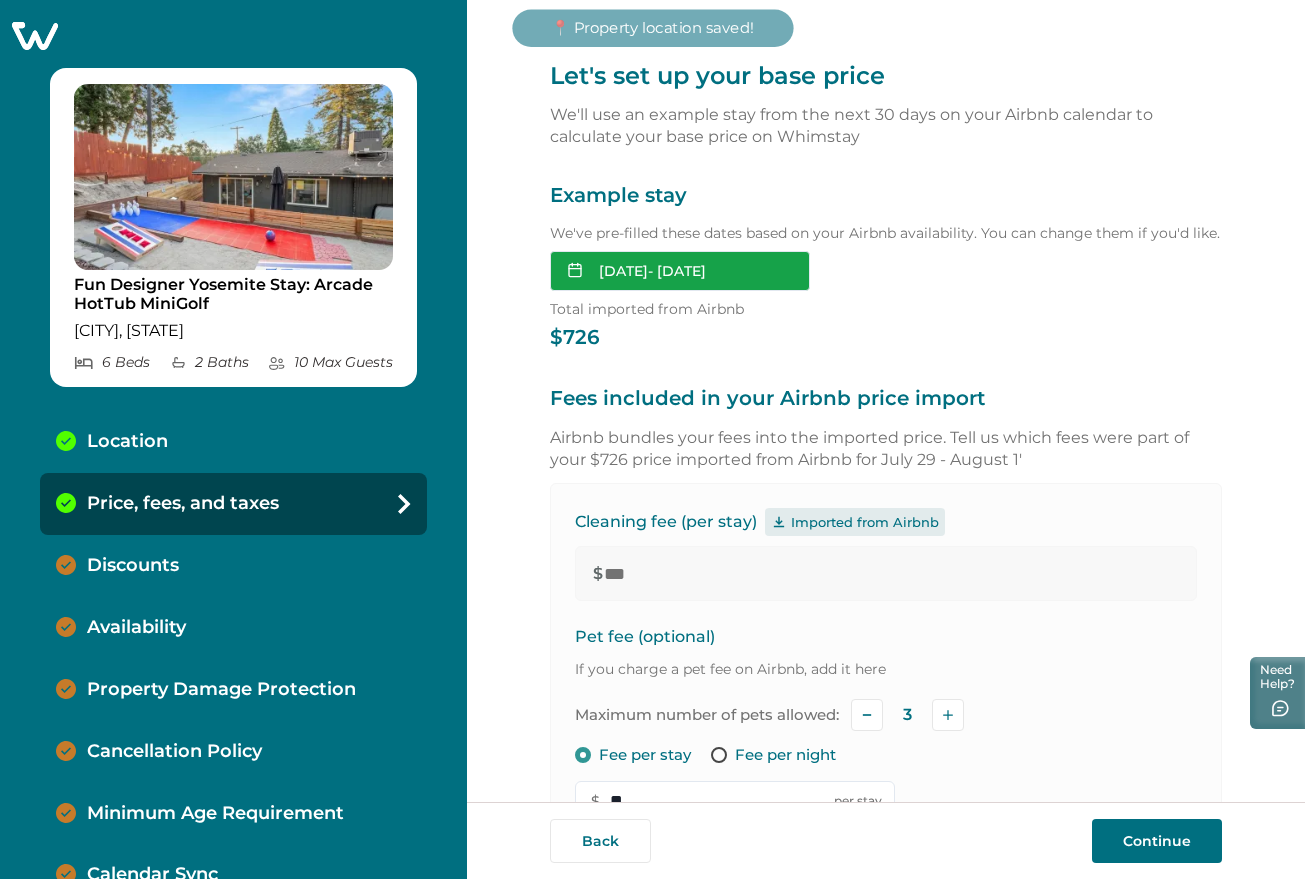 click on "Jul 30, 2025  -   Aug 01, 2025" at bounding box center (680, 271) 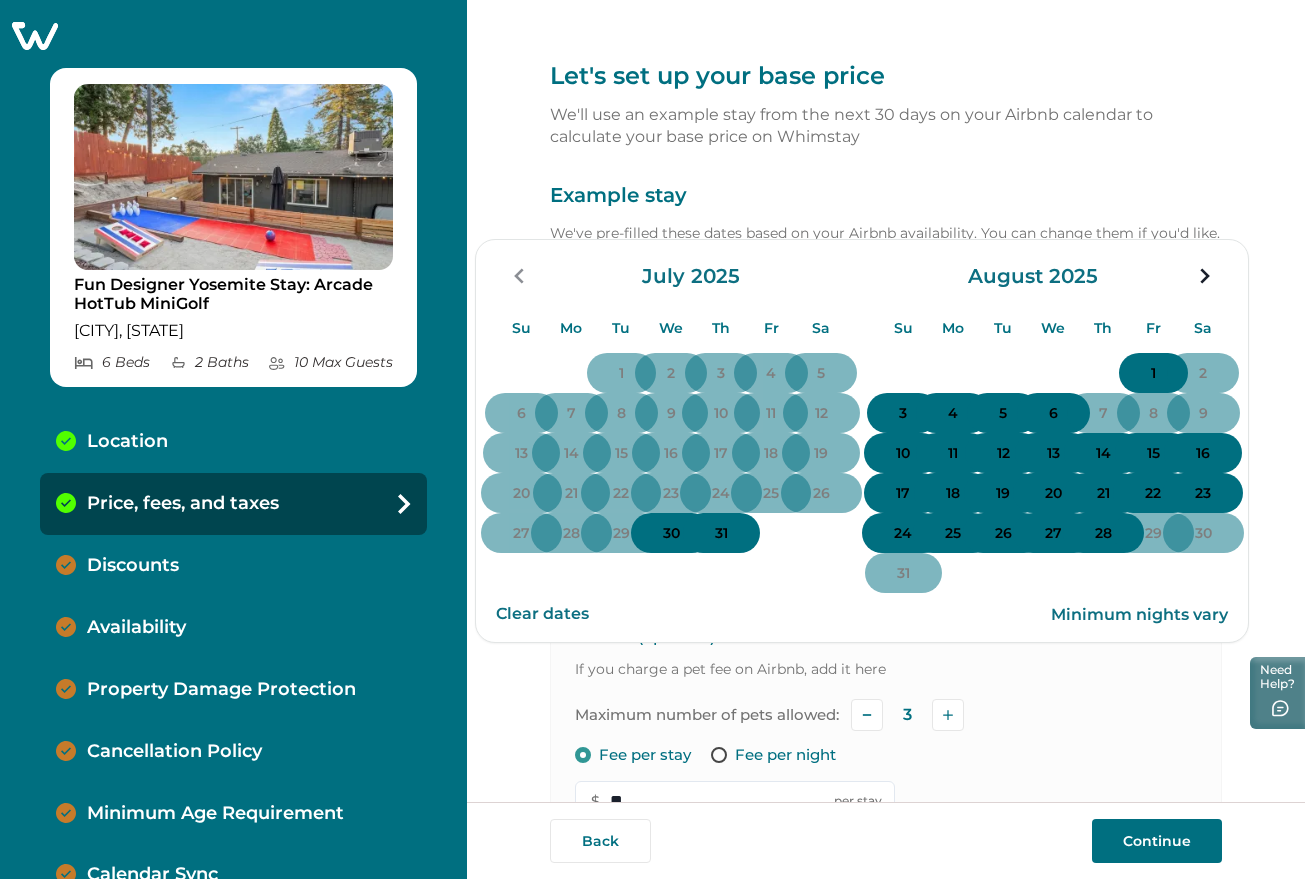click on "26" at bounding box center (1003, 533) 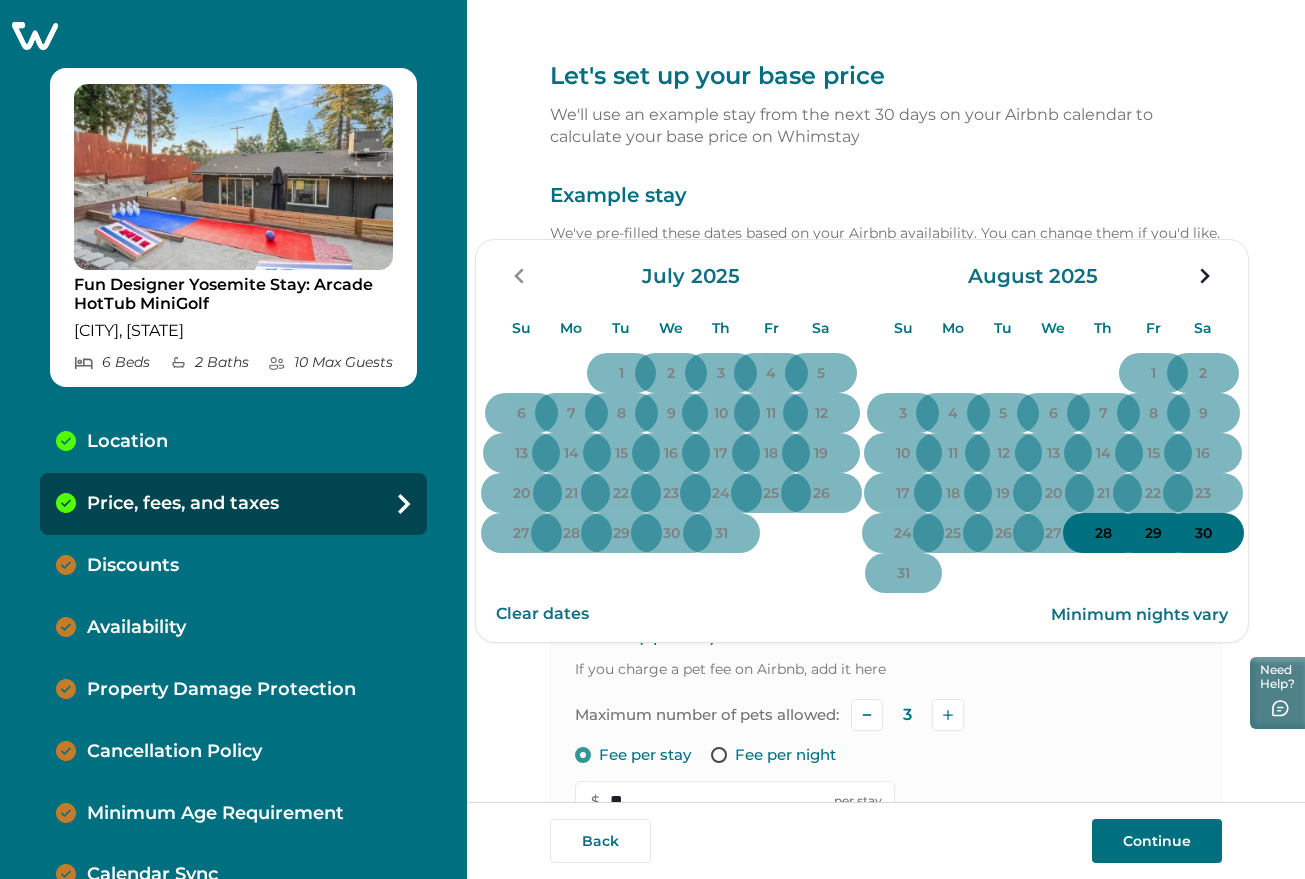click on "29" at bounding box center [1153, 533] 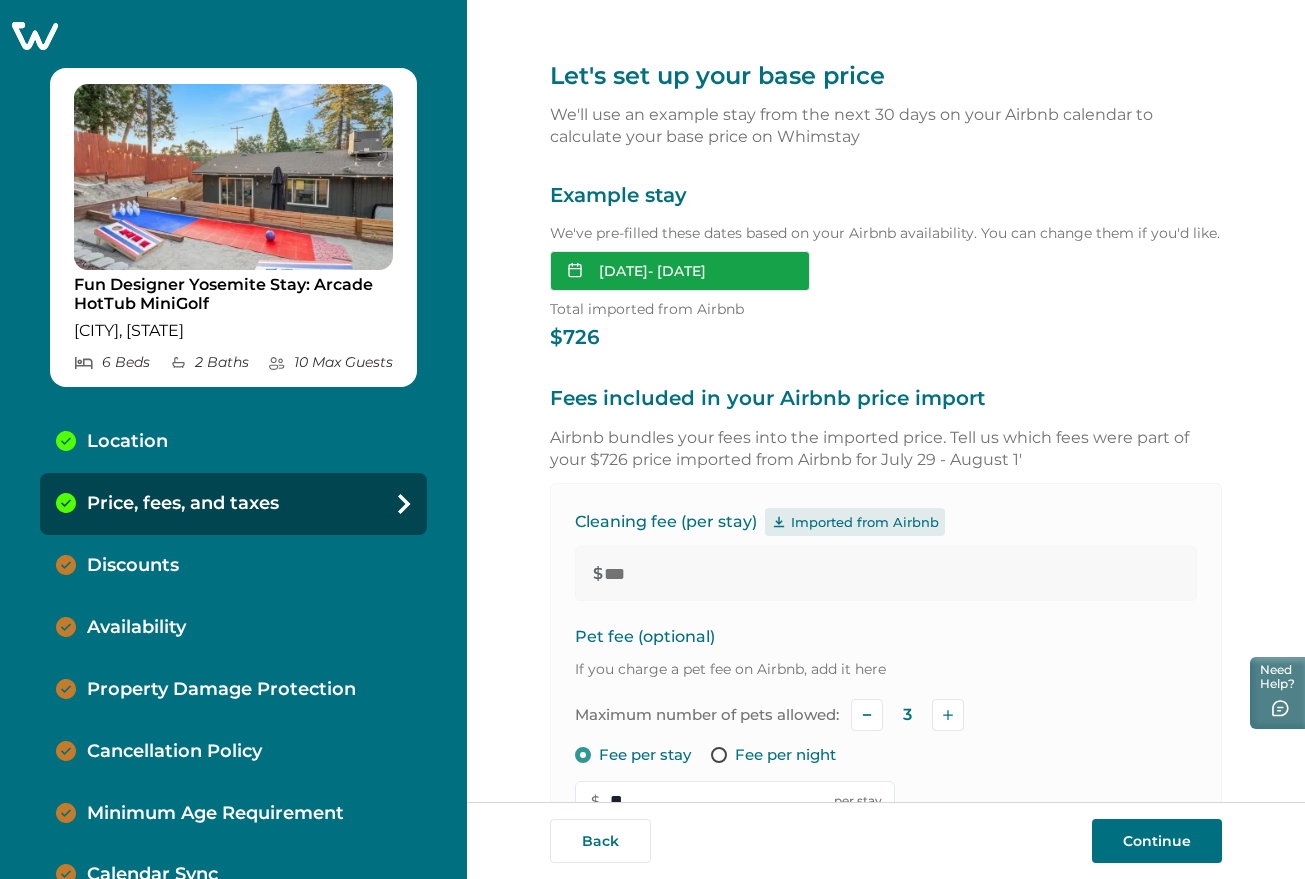 click on "Jul 30, 2025  -   Aug 01, 2025" at bounding box center (680, 271) 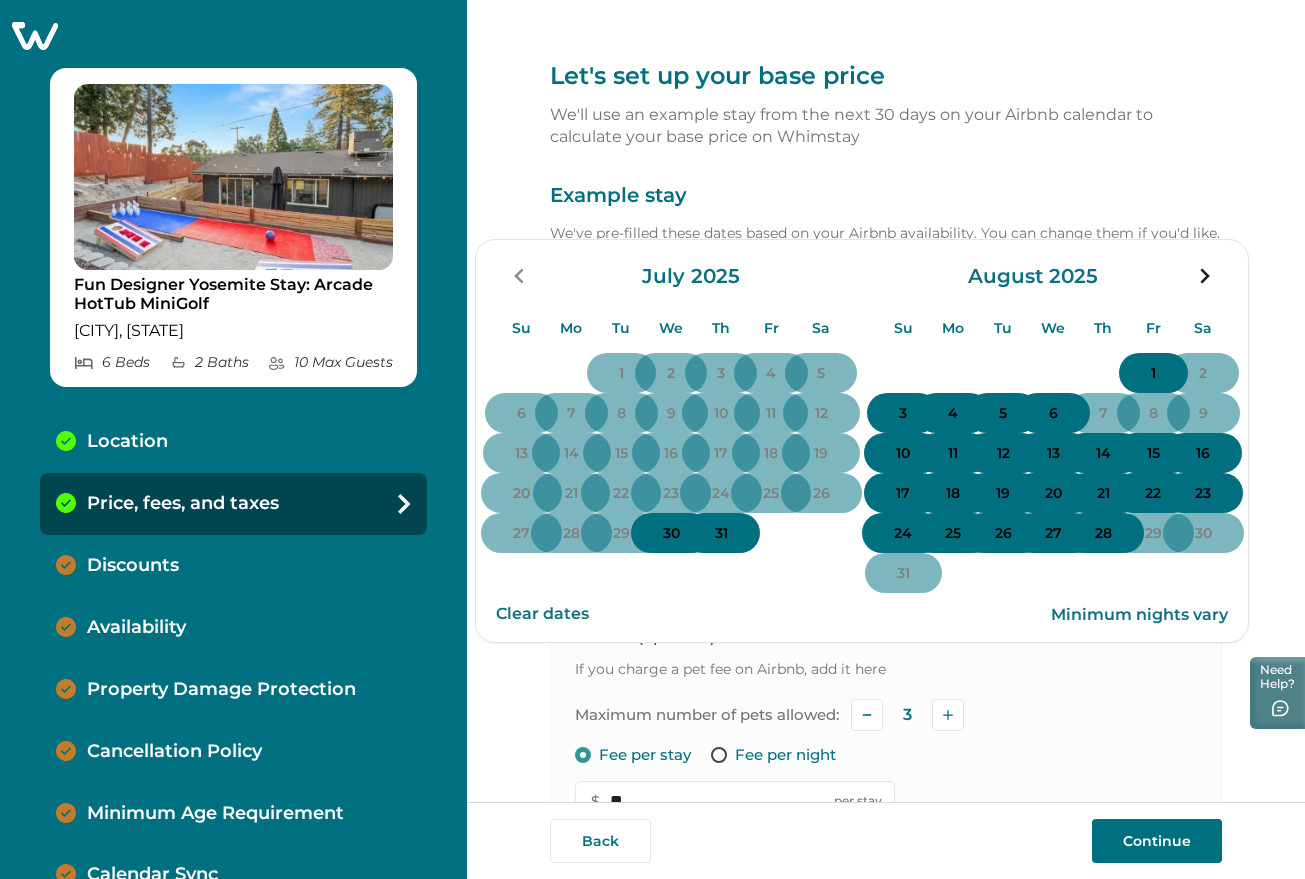 click on "18" at bounding box center [953, 494] 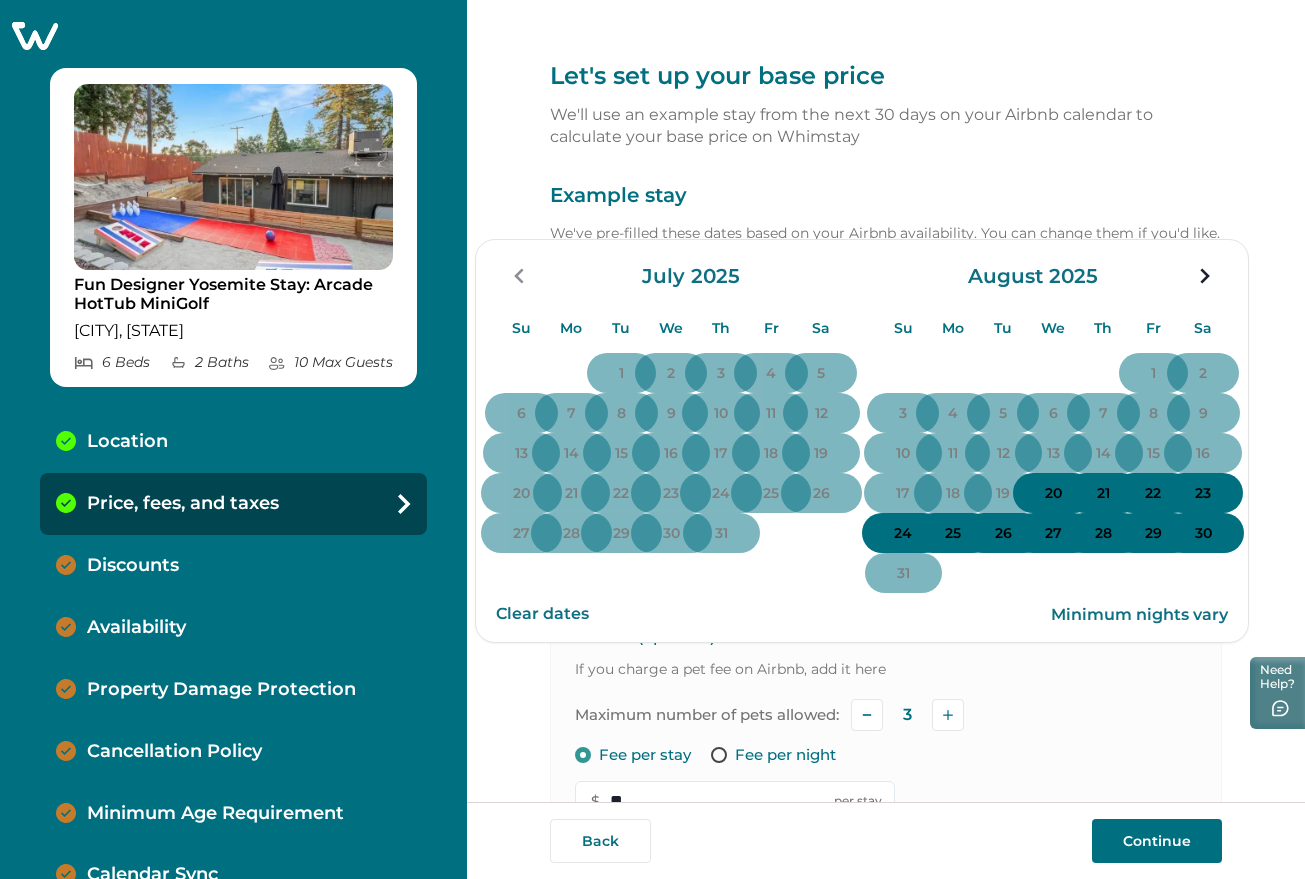 click on "20" at bounding box center (1053, 494) 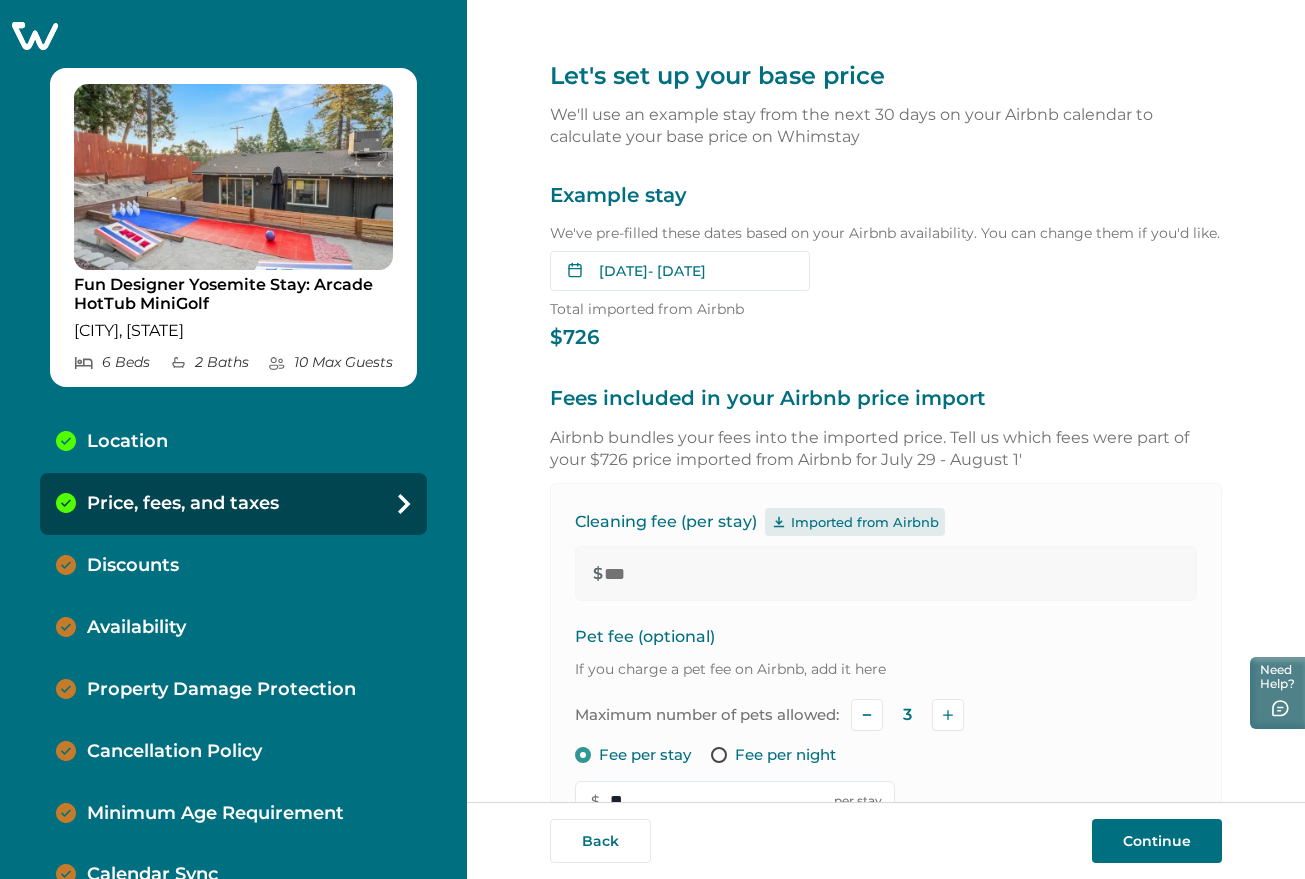 click 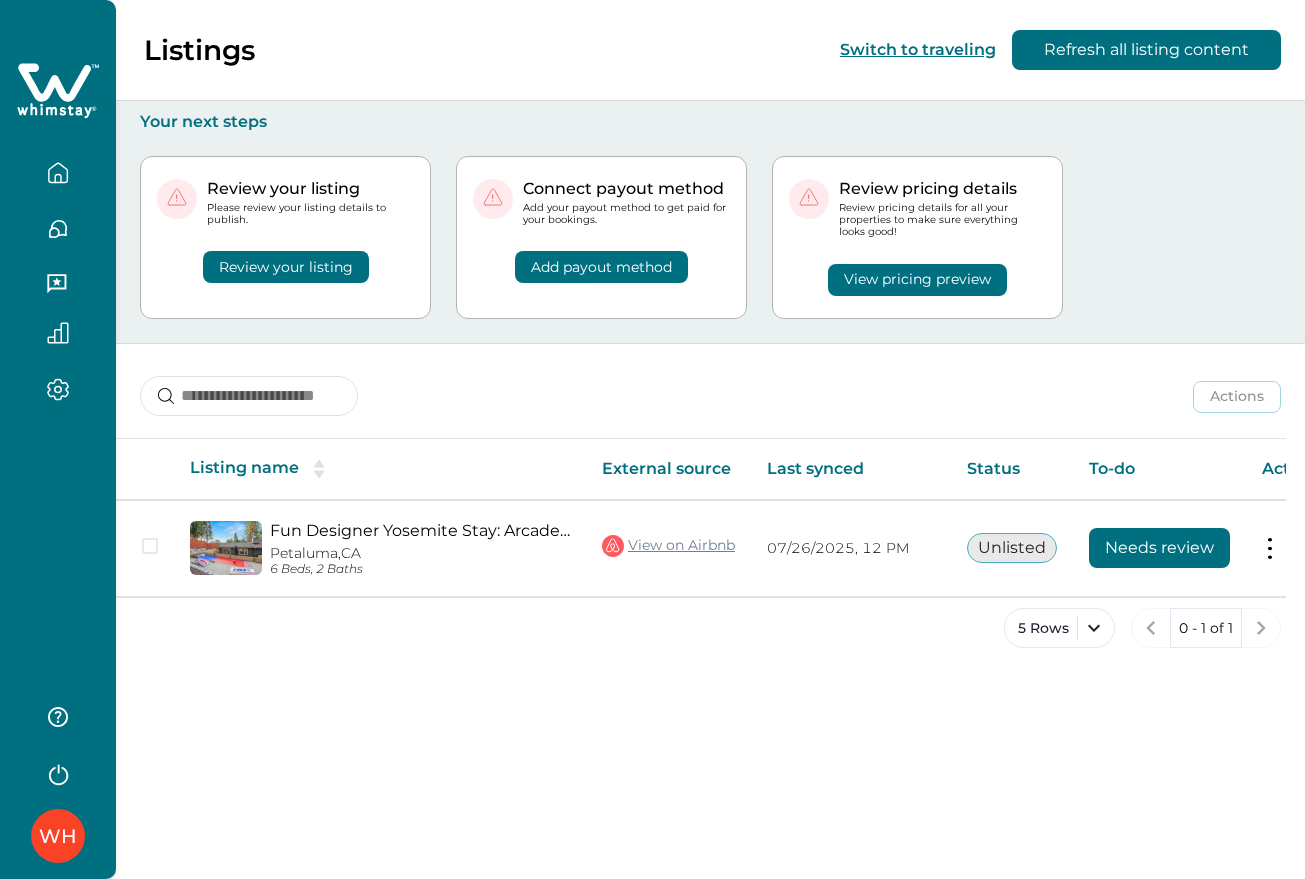 scroll, scrollTop: 0, scrollLeft: 0, axis: both 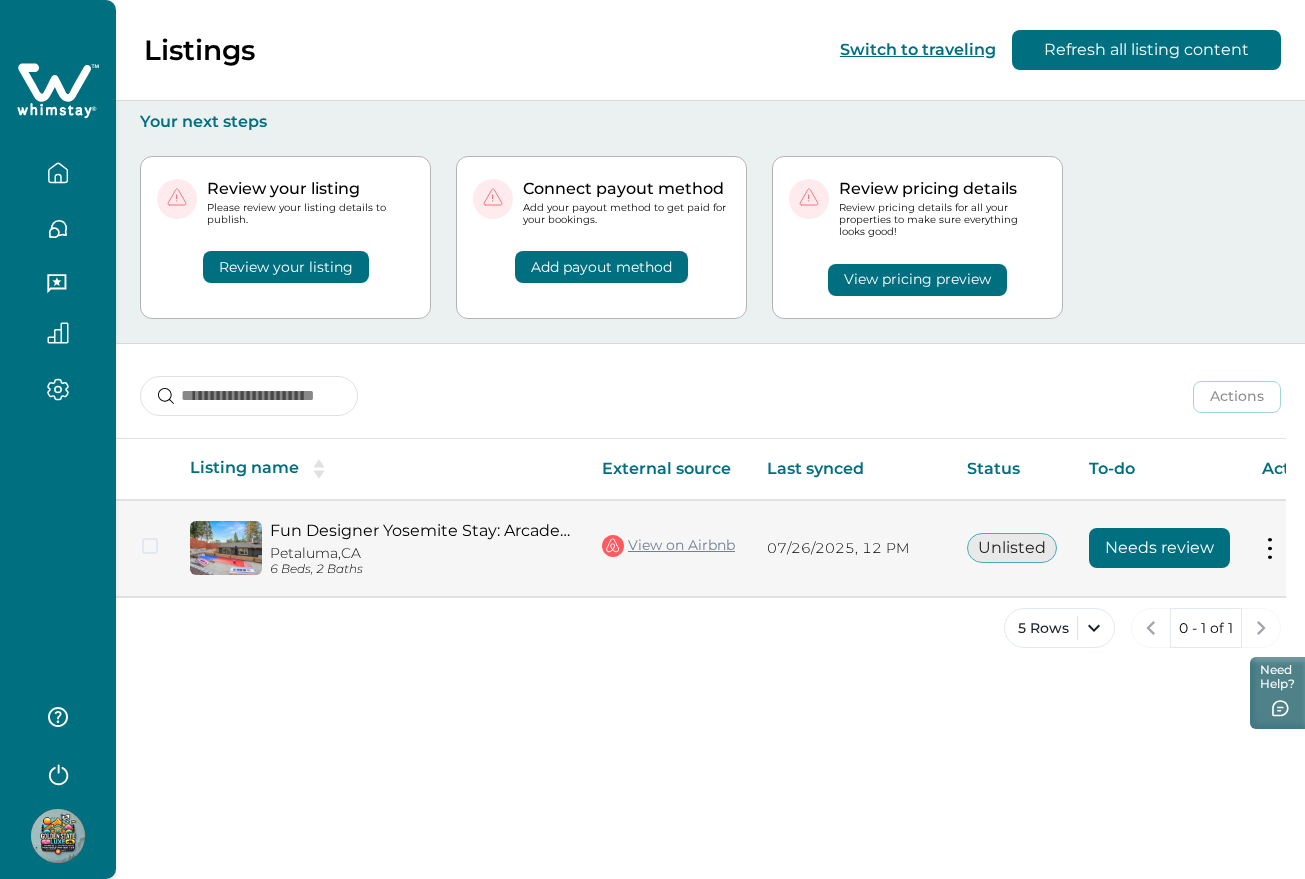 click on "Needs review" at bounding box center (1159, 548) 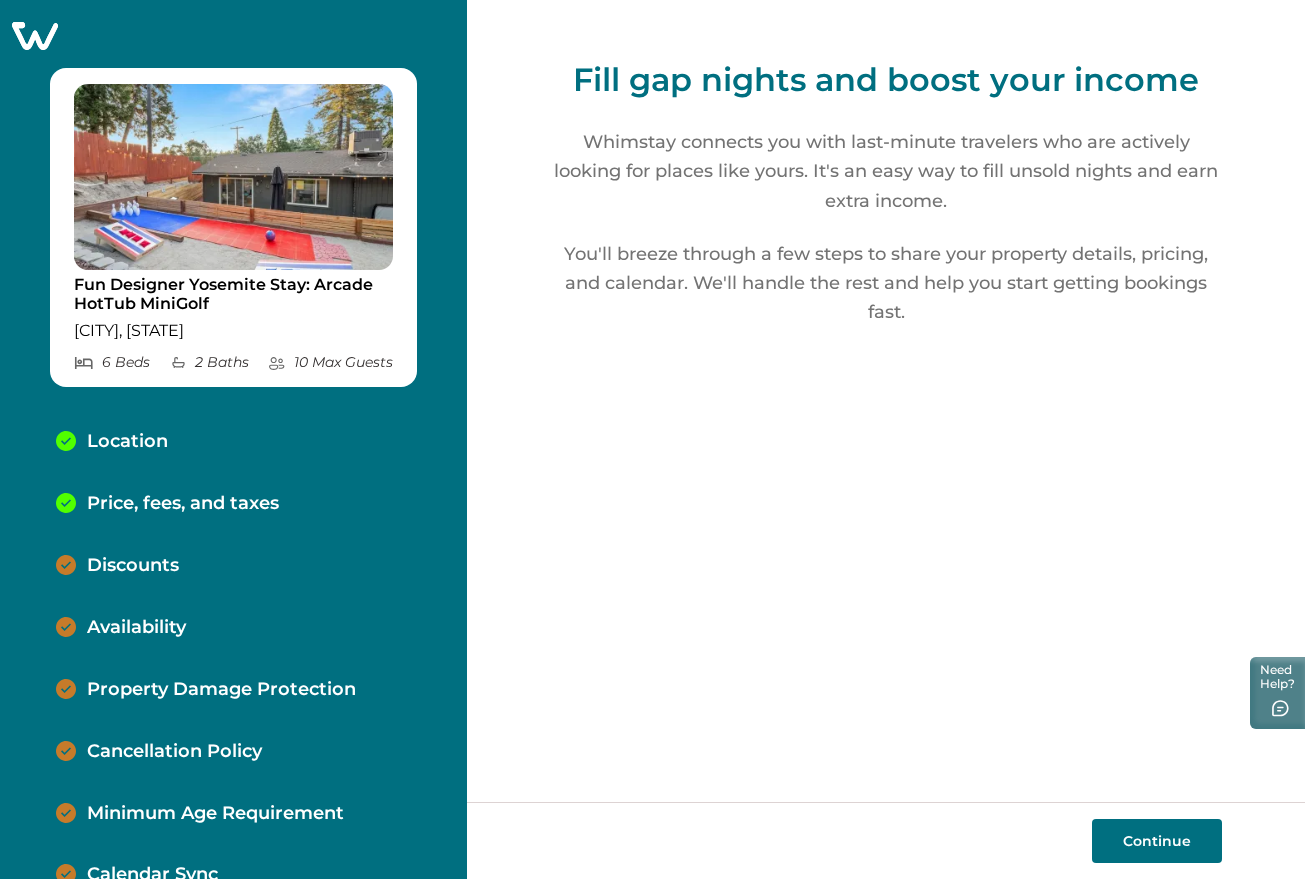 click on "Continue" at bounding box center [1157, 841] 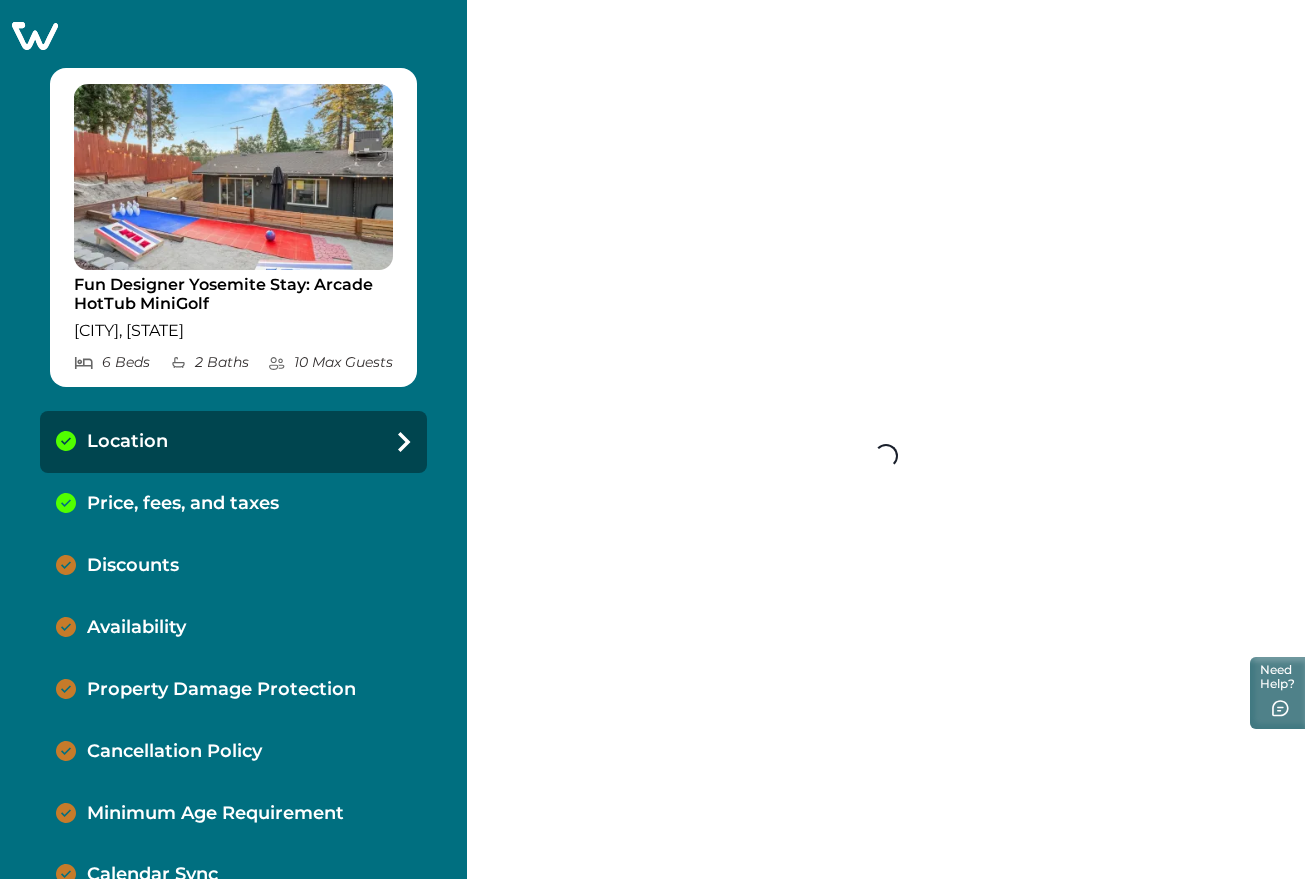 select on "**" 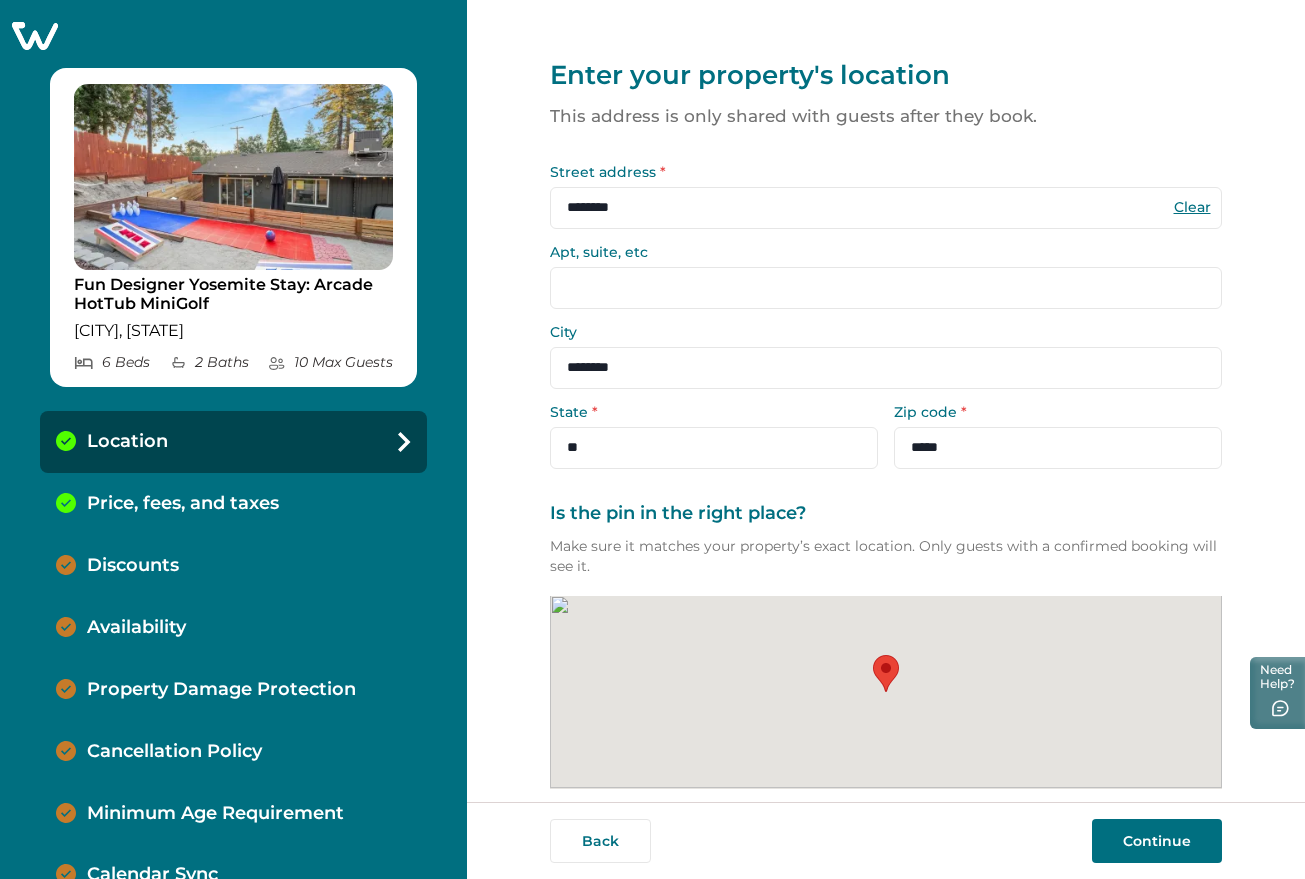 click on "Continue" at bounding box center (1157, 841) 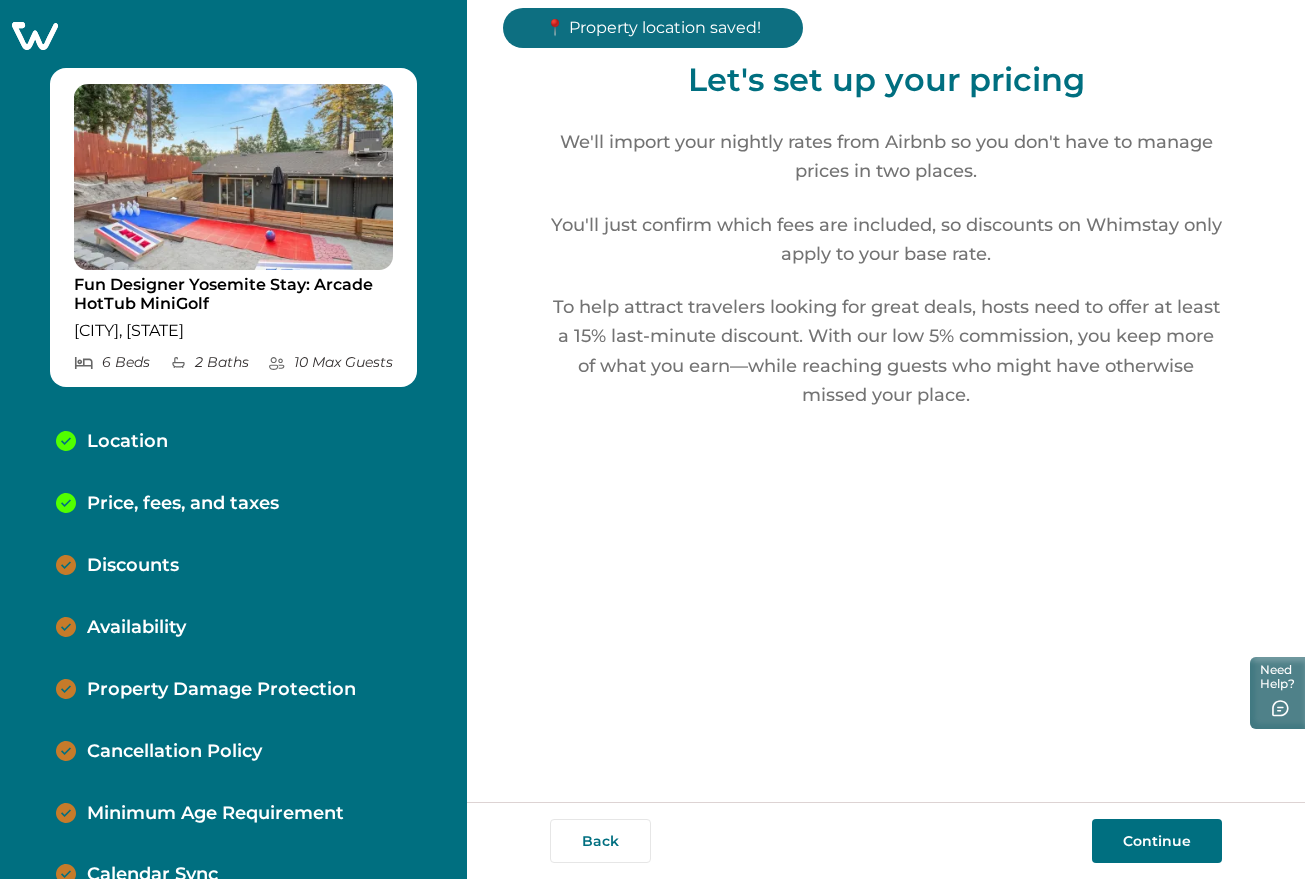 click on "Continue" at bounding box center [1157, 841] 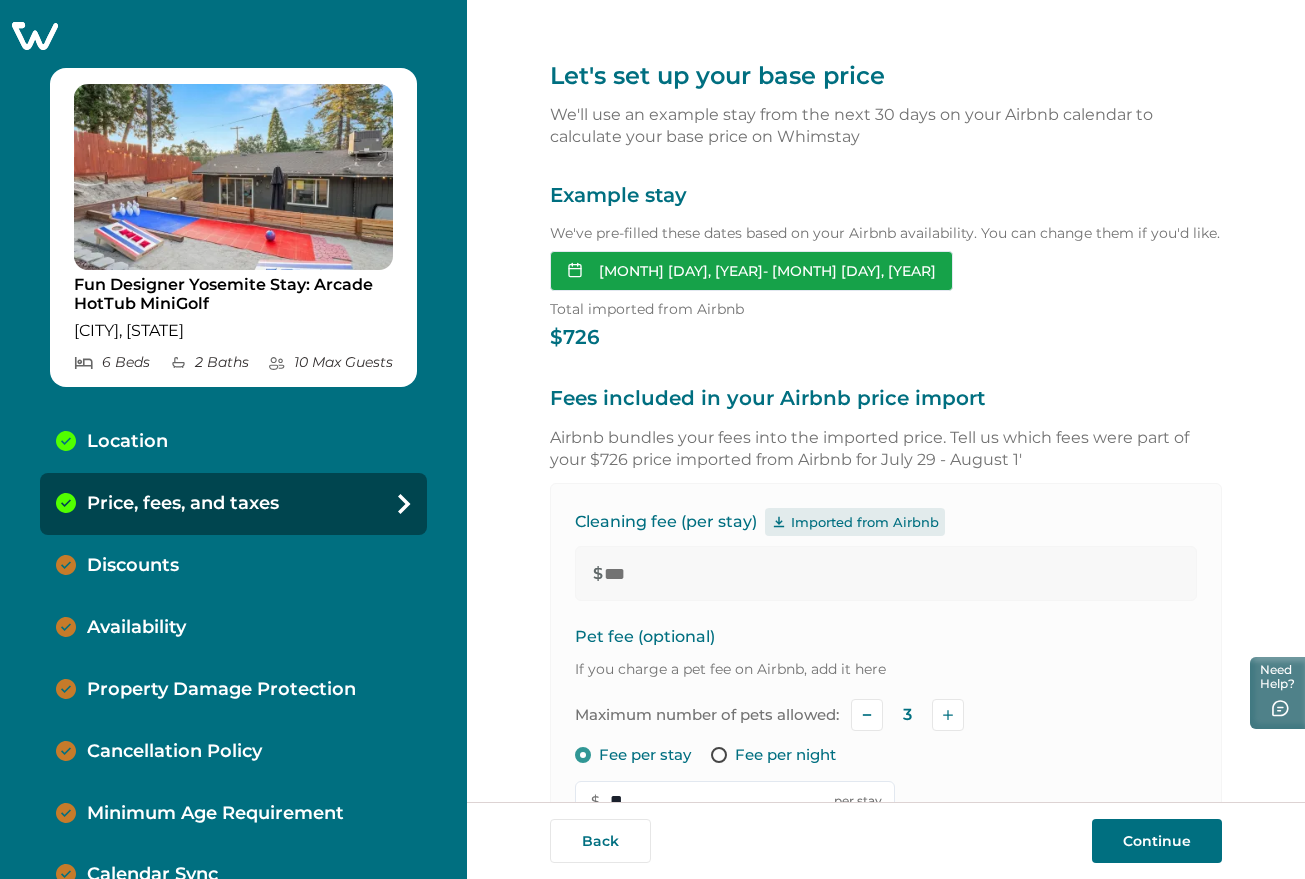 click on "[MONTH] [DAY], [YEAR] - [MONTH] [DAY], [YEAR]" at bounding box center (751, 271) 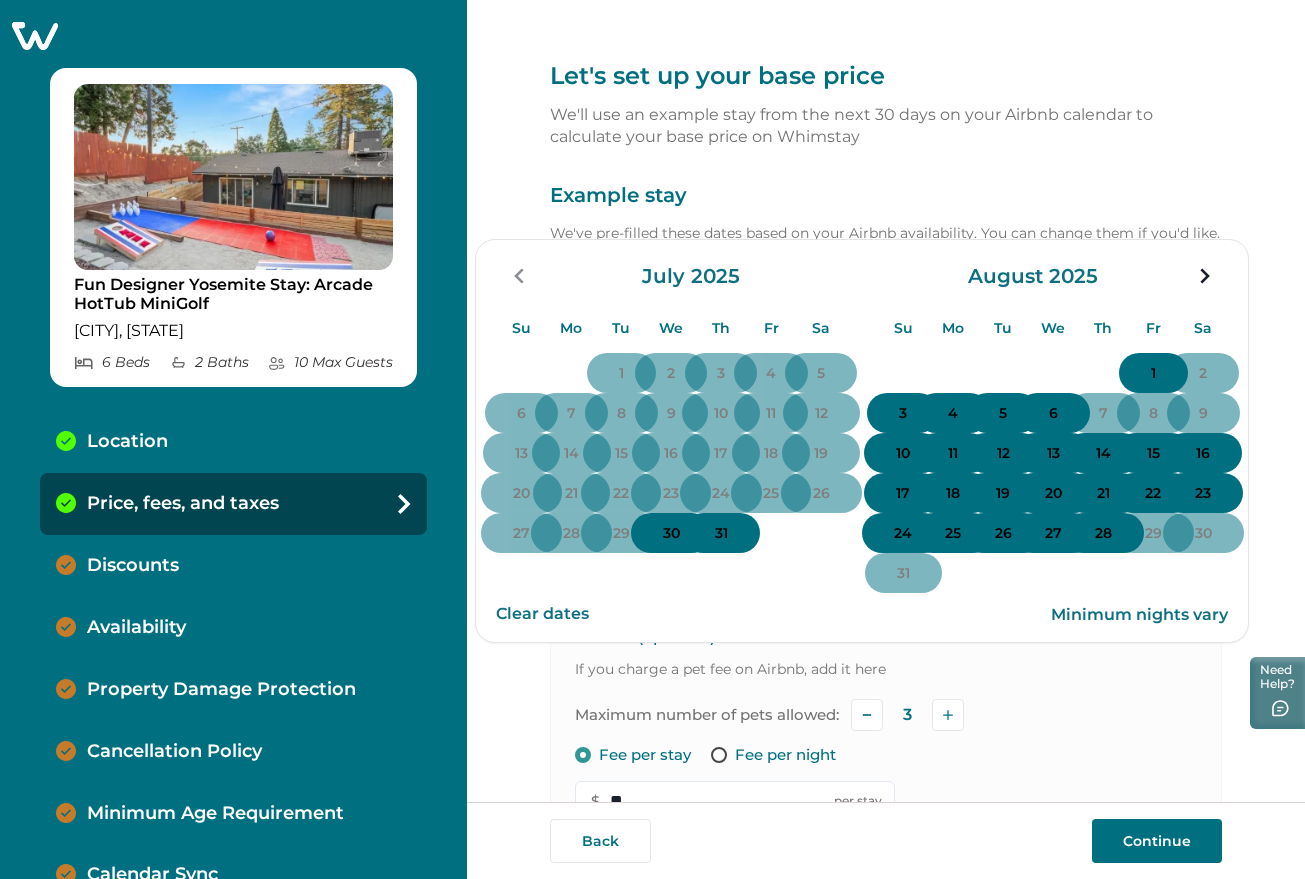 click on "25" at bounding box center (953, 534) 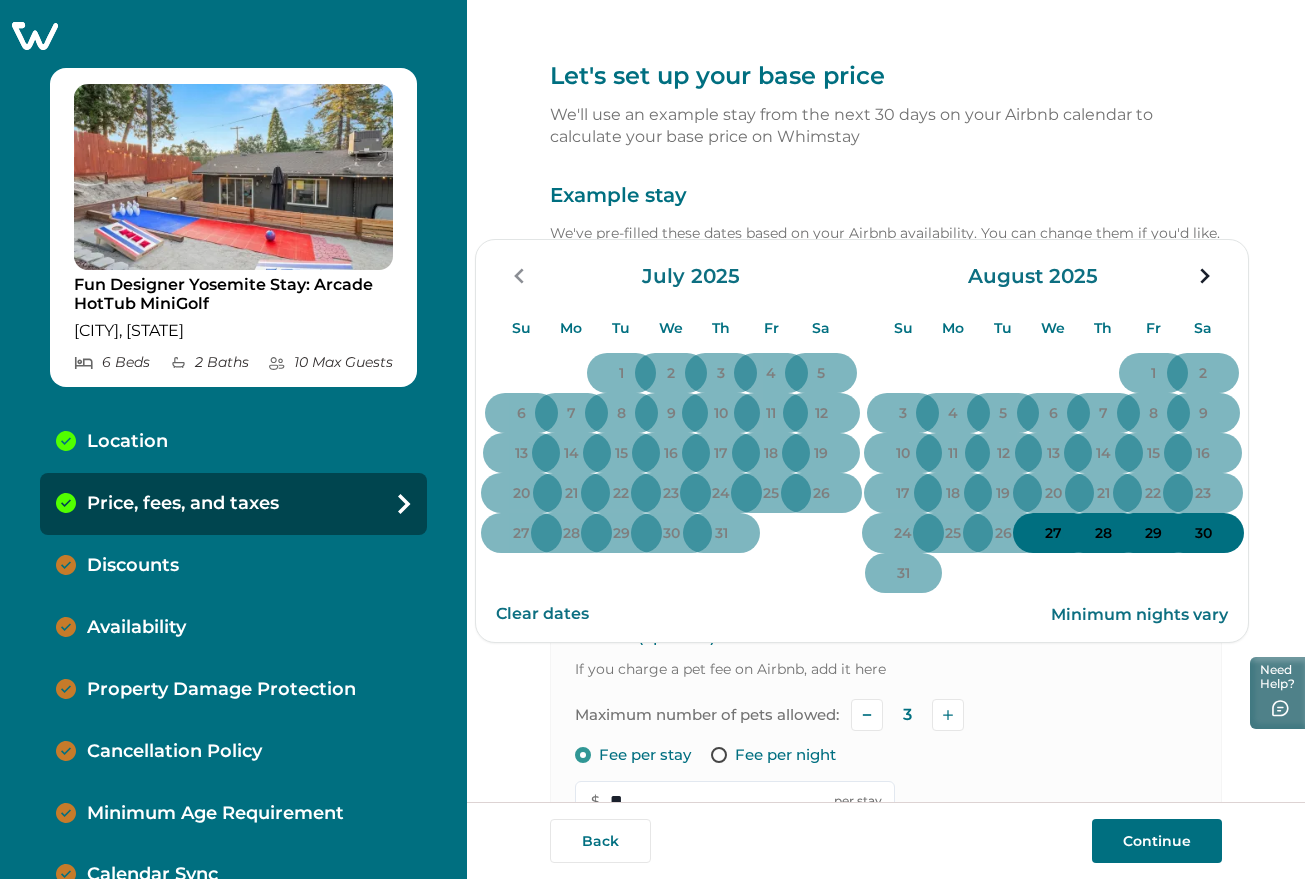 click on "28" at bounding box center [1103, 534] 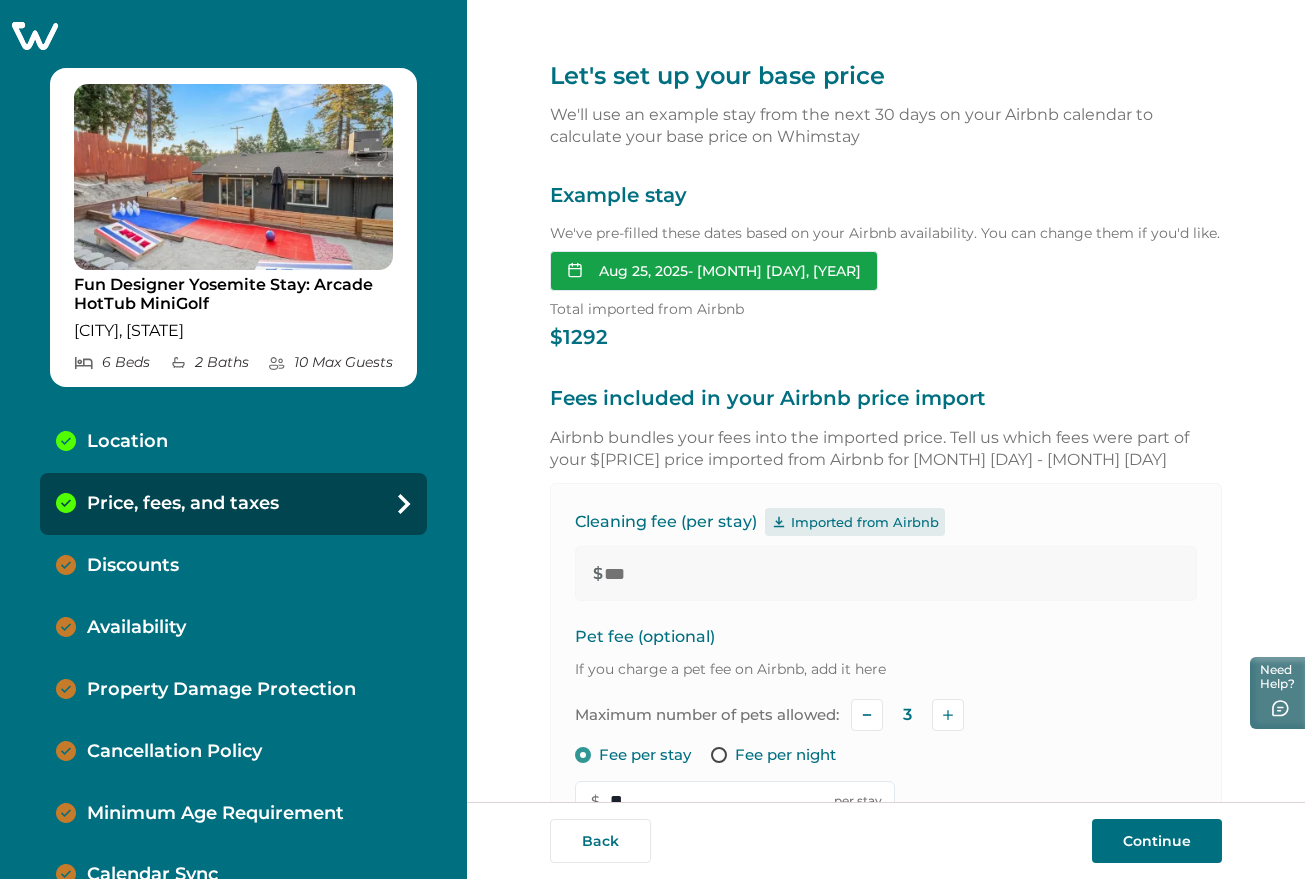 click on "Aug 25, 2025  -   Aug 28, 2025" at bounding box center (714, 271) 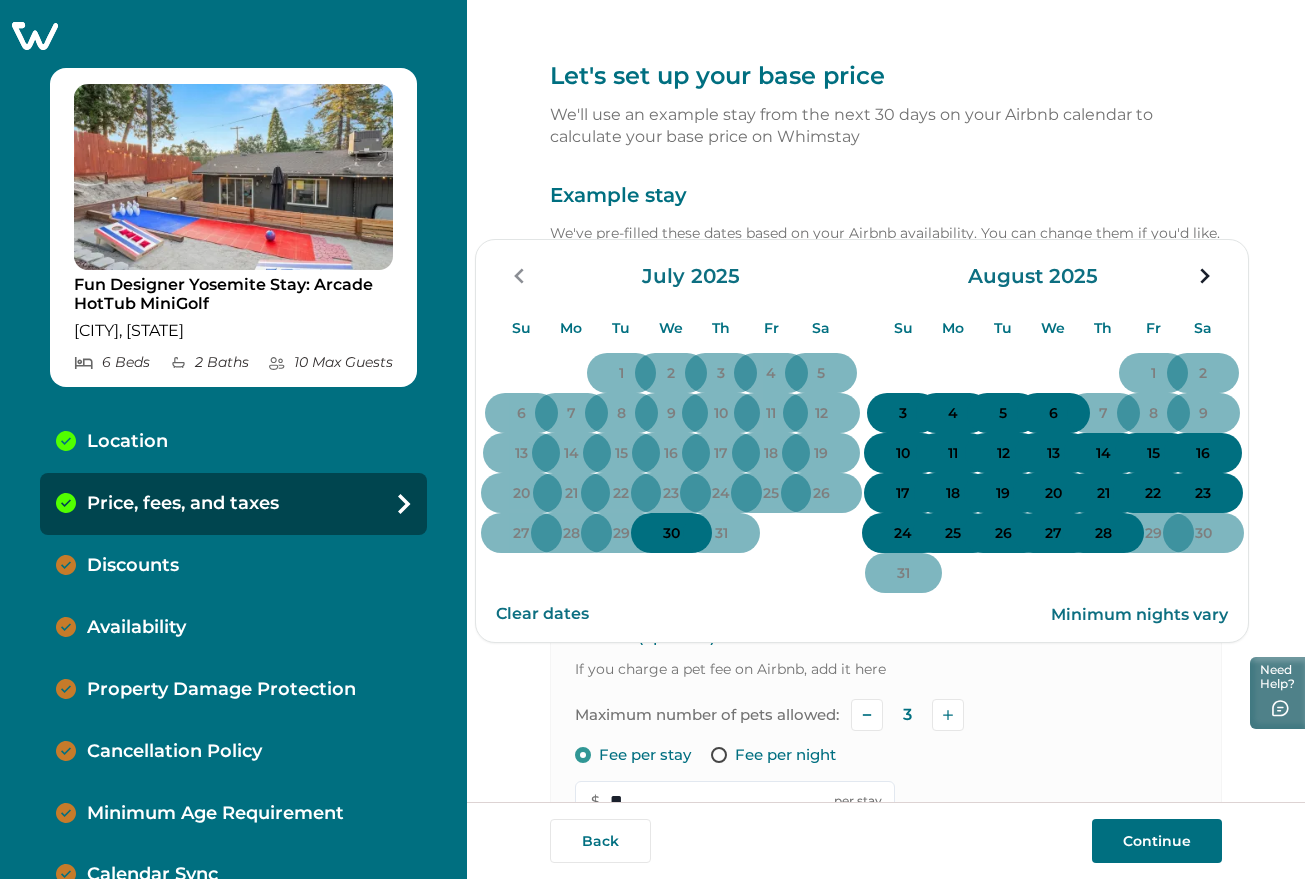 click on "25" at bounding box center [953, 534] 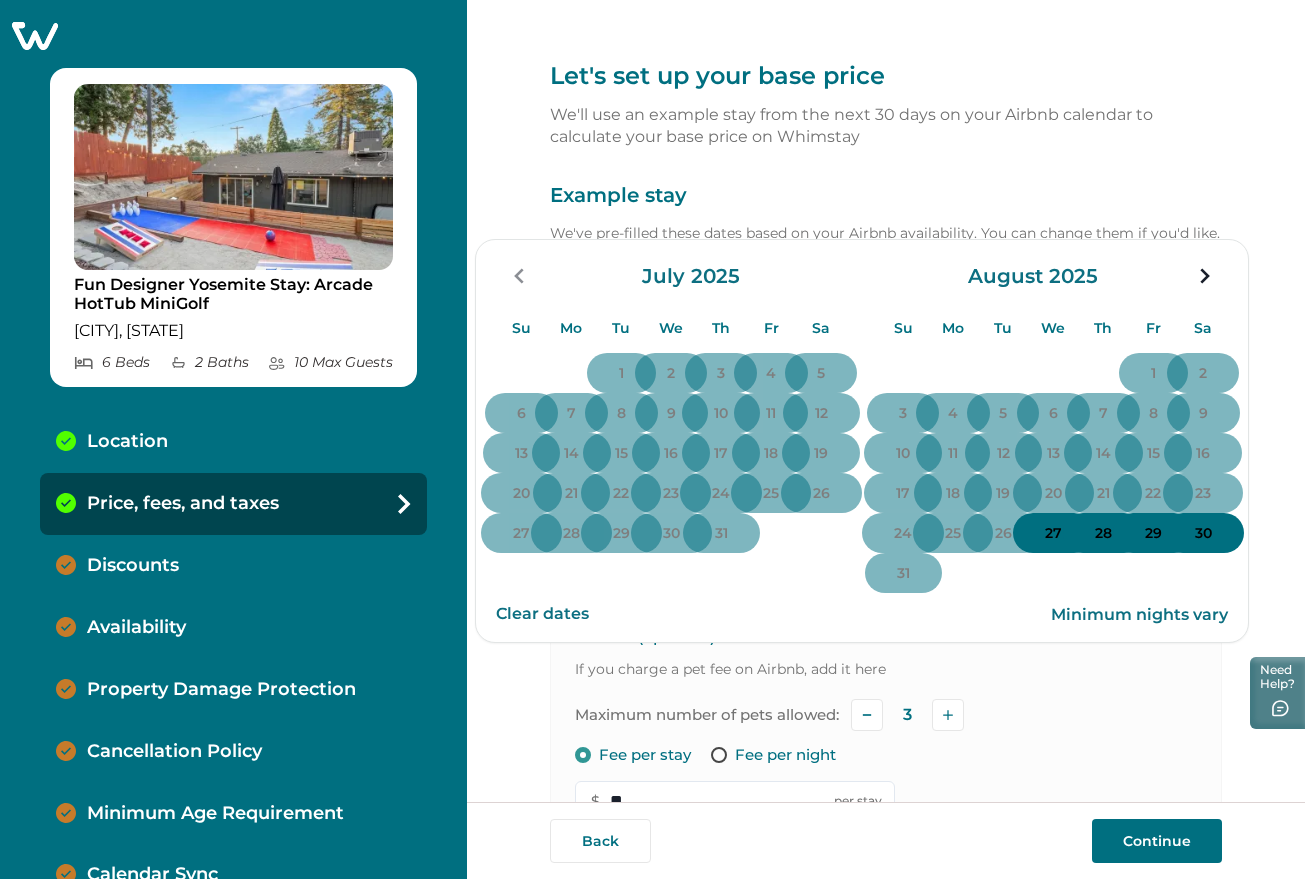 click on "28" at bounding box center (1103, 534) 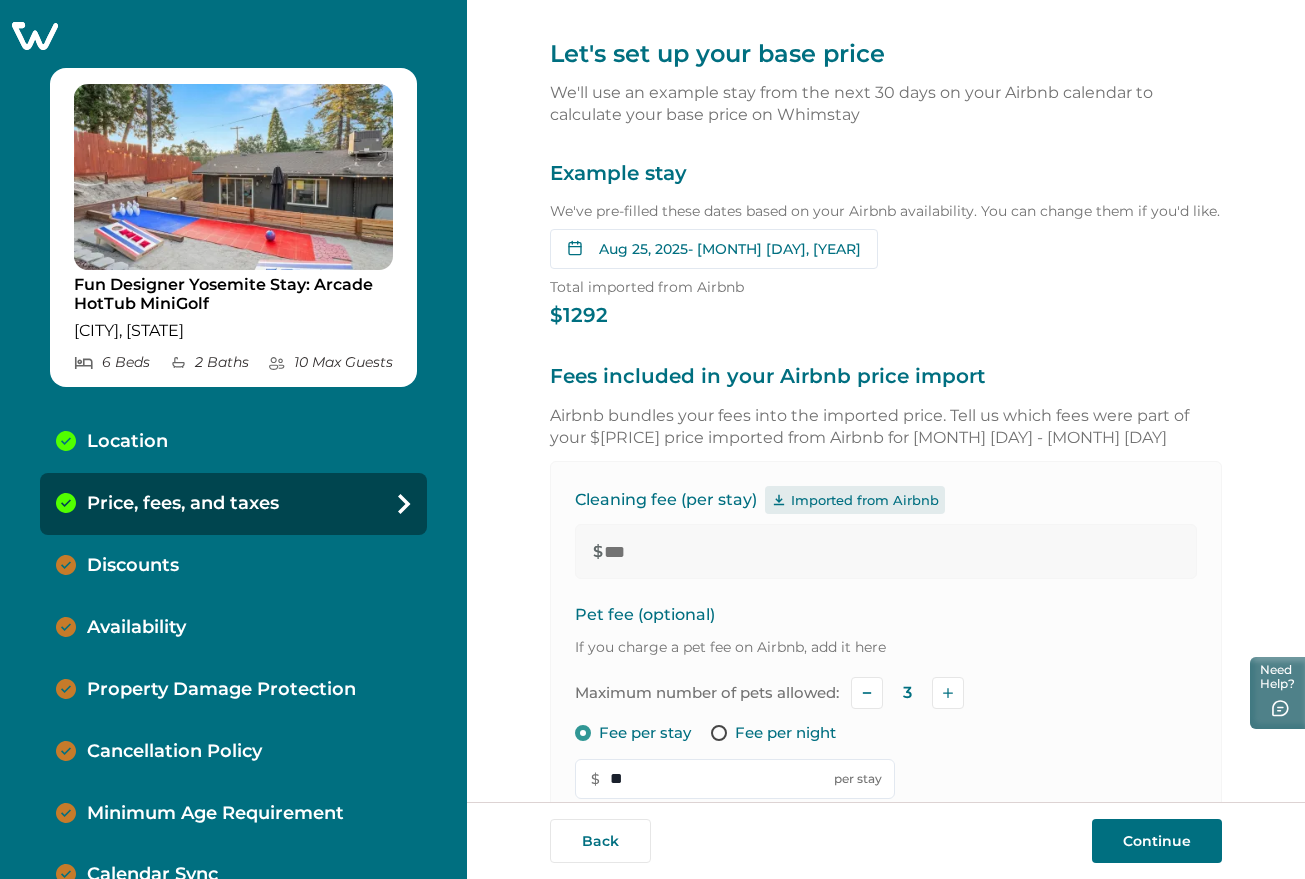 scroll, scrollTop: 8, scrollLeft: 0, axis: vertical 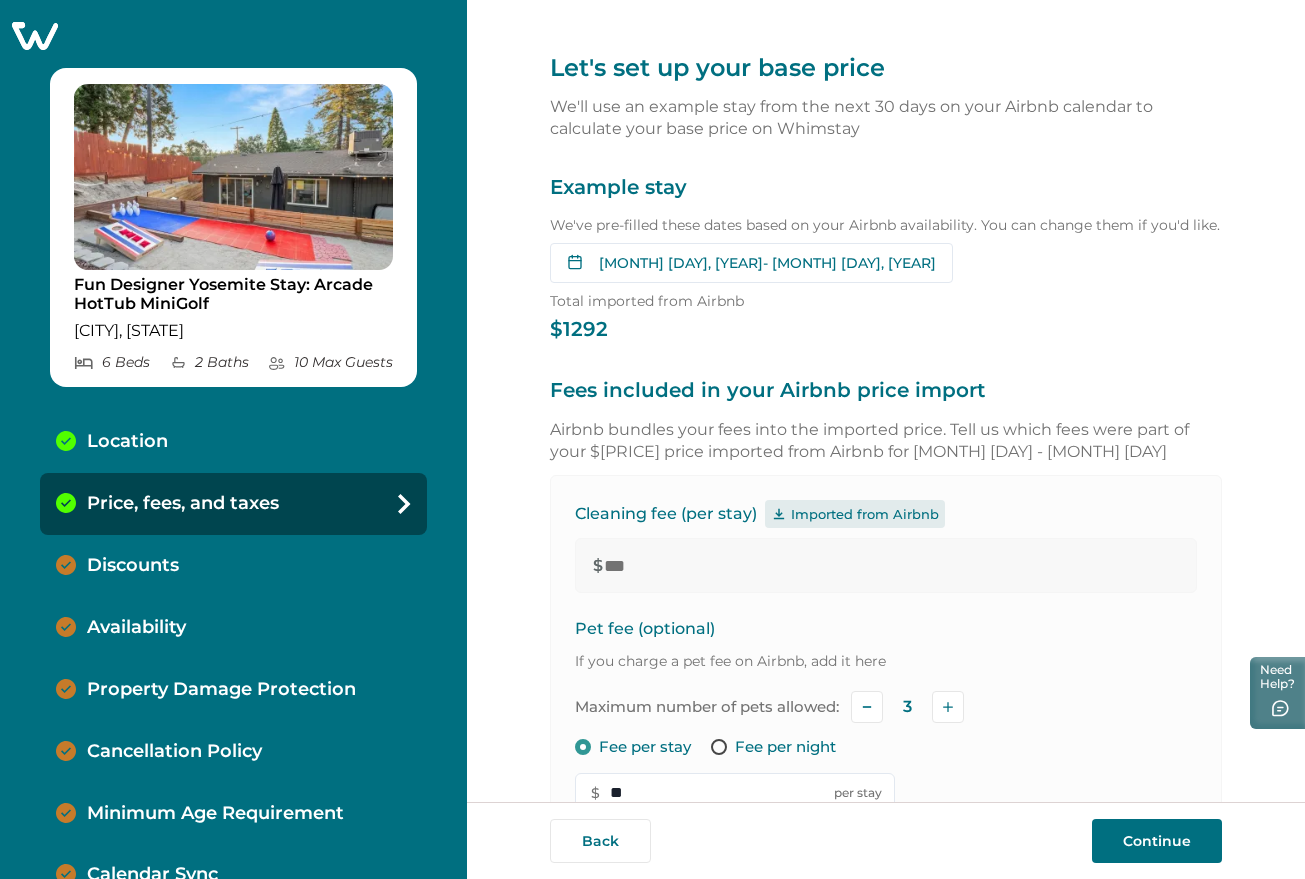 click 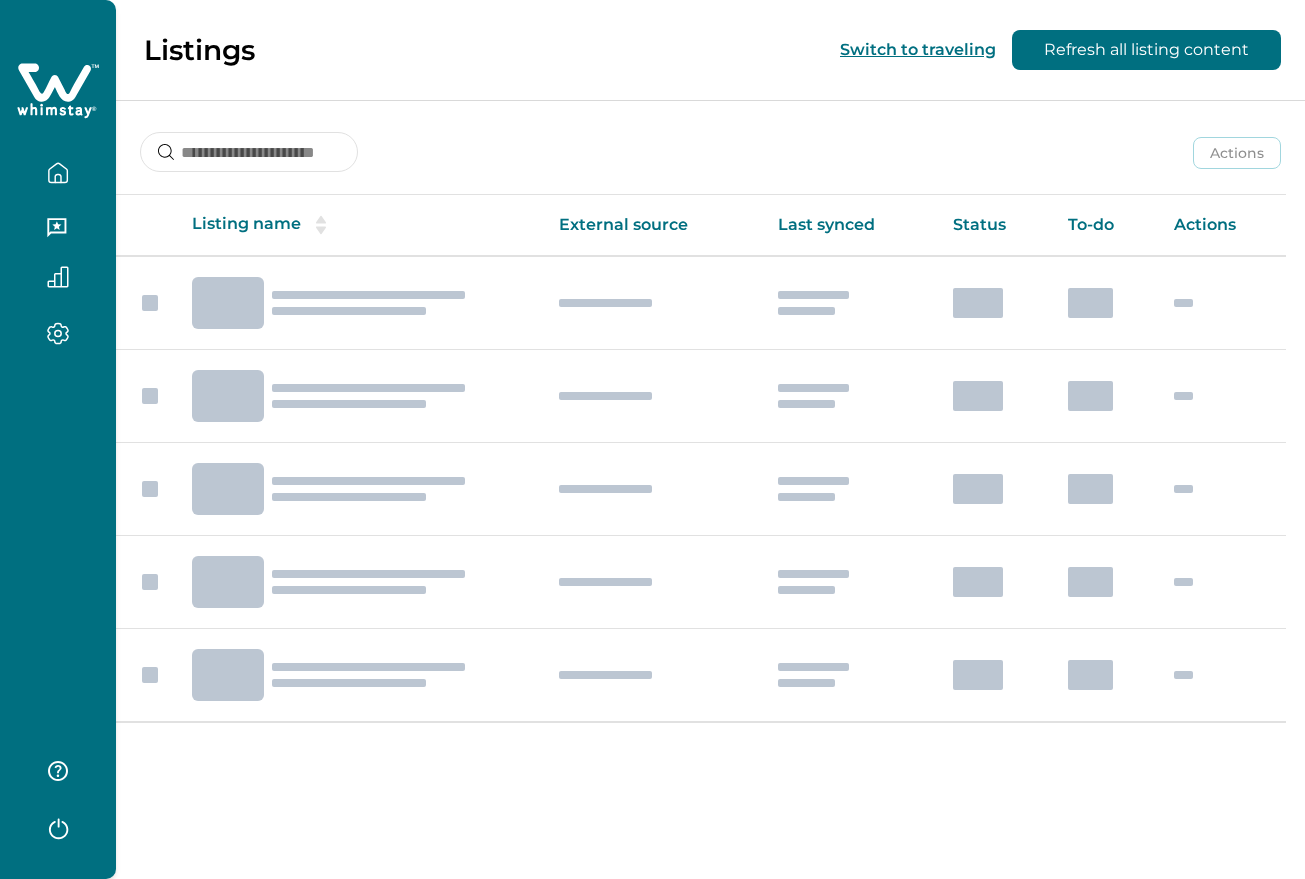 scroll, scrollTop: 0, scrollLeft: 0, axis: both 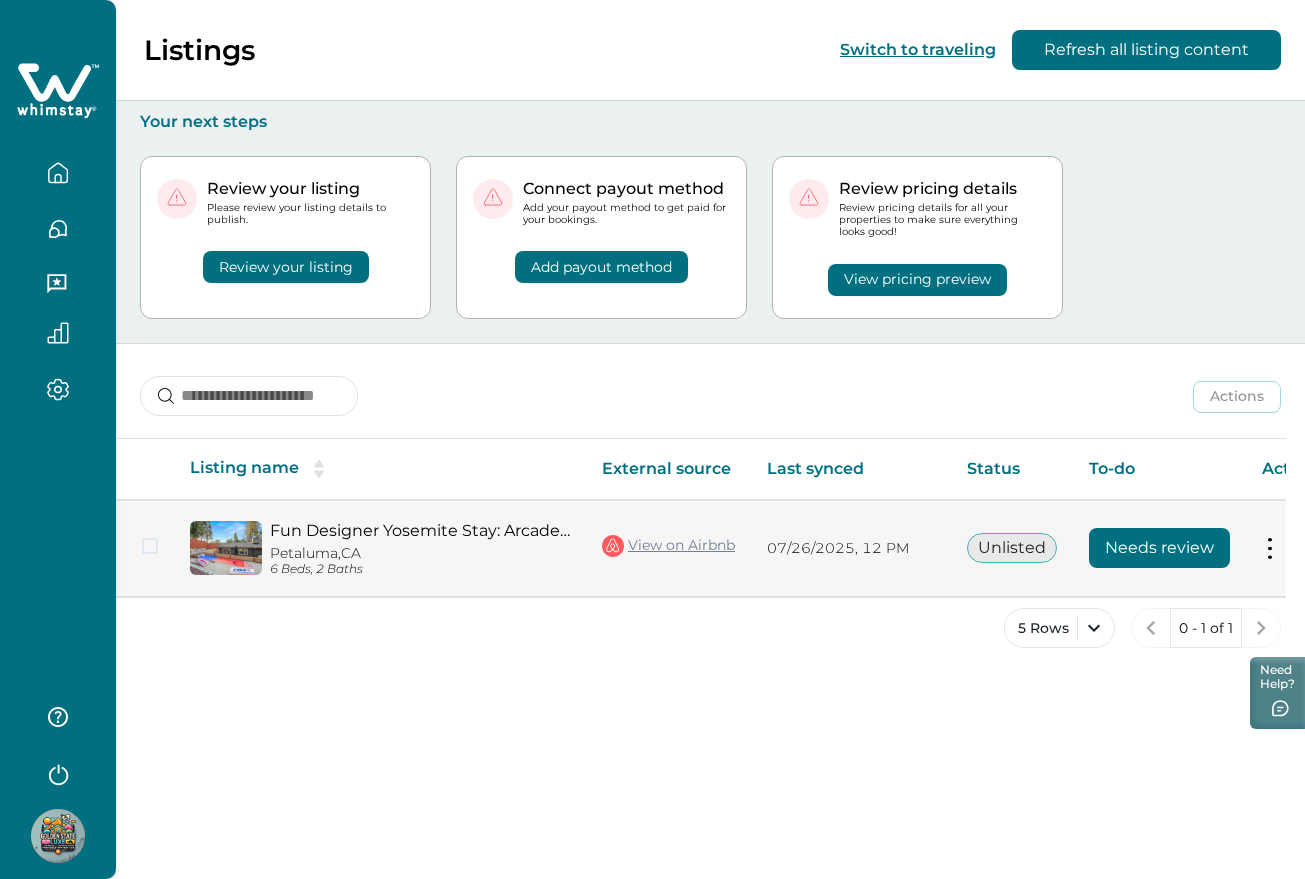 click on "Needs review" at bounding box center [1159, 548] 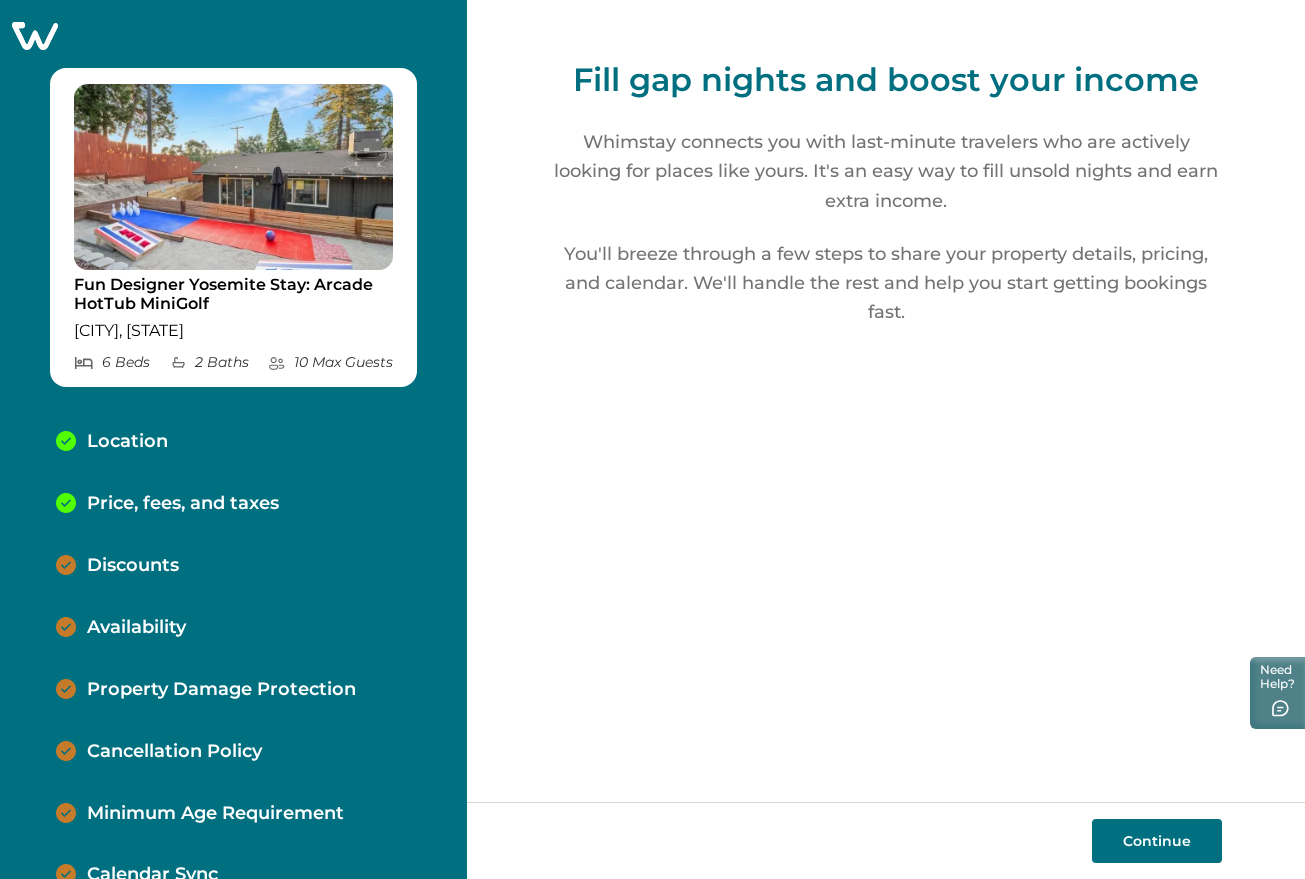 click on "Continue" at bounding box center (1157, 841) 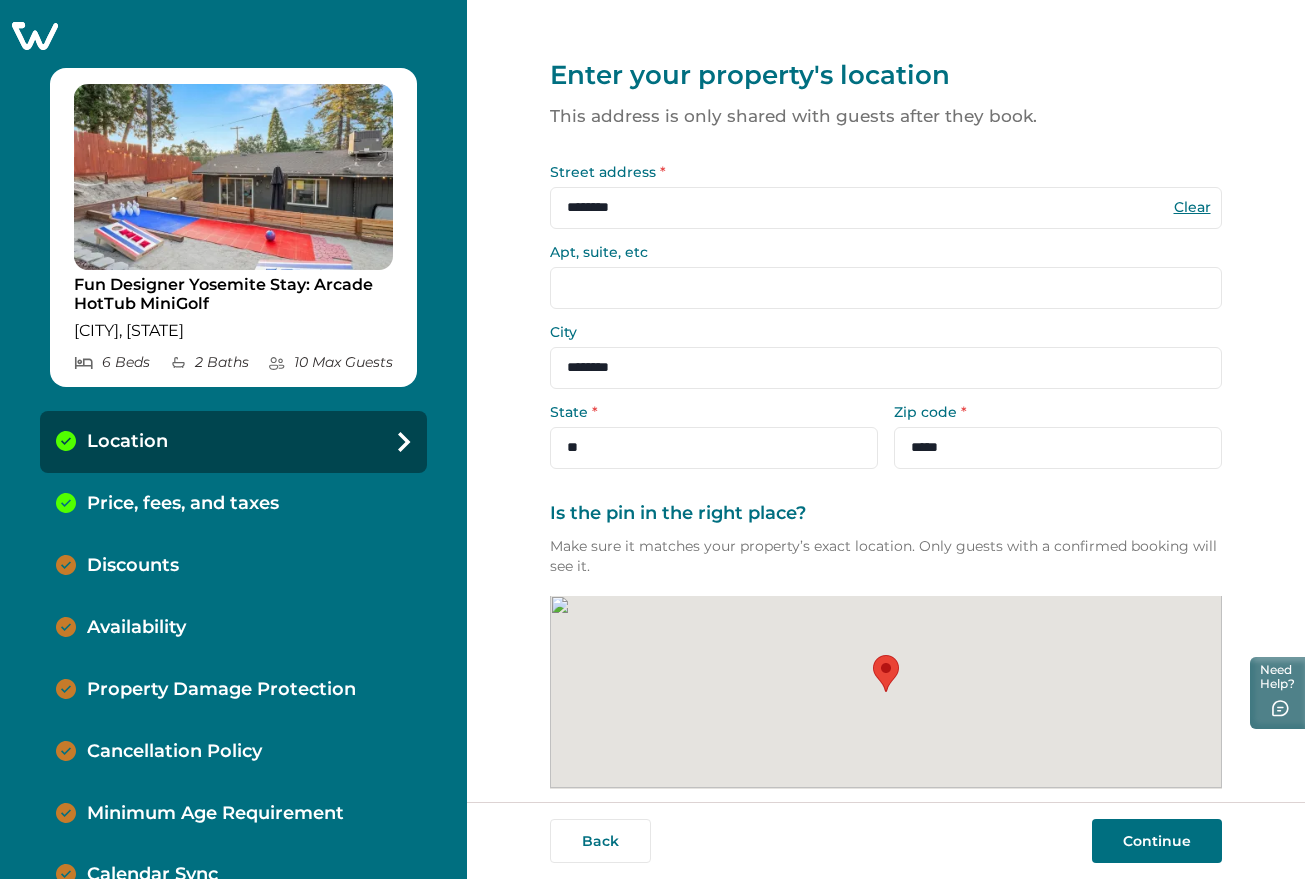 click on "Continue" at bounding box center [1157, 841] 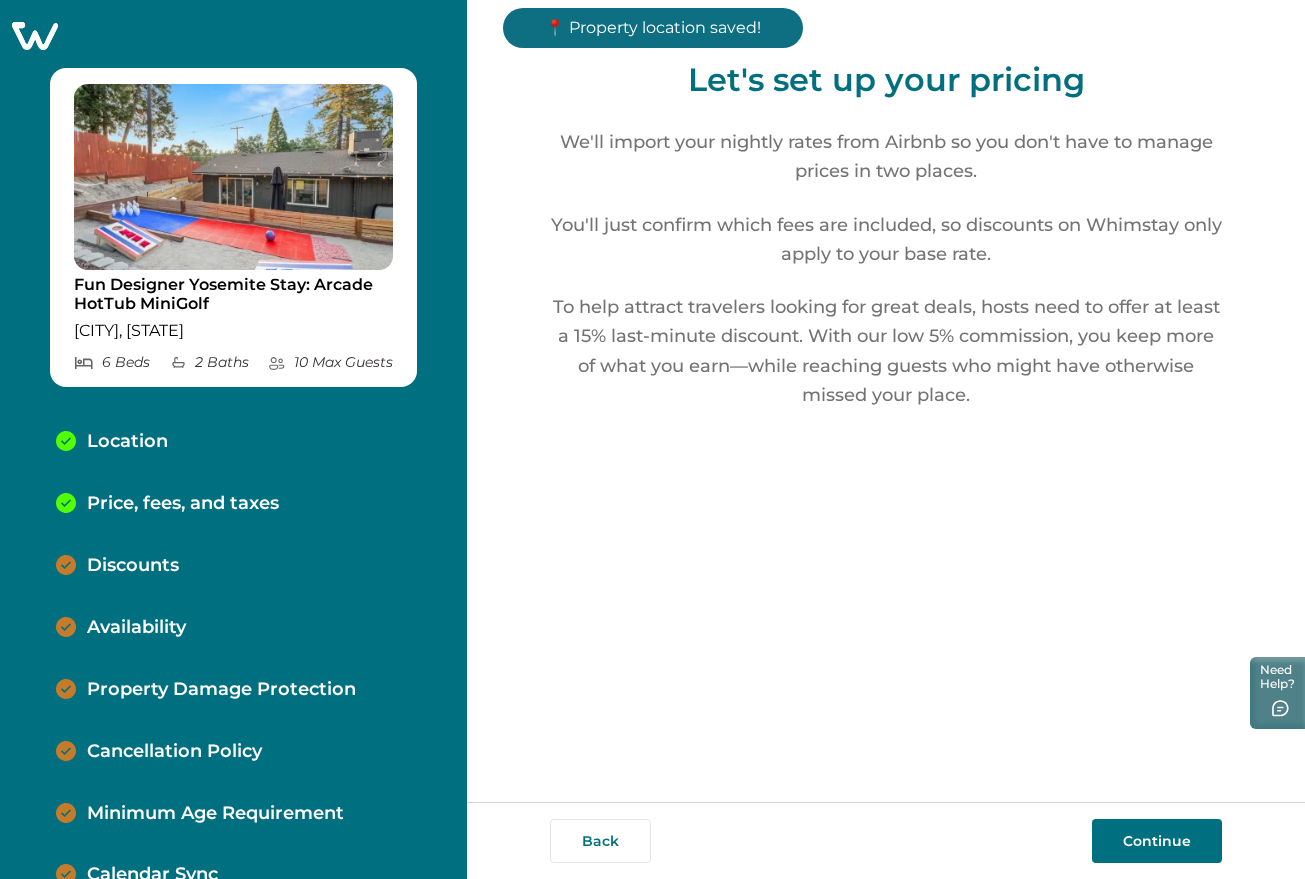 click on "Continue" at bounding box center (1157, 841) 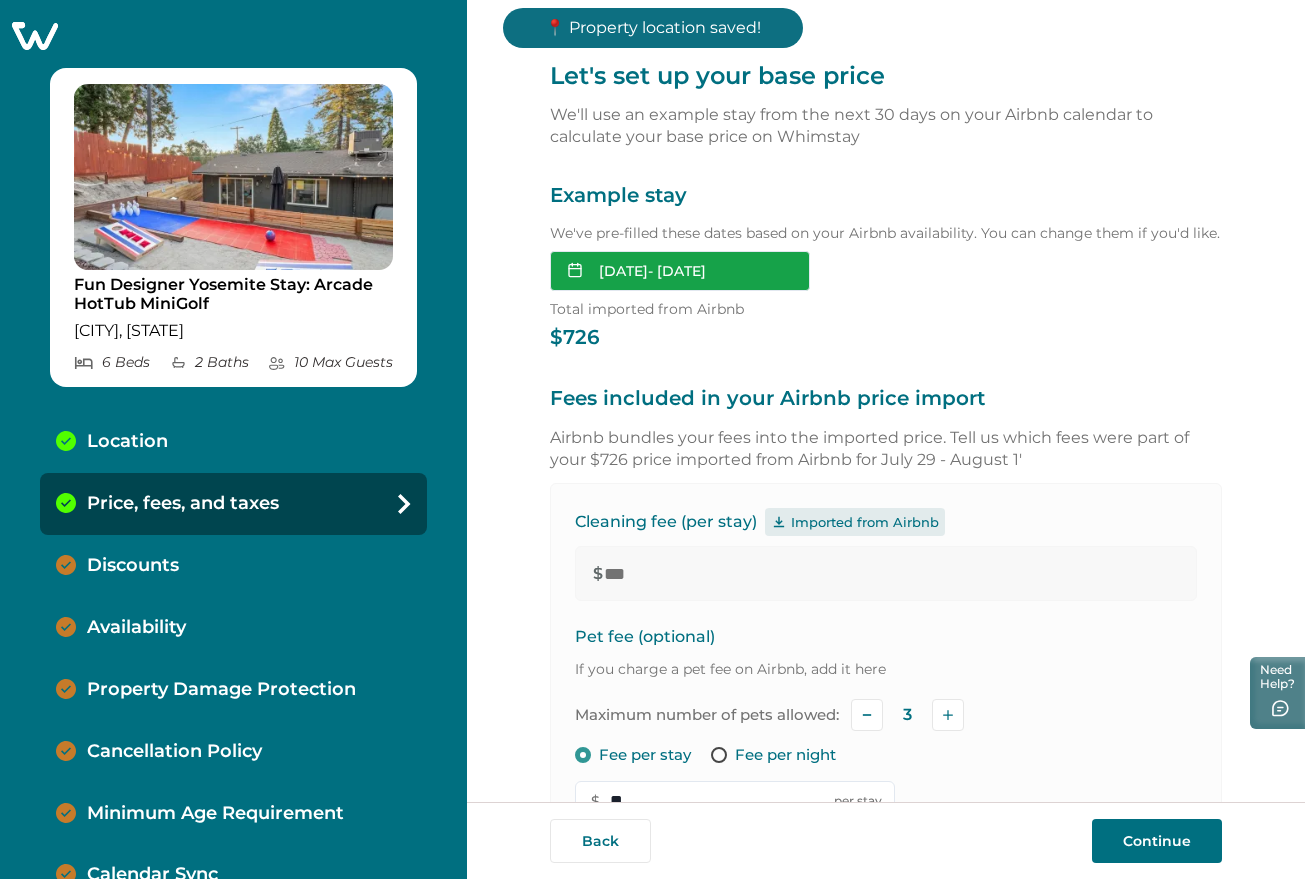 click on "[DATE]  -   [DATE]" at bounding box center [680, 271] 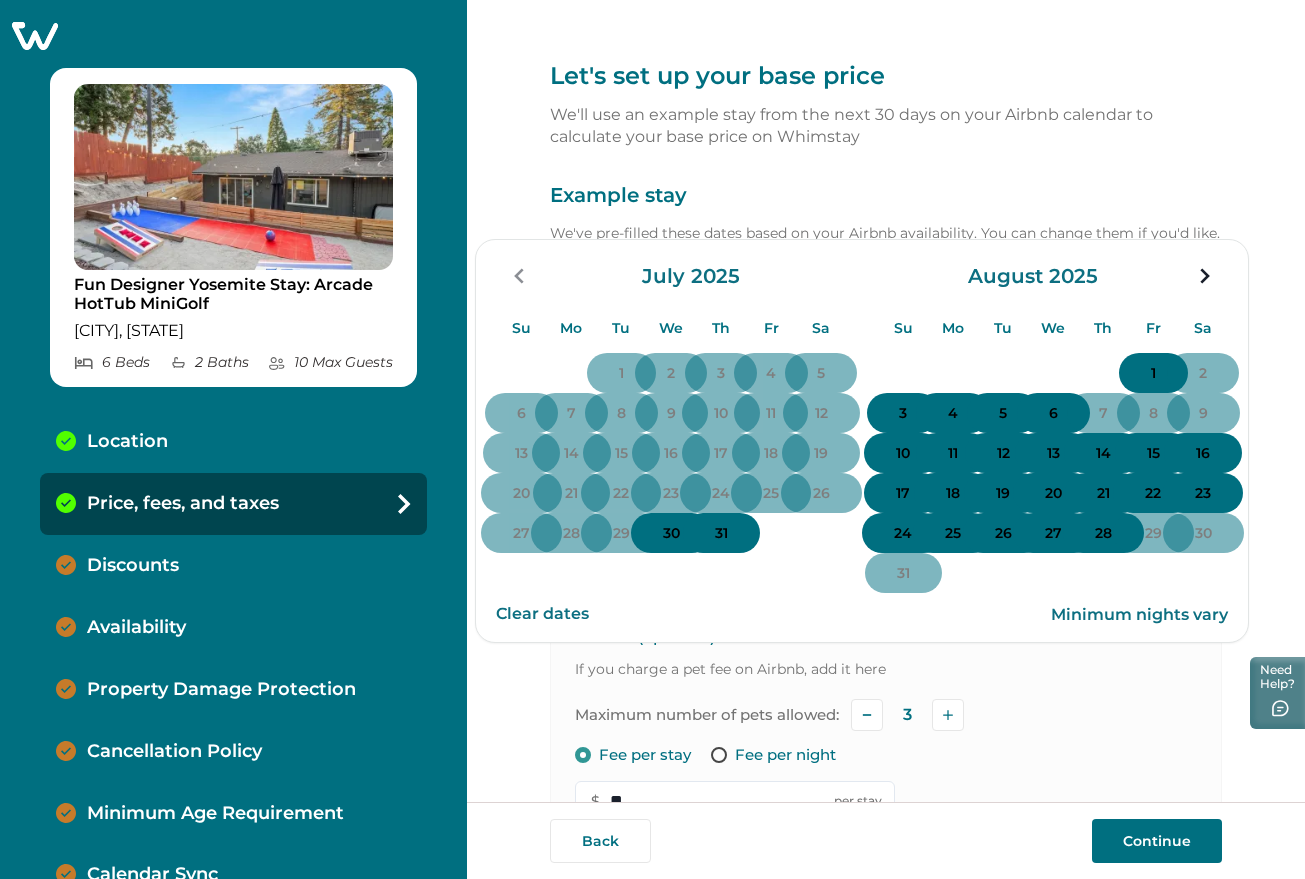 click on "10" at bounding box center [903, 454] 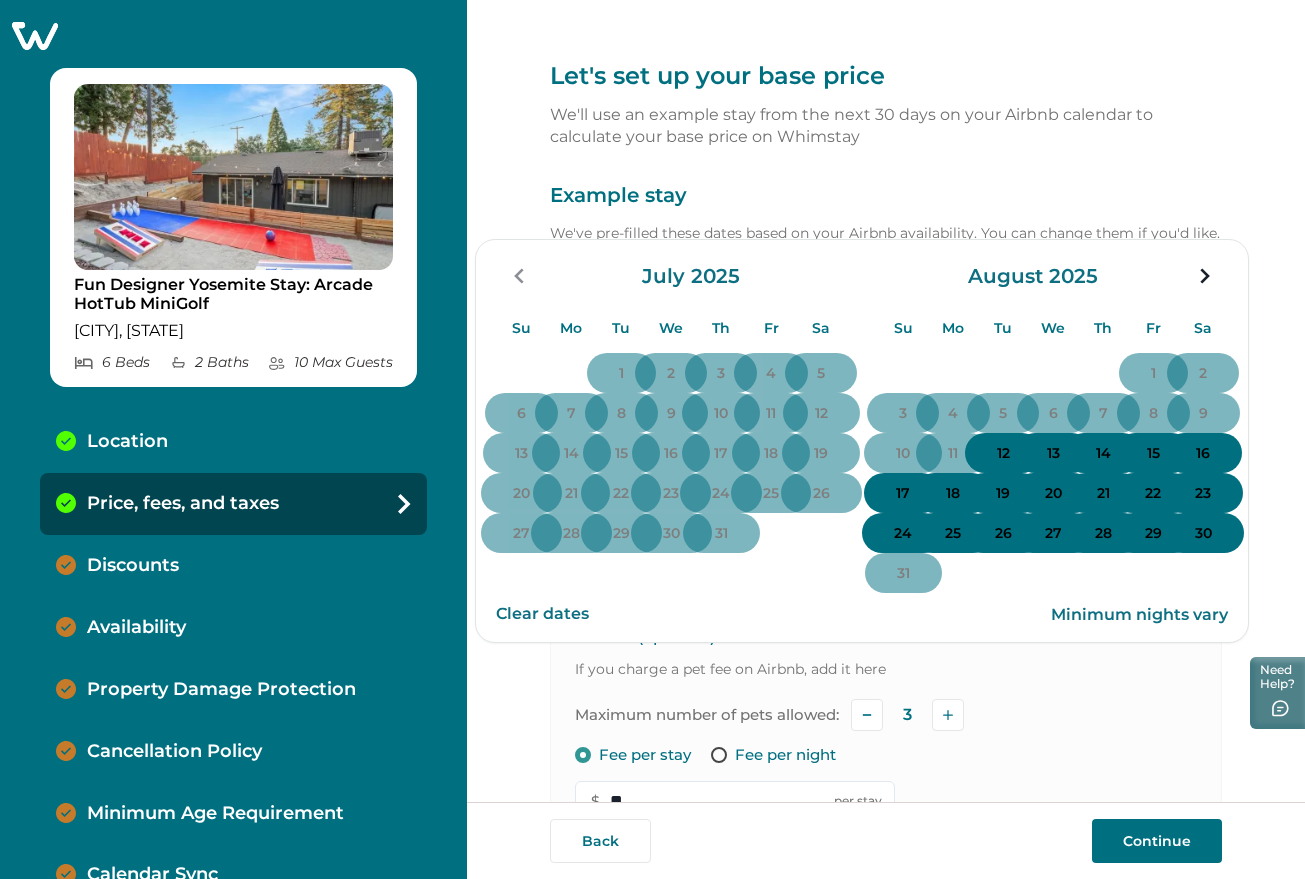 click on "13" at bounding box center (1053, 454) 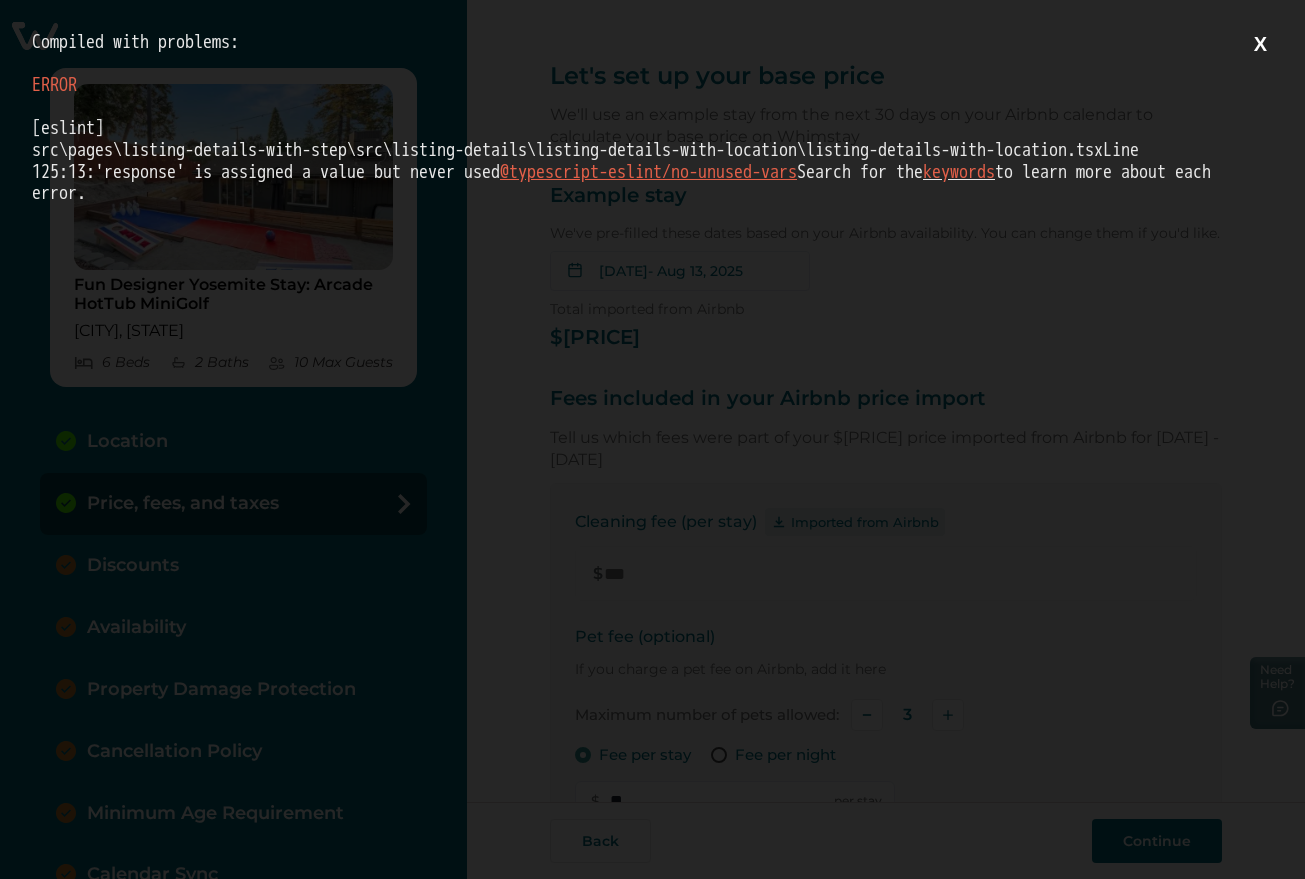 scroll, scrollTop: 0, scrollLeft: 0, axis: both 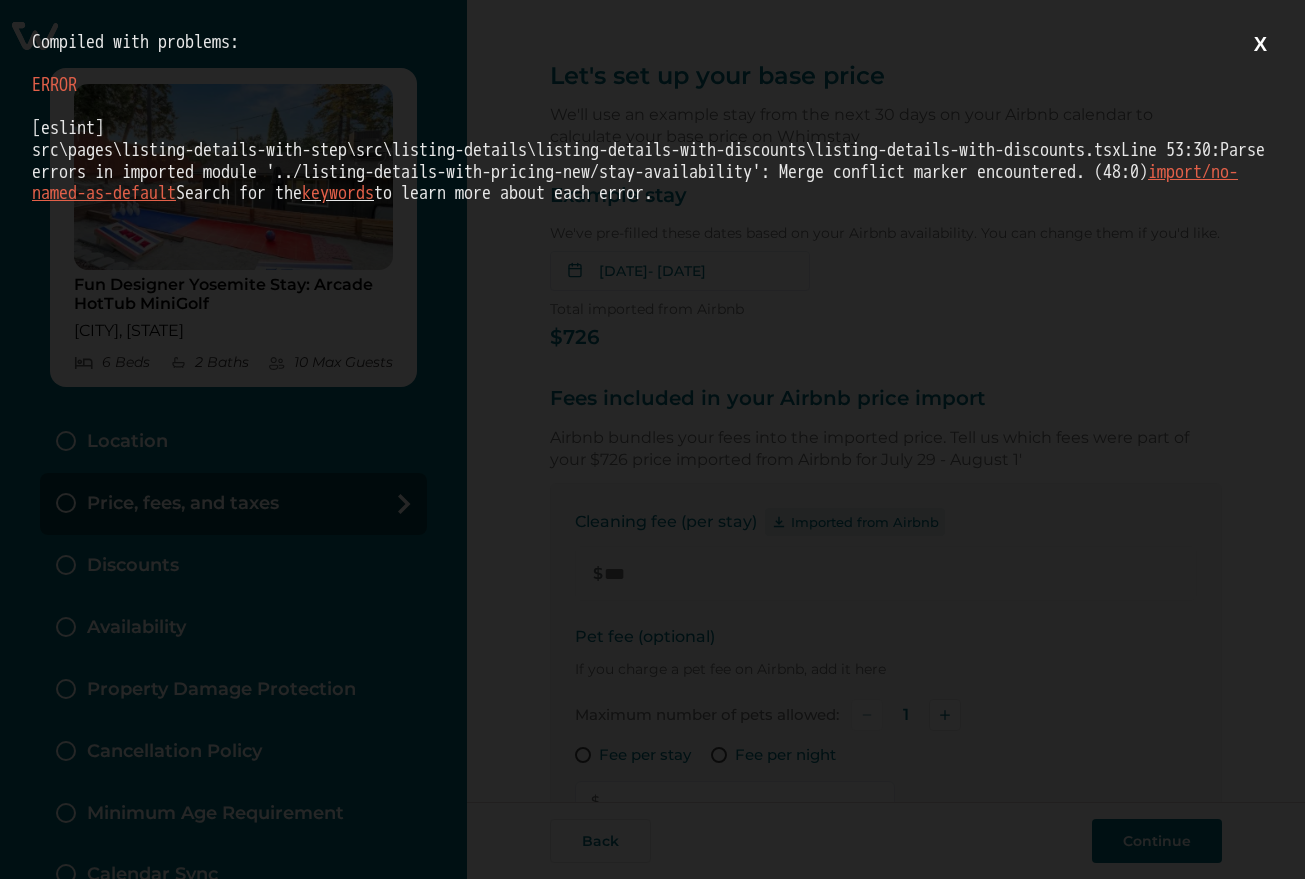 type on "***" 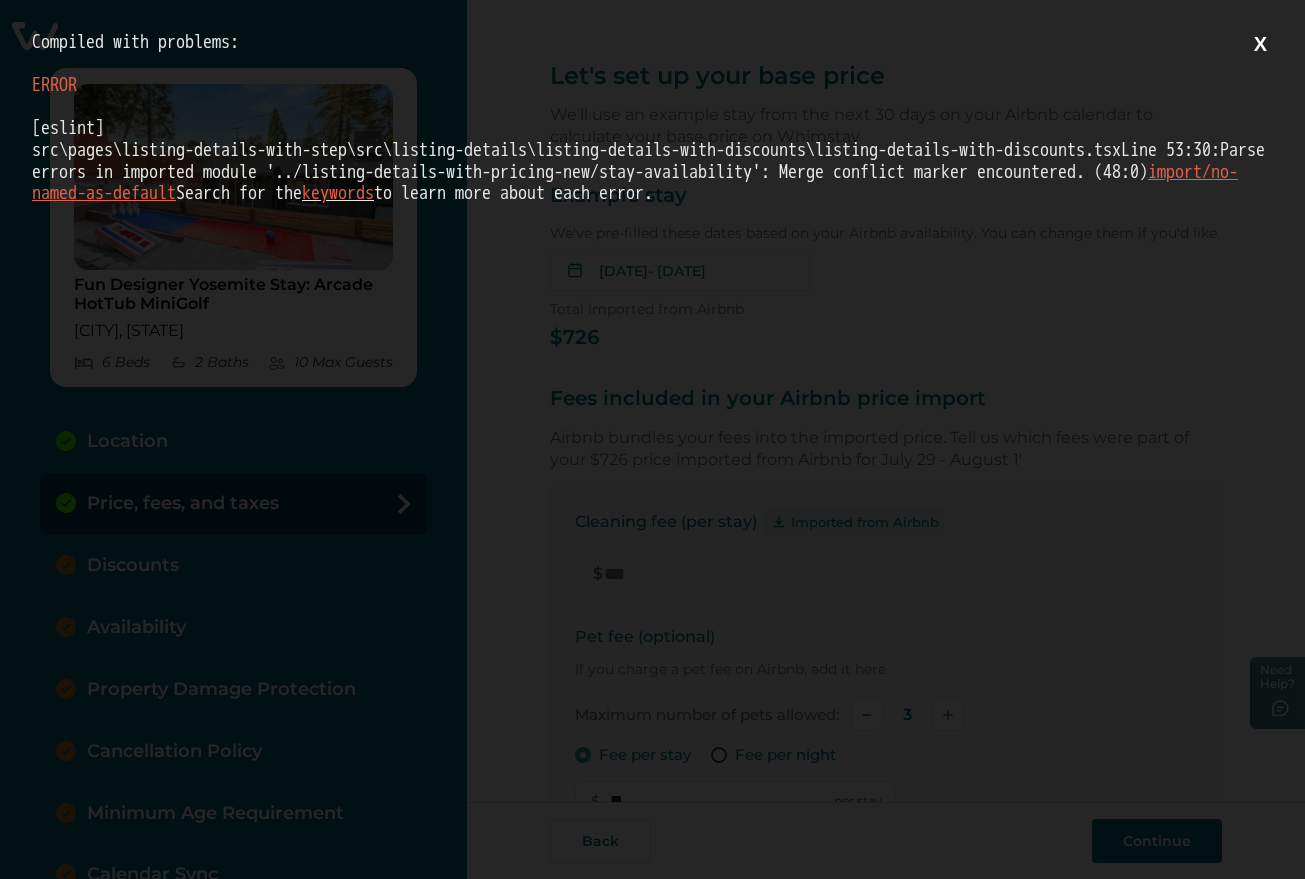 click on "[eslint]
src\pages\listing-details-with-step\src\listing-details\listing-details-with-discounts\listing-details-with-discounts.tsx
Line 53:30:   Parse errors in imported module '../listing-details-with-pricing-new/stay-availability': Merge conflict marker encountered. (48:0)   import/no-named-as-default
Search for the  keywords  to learn more about each error." at bounding box center [652, 161] 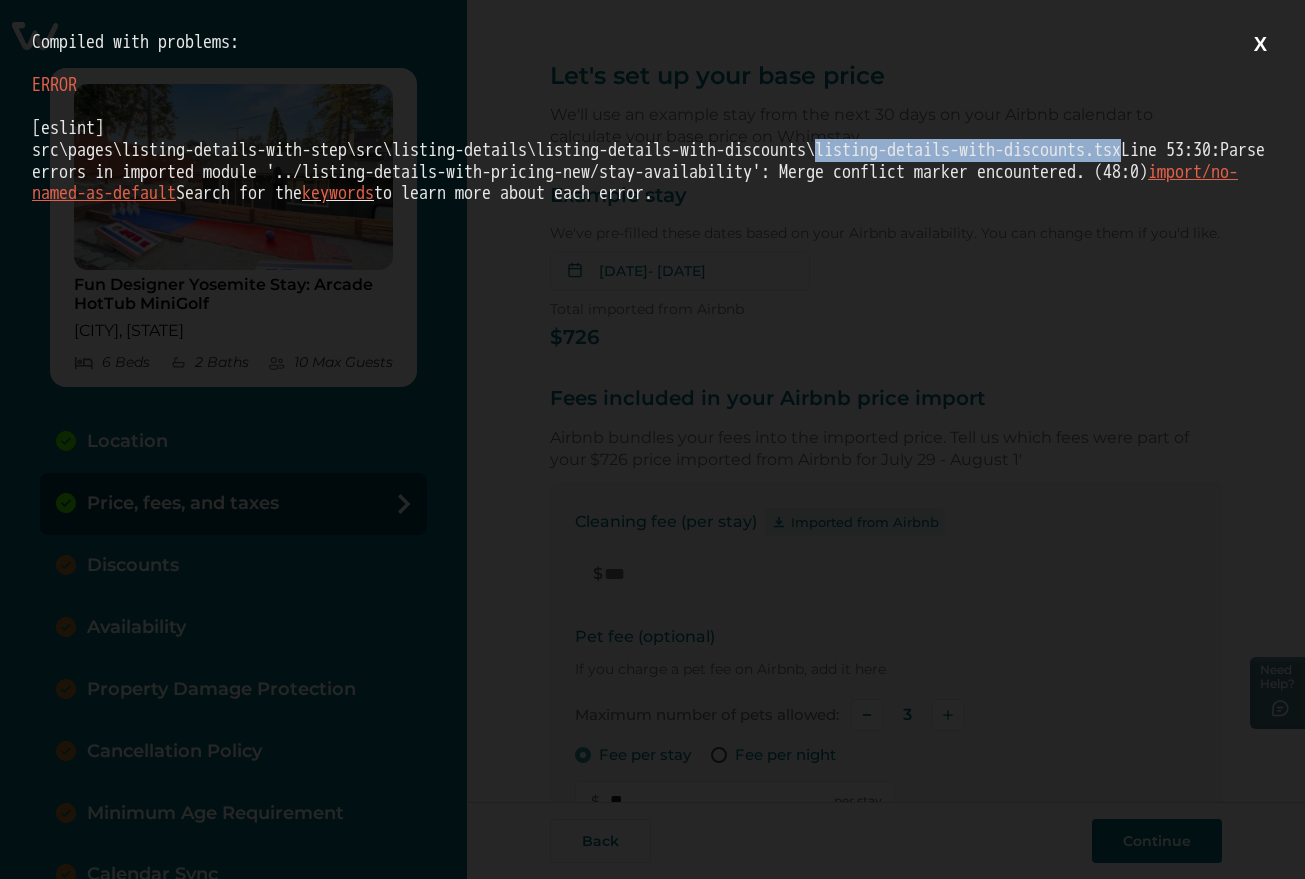 drag, startPoint x: 946, startPoint y: 148, endPoint x: 1214, endPoint y: 146, distance: 268.00748 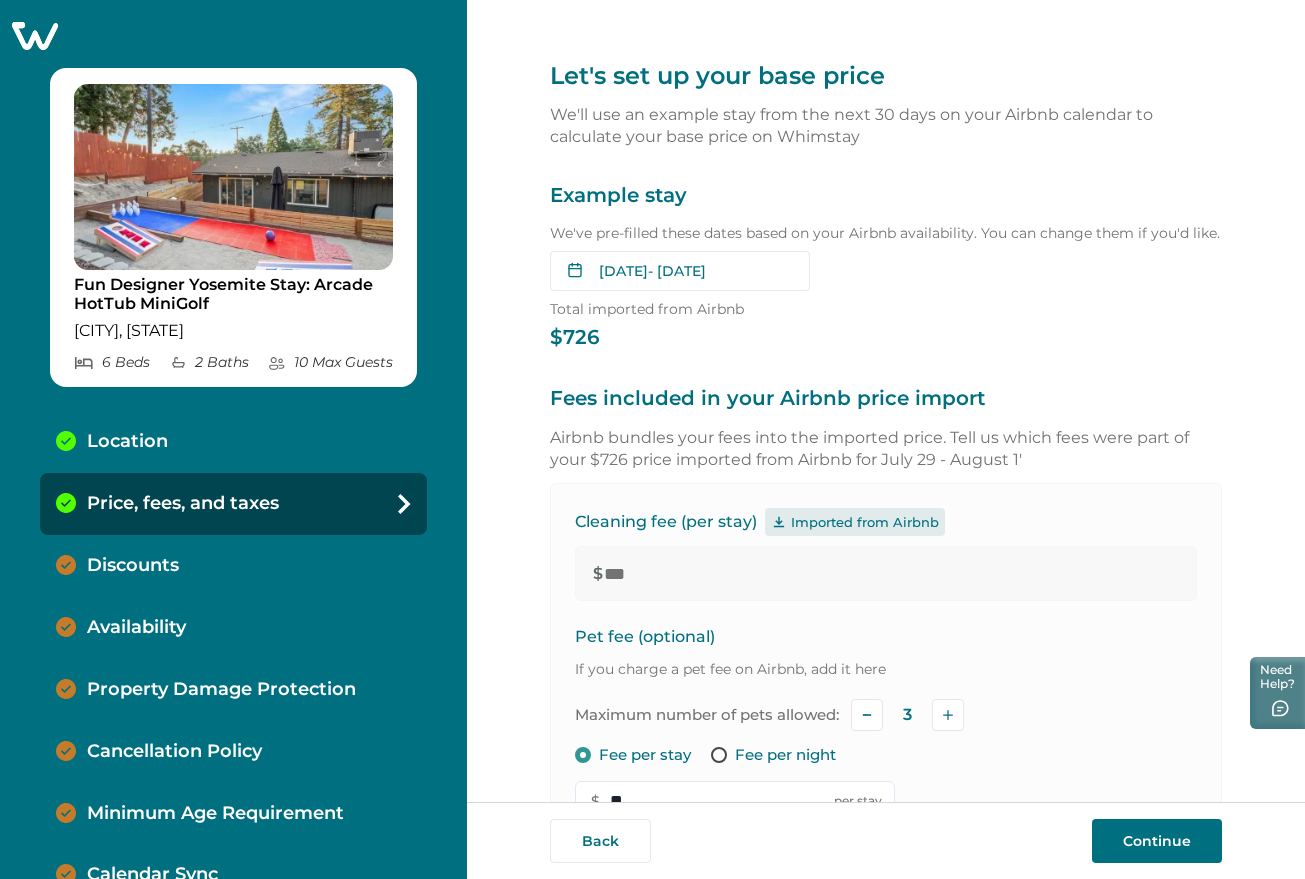 click 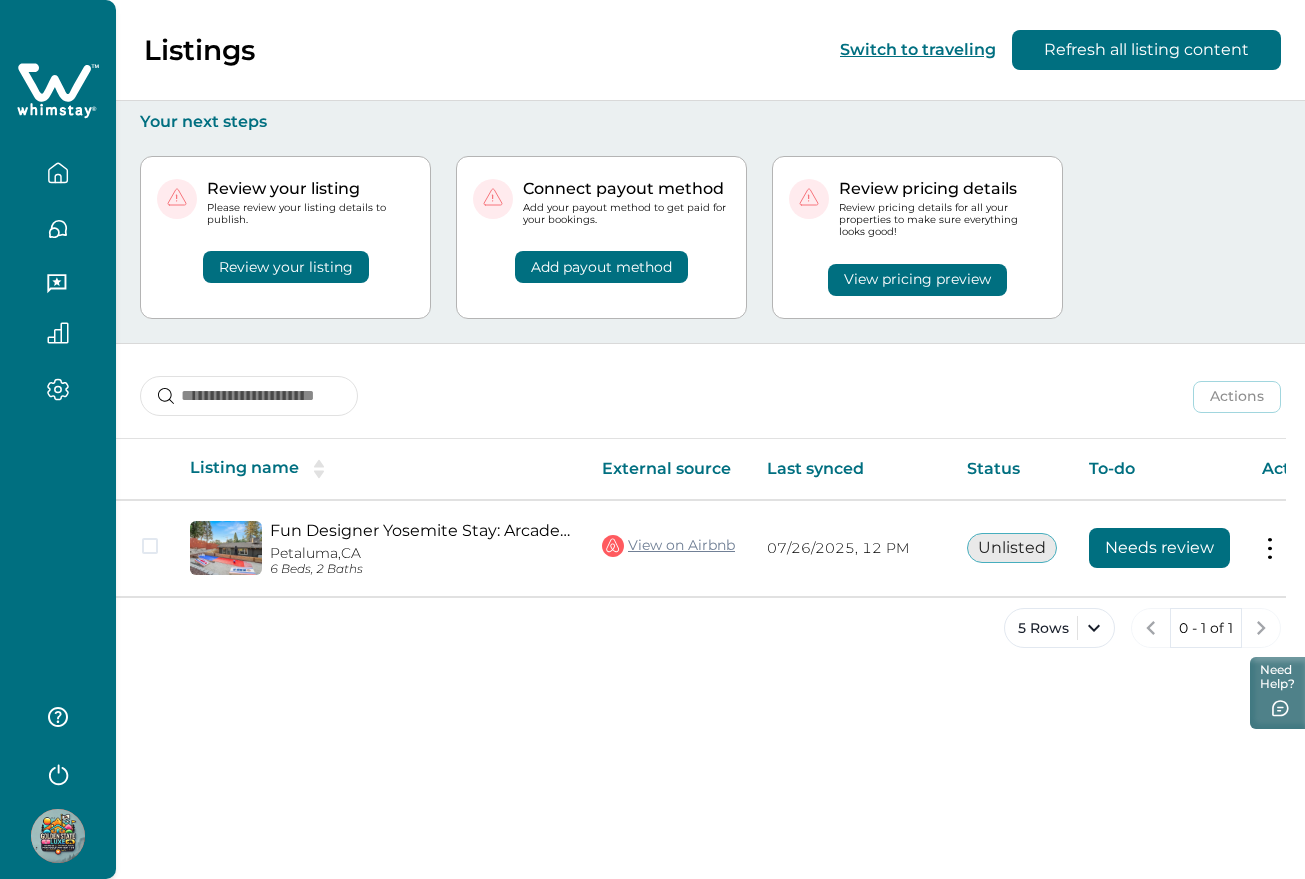 click on "Listings Switch to traveling Refresh all listing content Your next steps Review your listing Please review your listing details to publish. Review your listing Connect payout method Add your payout method to get paid for your bookings. Add payout method Review pricing details Review pricing details for all your properties to make sure everything looks good! View pricing preview Actions Actions Publish listing Unlist listing Listing name External source Last synced Status To-do Actions Fun Designer Yosemite Stay: Arcade HotTub MiniGolf Petaluma, [STATE] 6 Beds, 2 Baths View on Airbnb [DATE] Unlisted Needs review Actions View listing on Whimstay 5 Rows 0 - 1 of 1" at bounding box center [710, 439] 